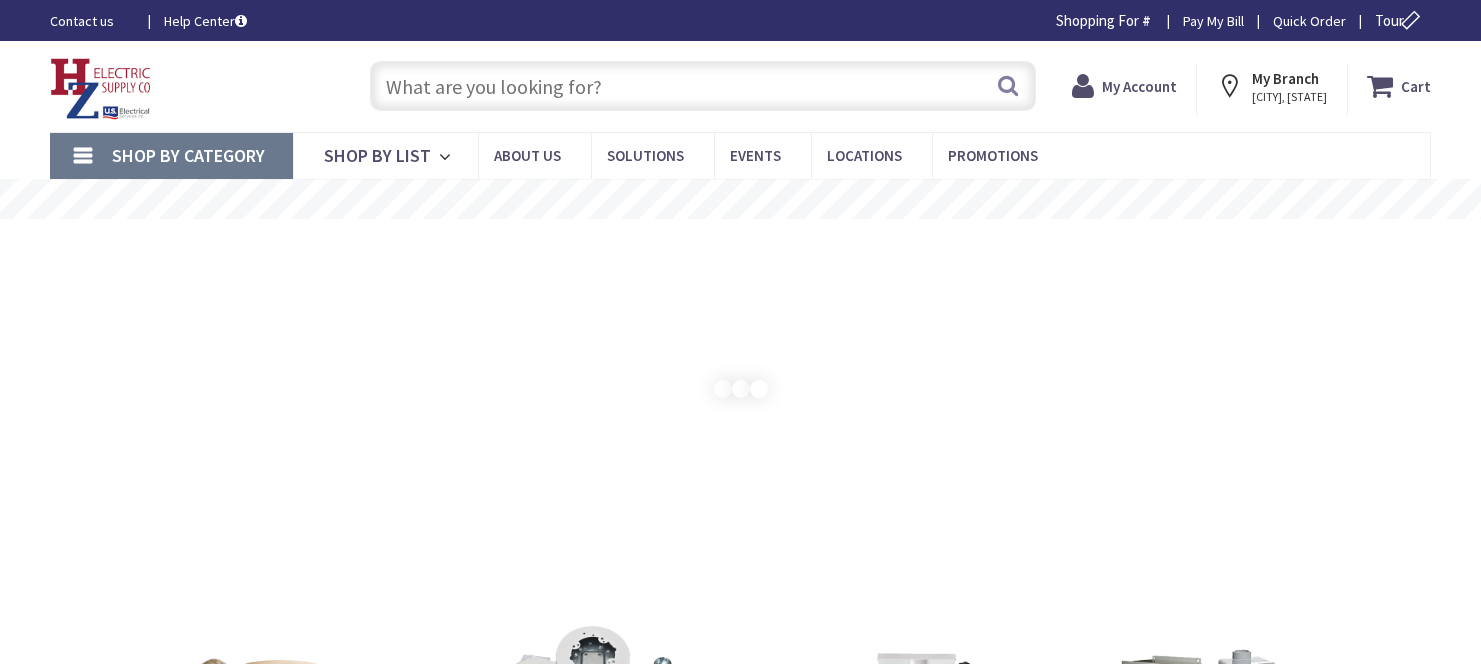 scroll, scrollTop: 0, scrollLeft: 0, axis: both 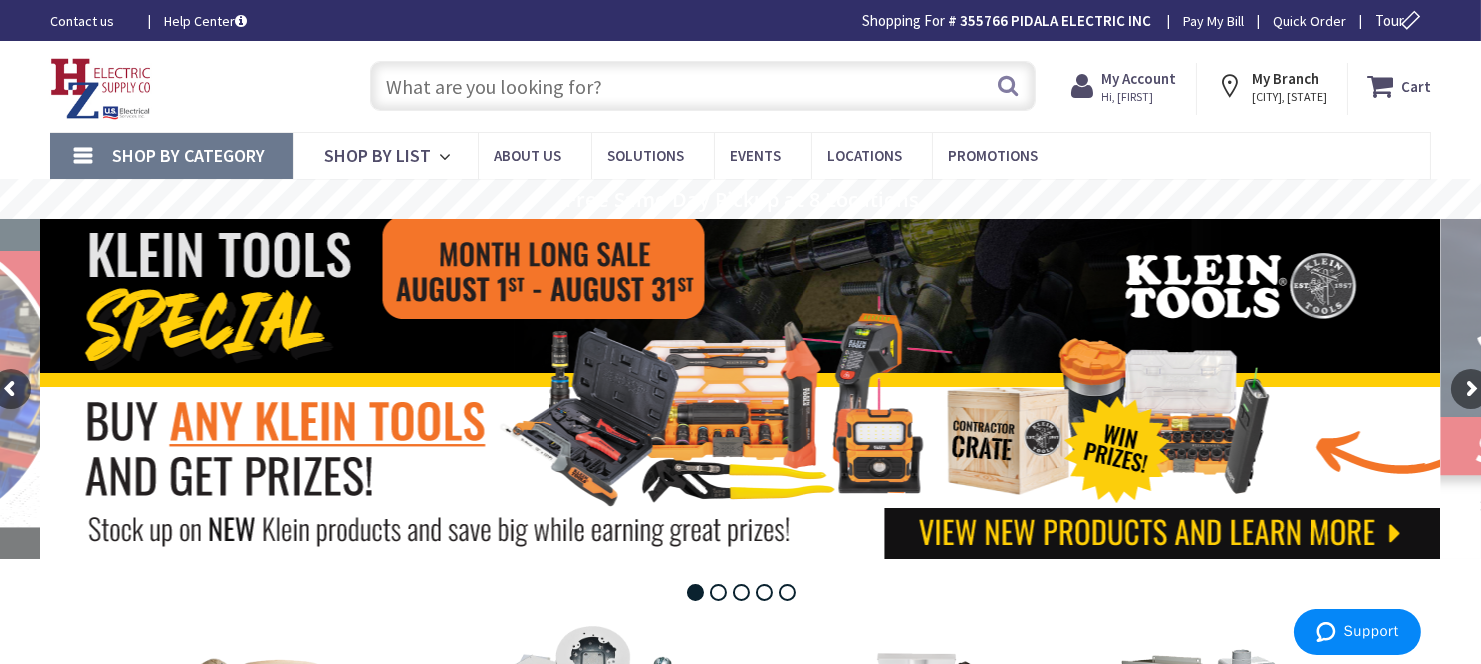 click at bounding box center (703, 86) 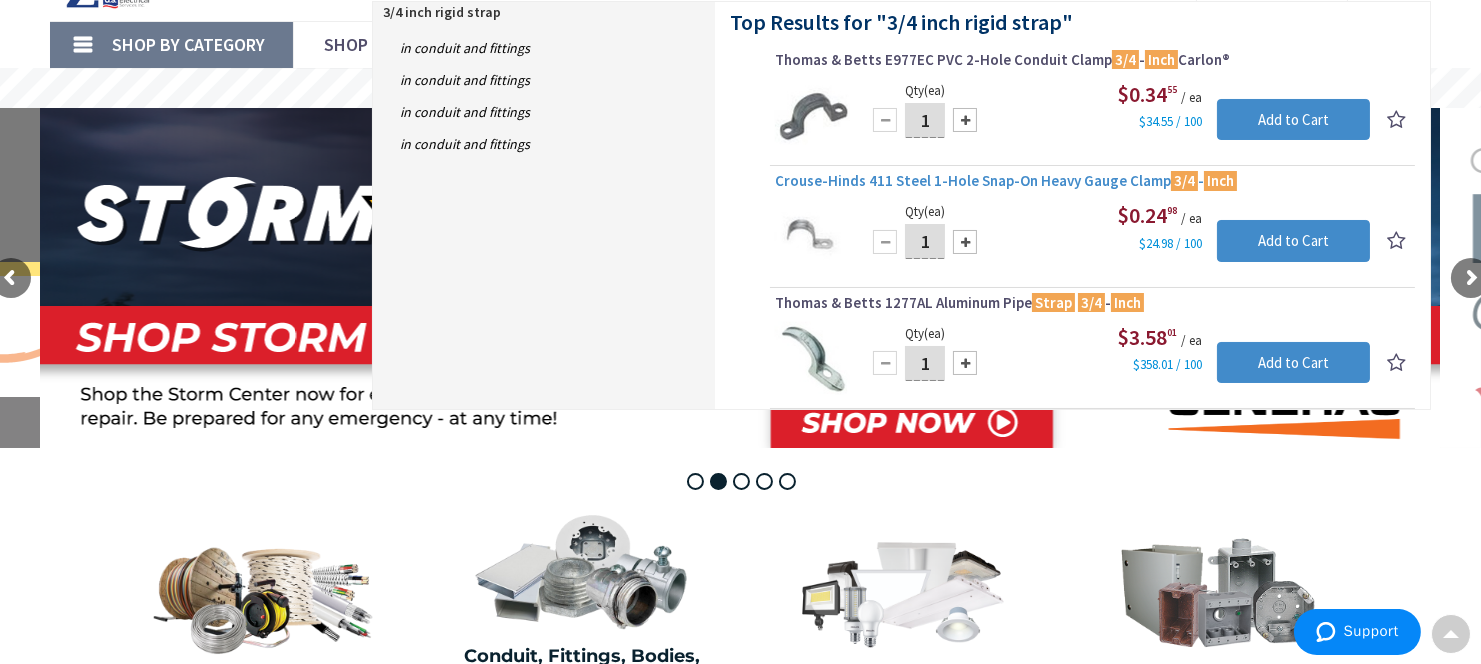 scroll, scrollTop: 0, scrollLeft: 0, axis: both 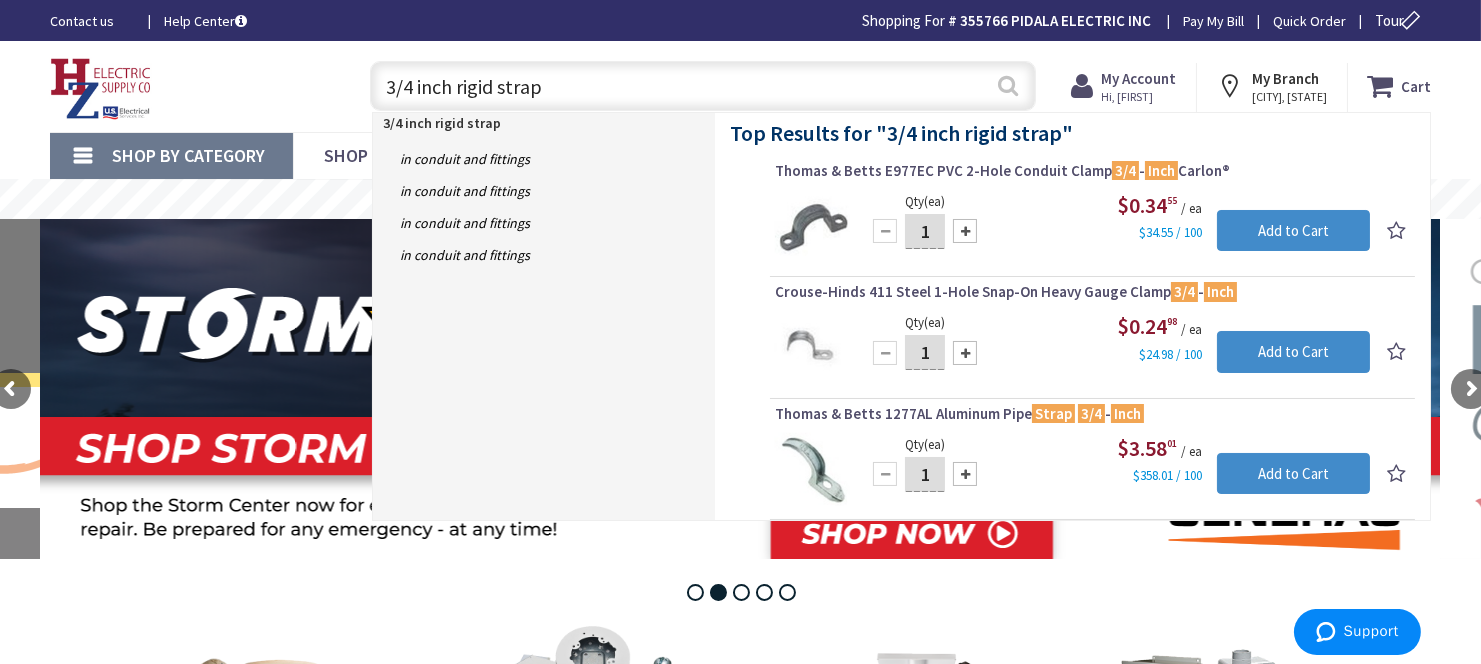 type on "3/4 inch rigid strap" 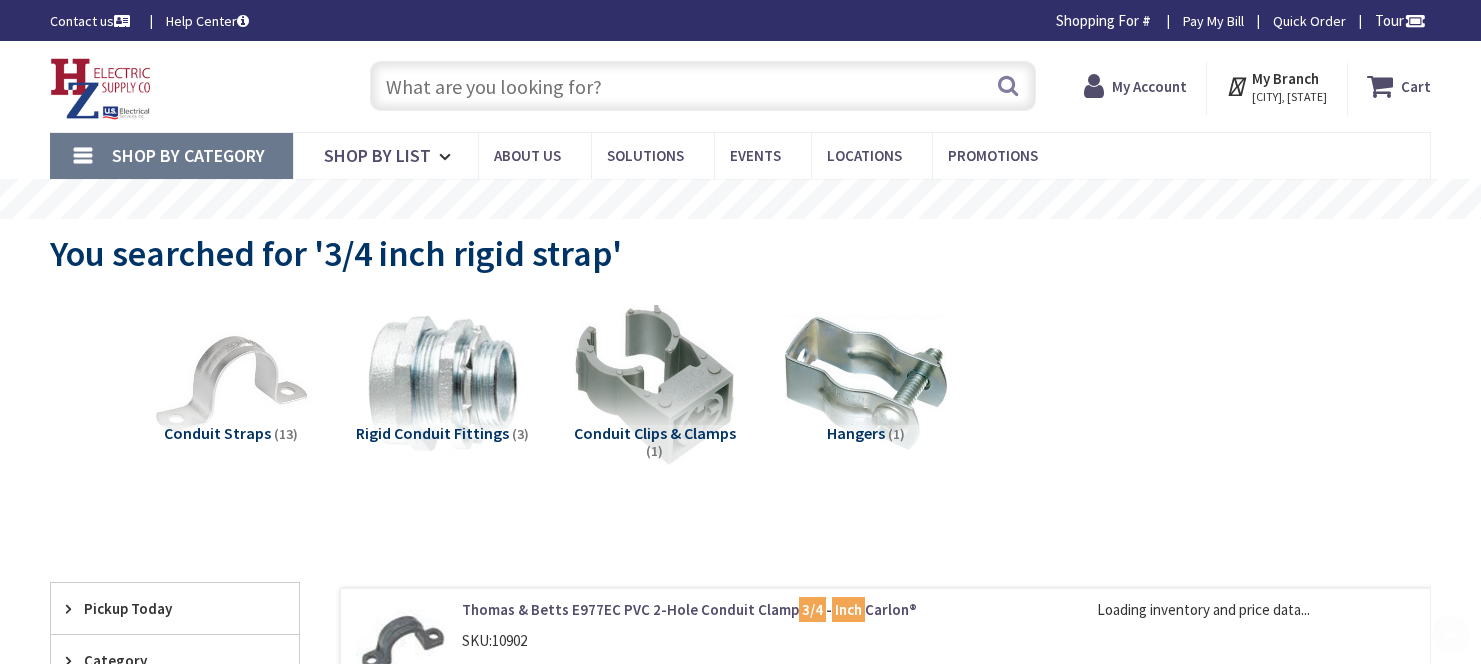 scroll, scrollTop: 228, scrollLeft: 0, axis: vertical 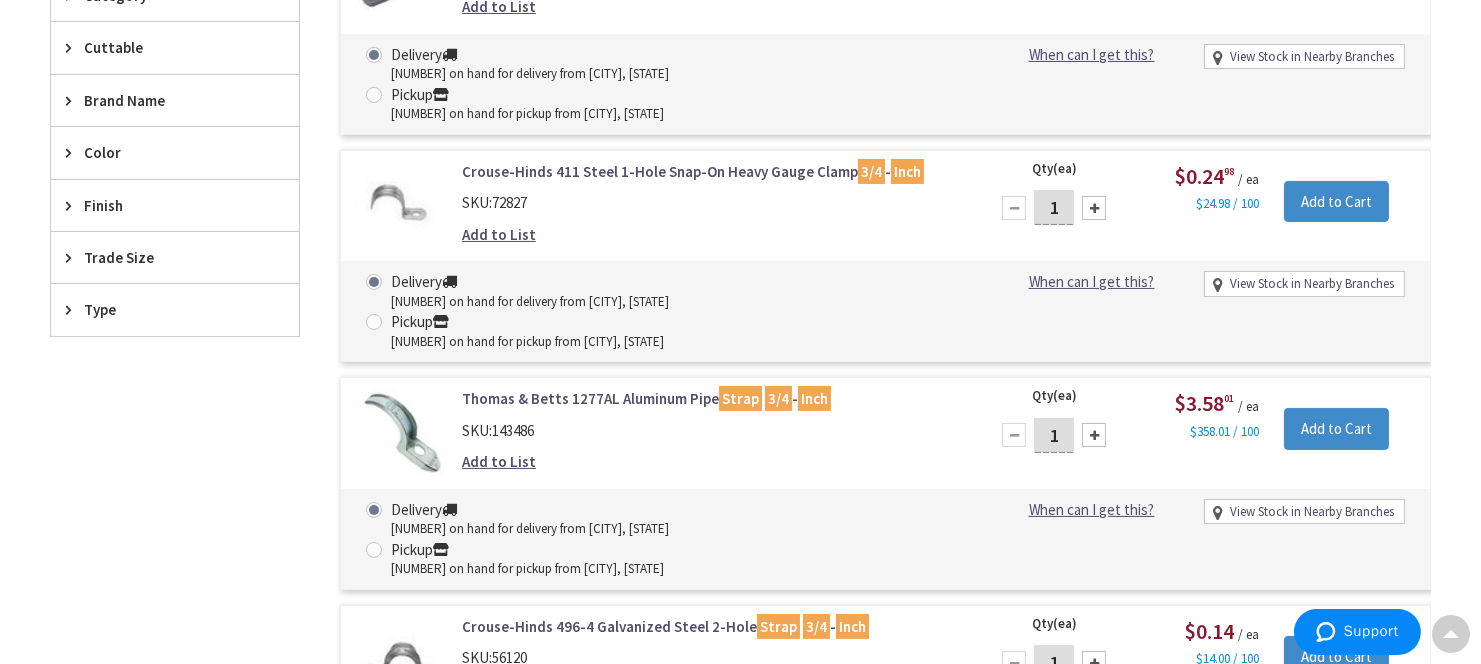 click on "Crouse-Hinds 411 Steel 1-Hole Snap-On Heavy Gauge Clamp  3/4 - Inch" at bounding box center [711, 171] 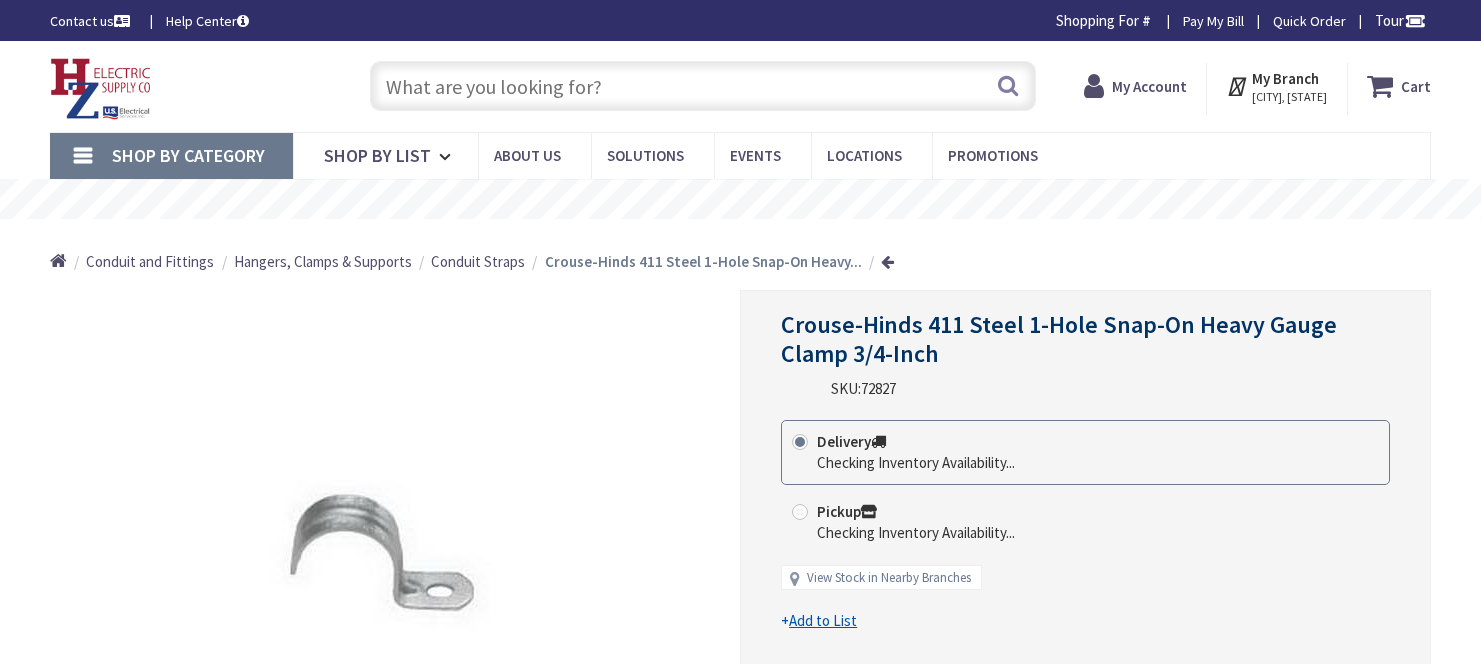 scroll, scrollTop: 0, scrollLeft: 0, axis: both 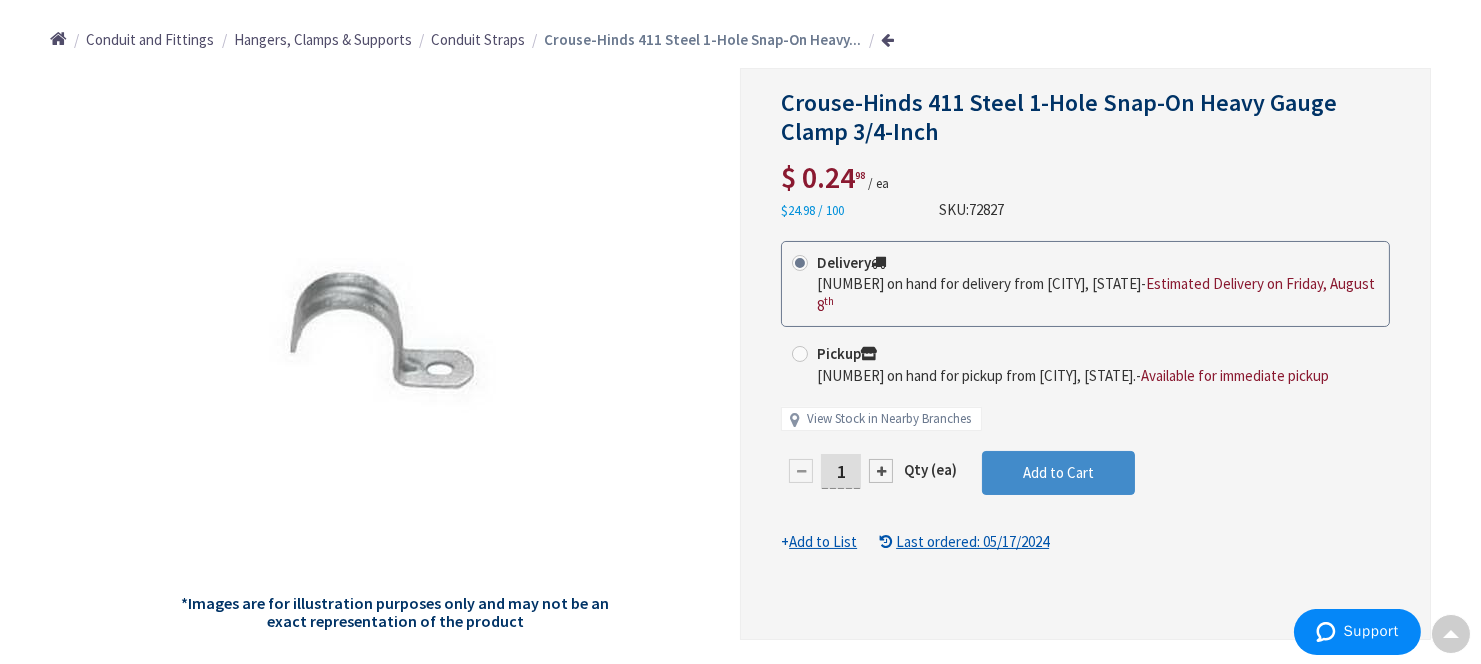 click on "1" at bounding box center (841, 471) 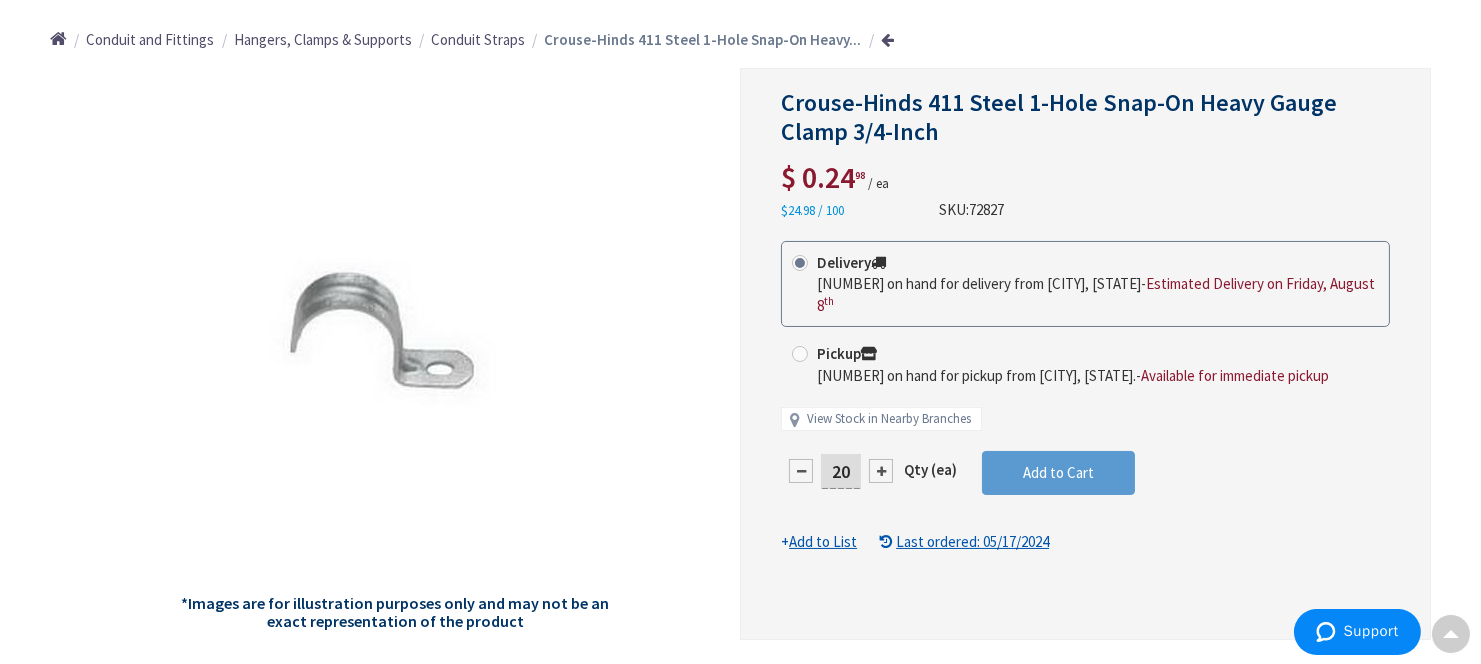 type on "20" 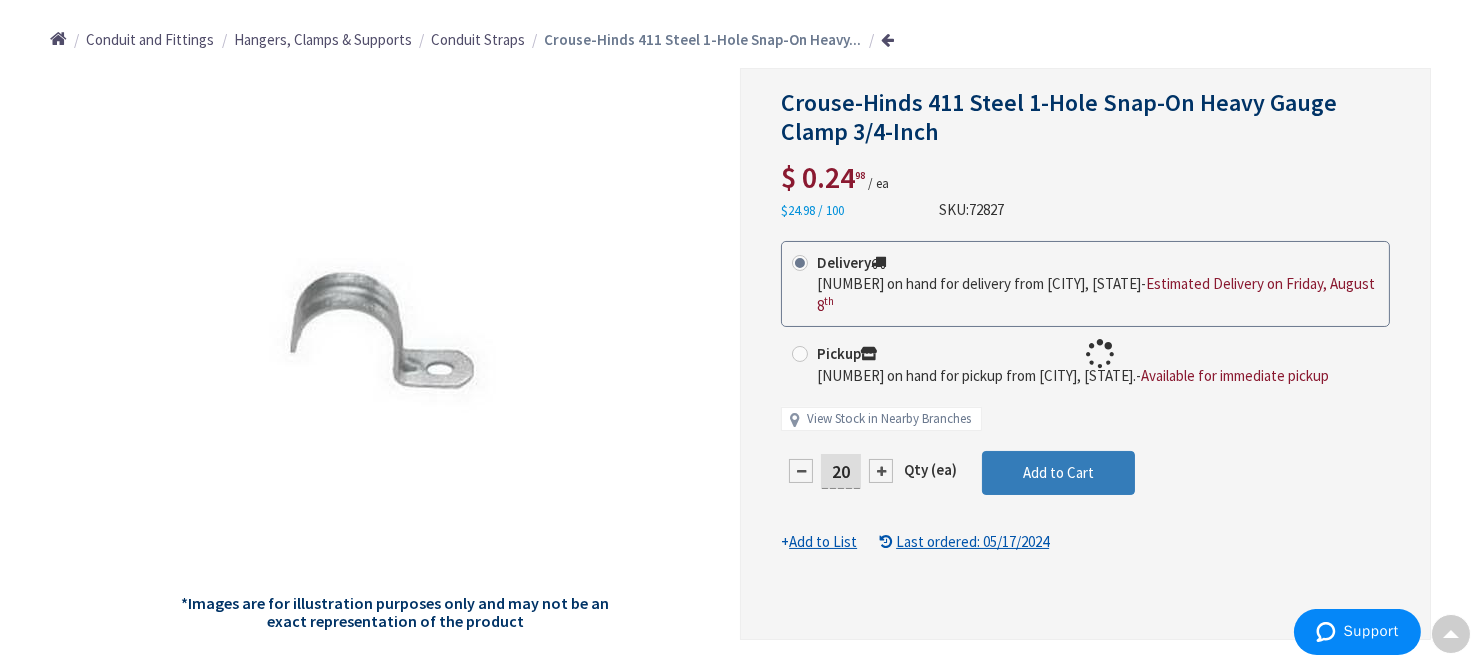 click on "This product is Discontinued
Delivery
795 on hand for delivery from Middletown, CT
-  Estimated Delivery on Friday, August 8 th
Pickup
171 on hand for pickup from Poughkeepsie, NY.
-  Available for immediate pickup
View Stock in Nearby Branches
20 Qty (ea)" at bounding box center (1085, 397) 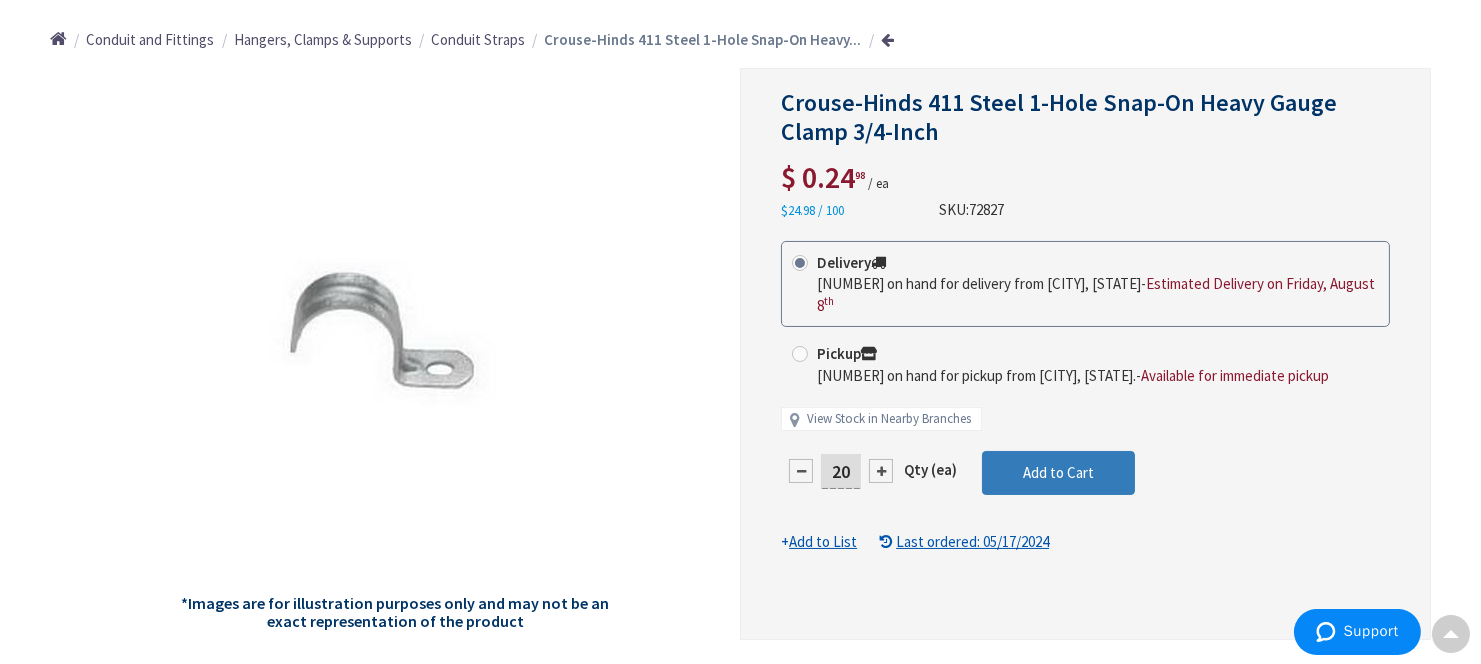 click on "Add to Cart" at bounding box center [1058, 473] 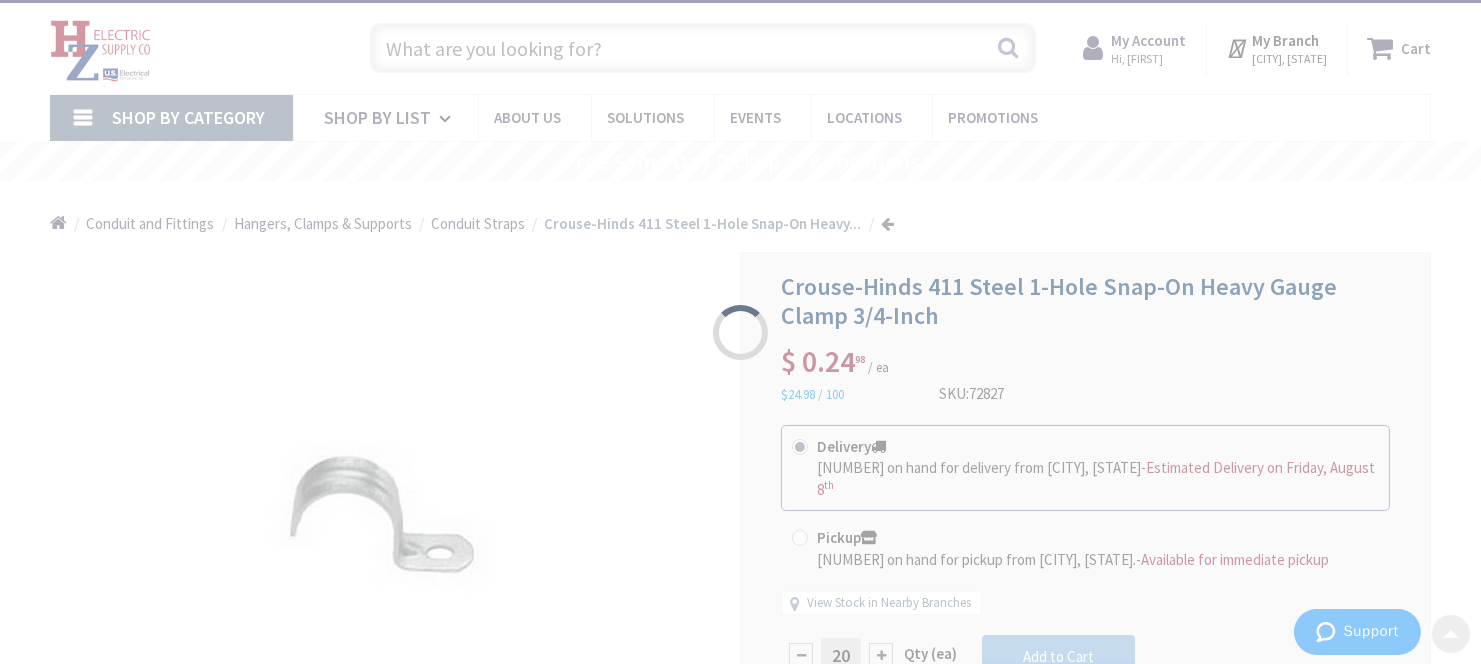 scroll, scrollTop: 0, scrollLeft: 0, axis: both 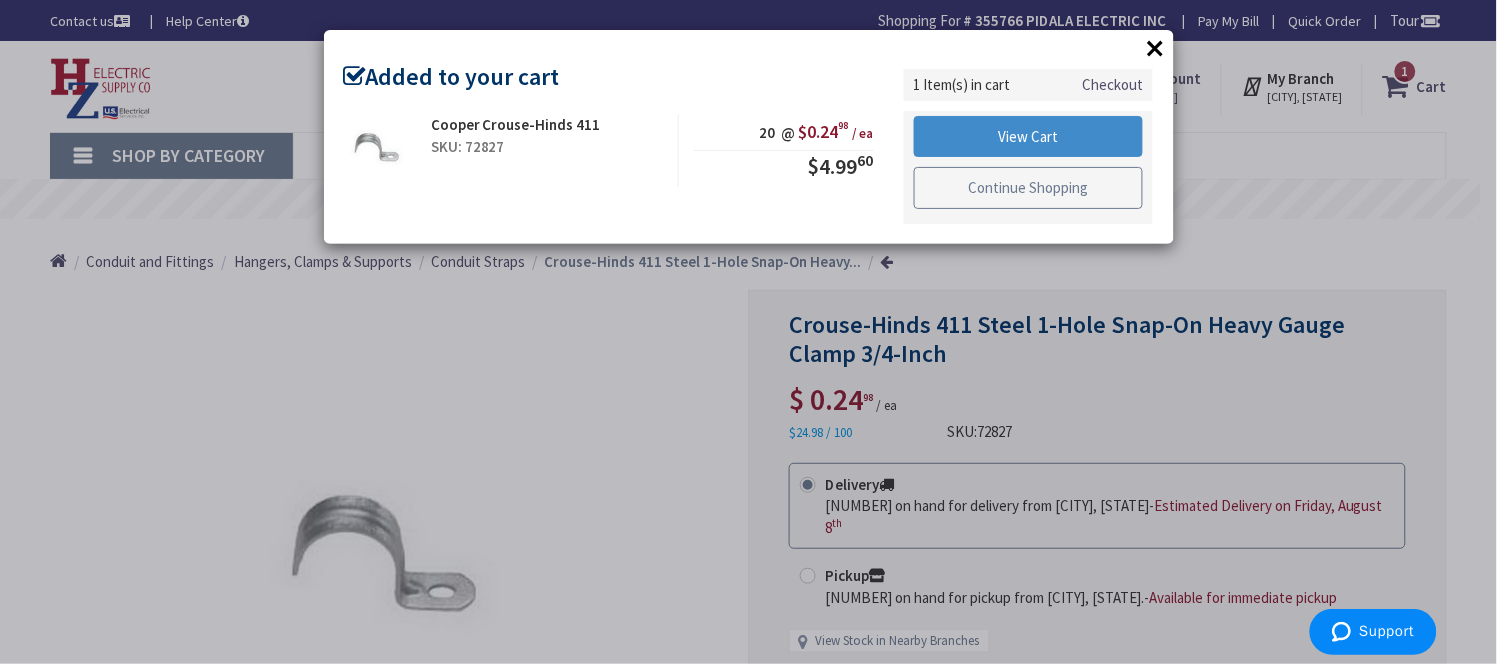 drag, startPoint x: 1011, startPoint y: 185, endPoint x: 1002, endPoint y: 177, distance: 12.0415945 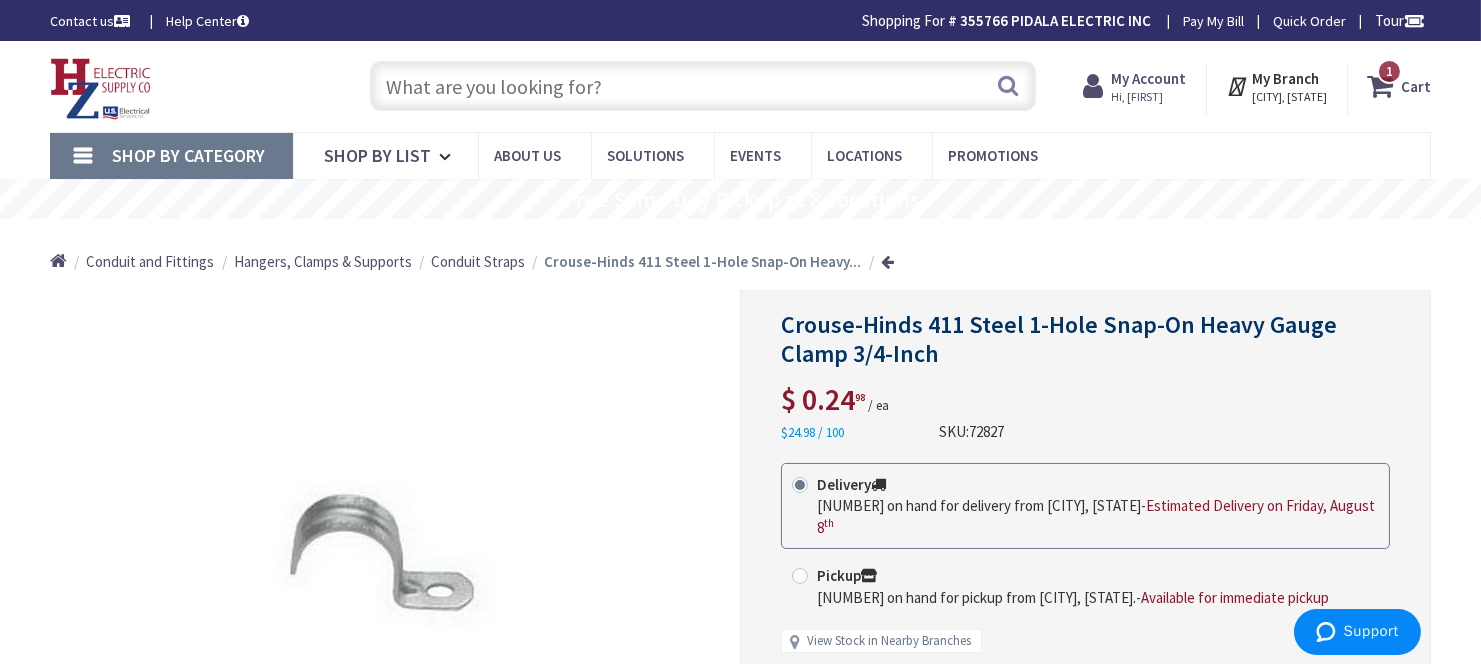 drag, startPoint x: 432, startPoint y: 80, endPoint x: 355, endPoint y: 62, distance: 79.07591 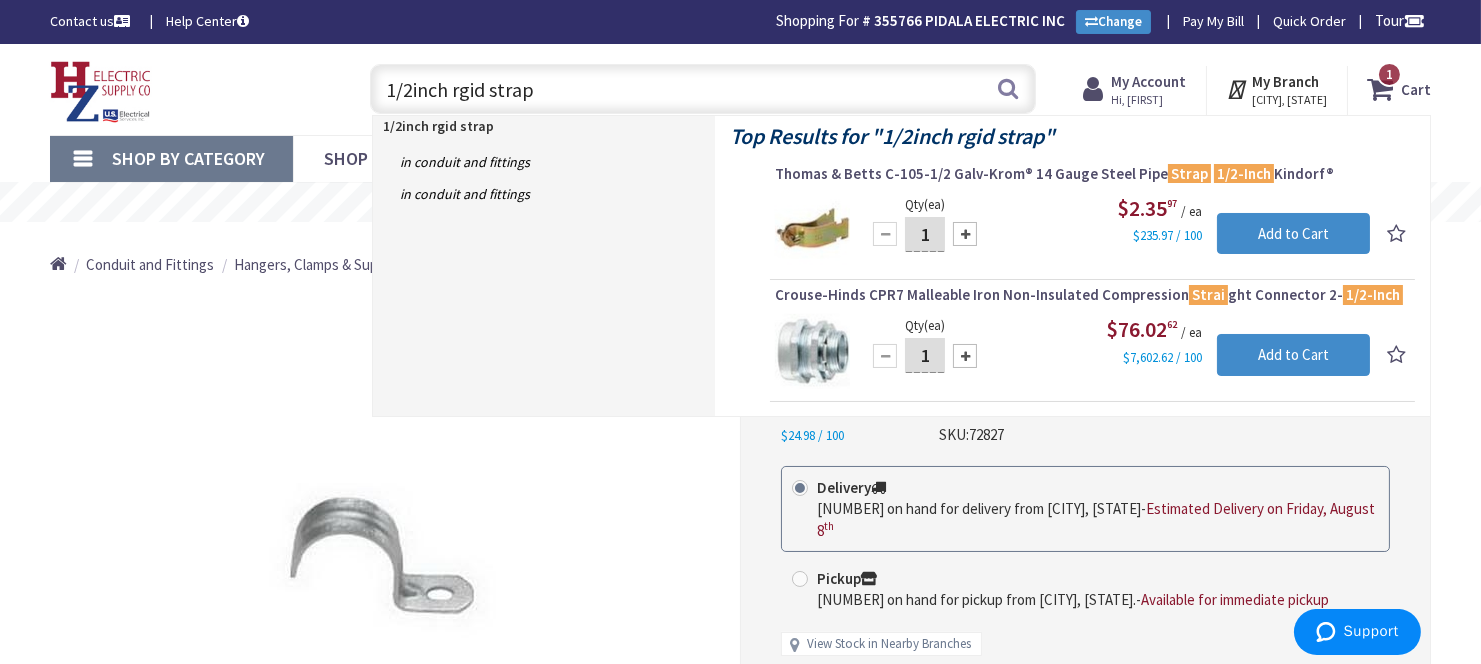 click on "1/2inch rgid strap" at bounding box center [703, 89] 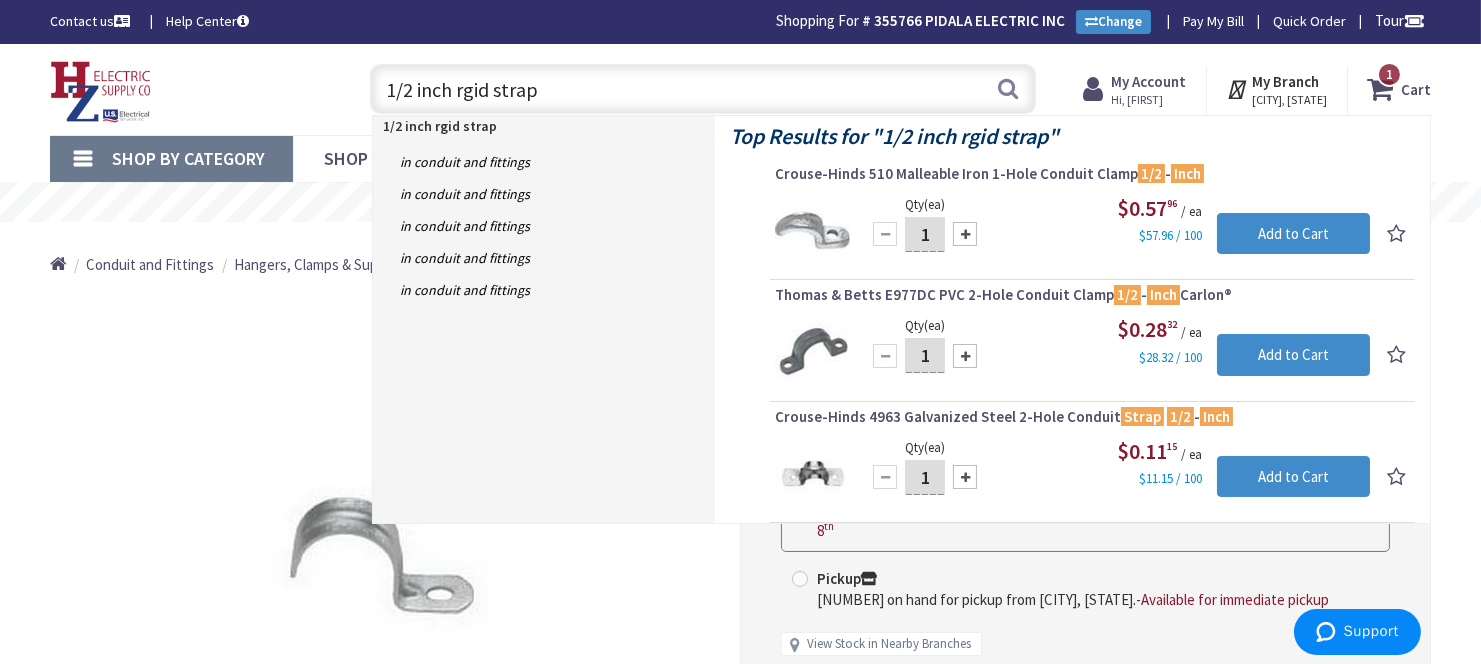 click on "1/2 inch rgid strap" at bounding box center (703, 89) 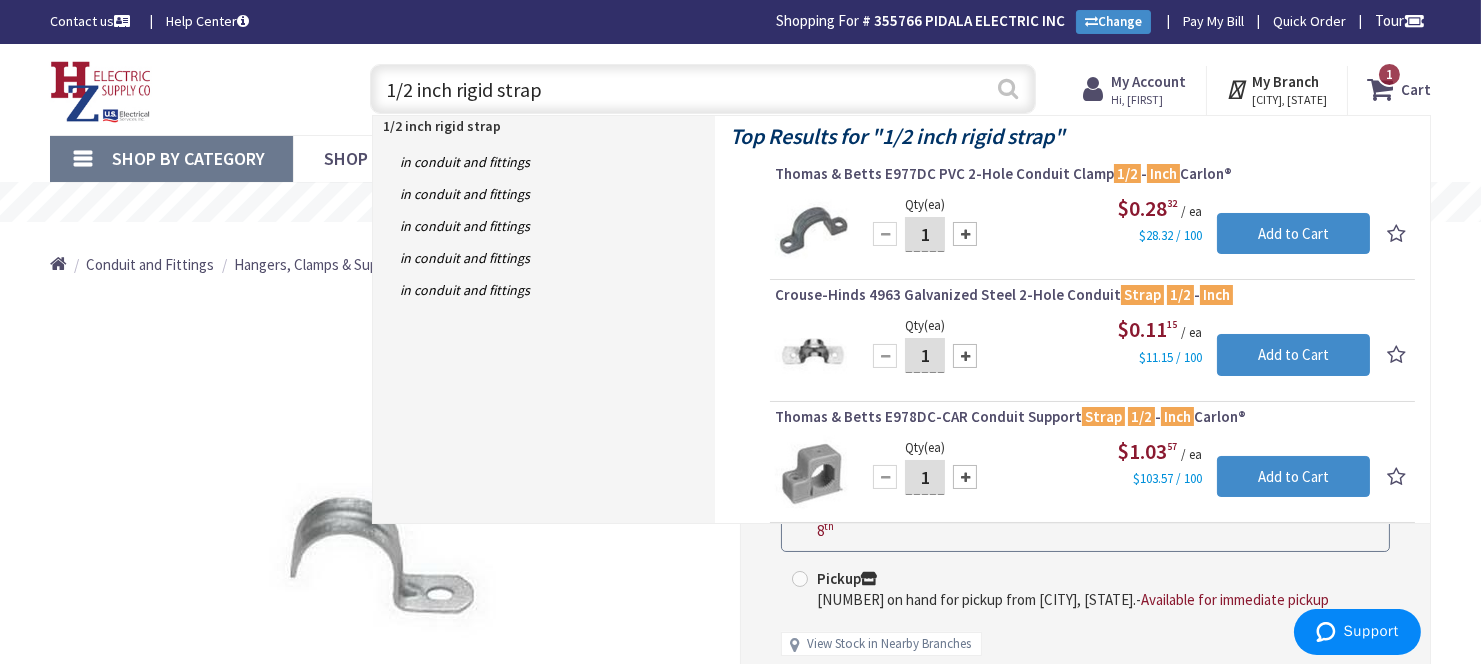 type on "1/2 inch rigid strap" 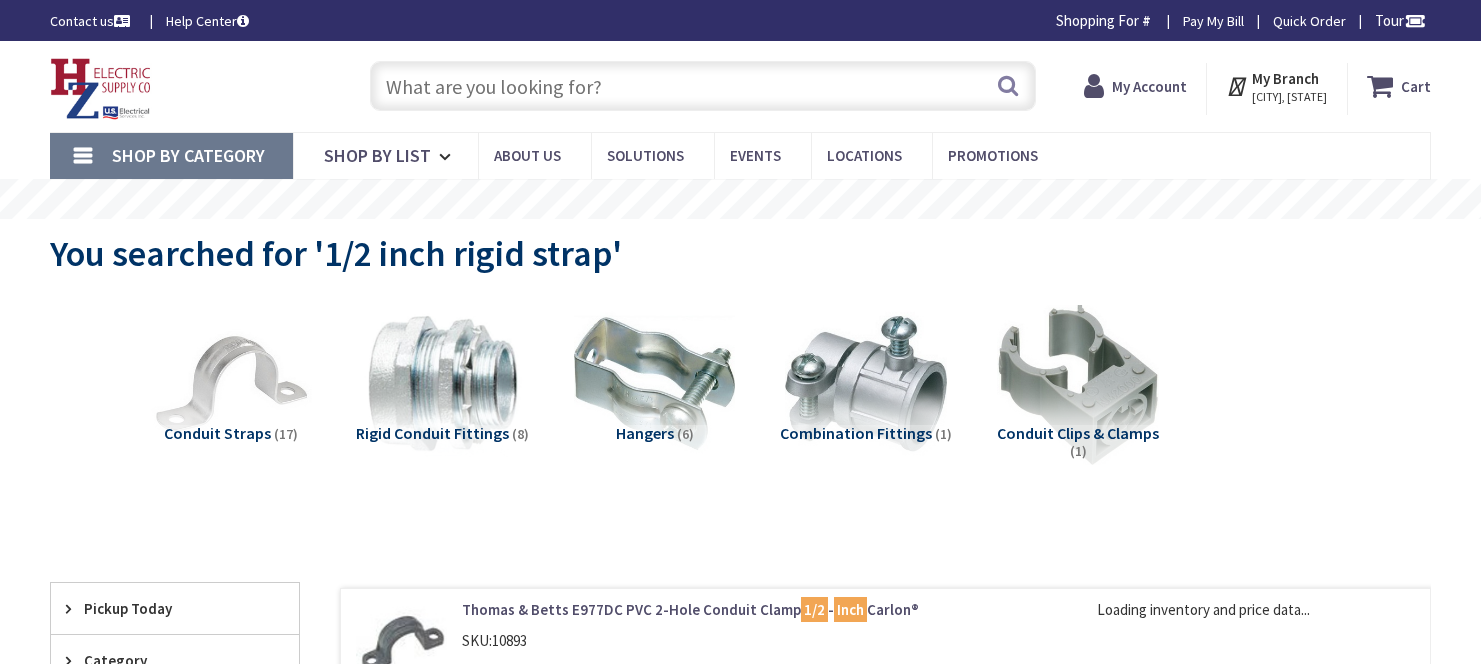 scroll, scrollTop: 333, scrollLeft: 0, axis: vertical 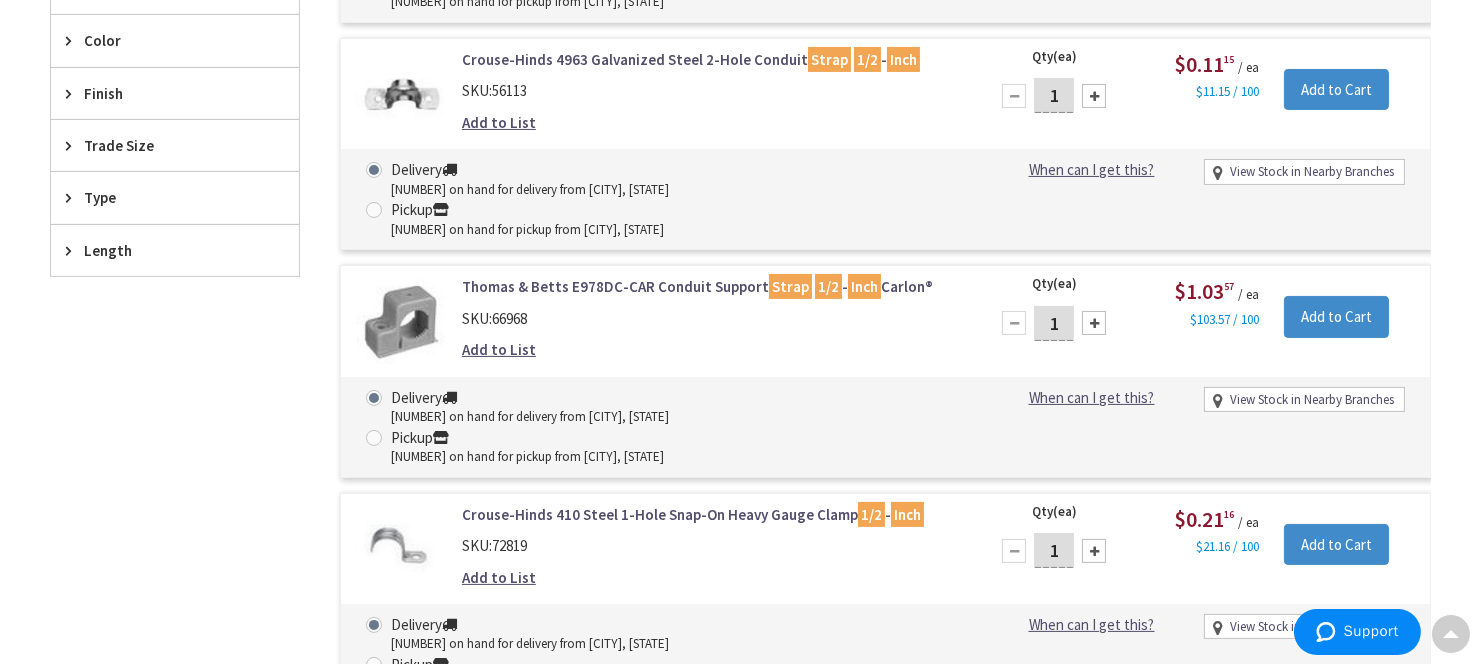 click on "1" at bounding box center (1054, 550) 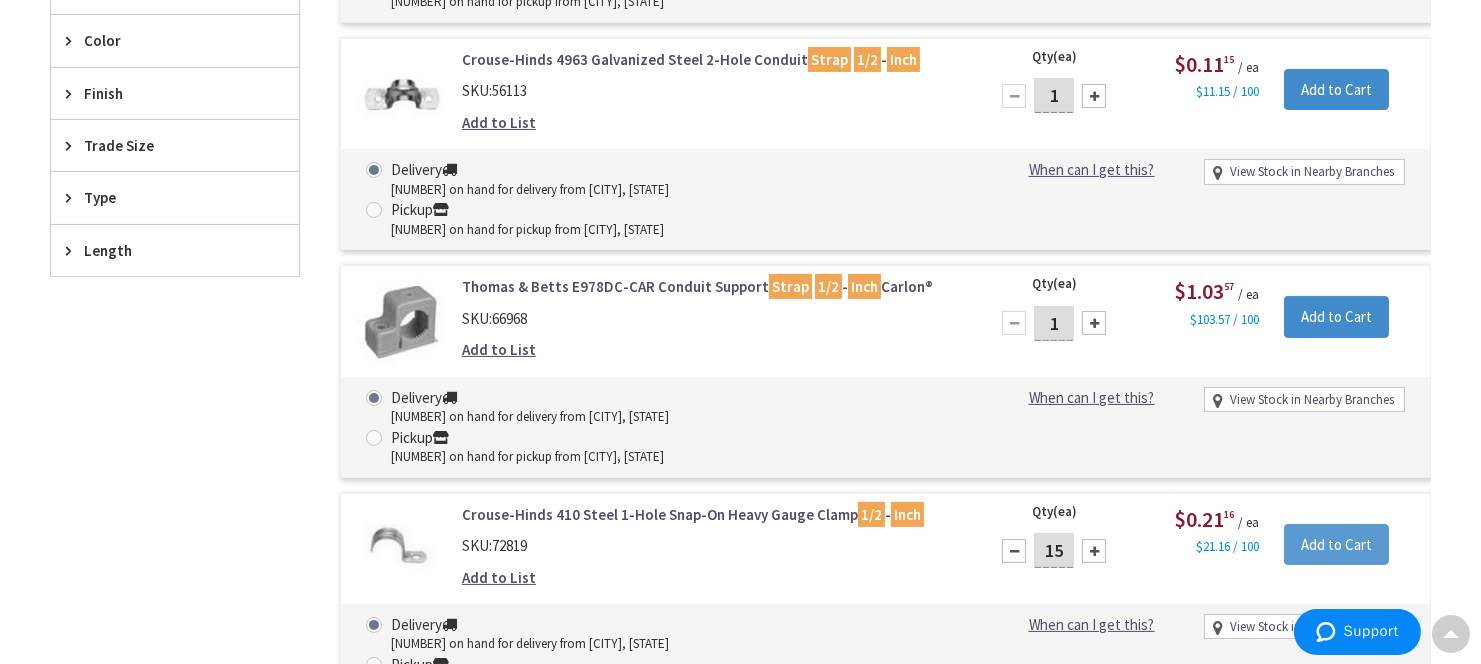 type on "15" 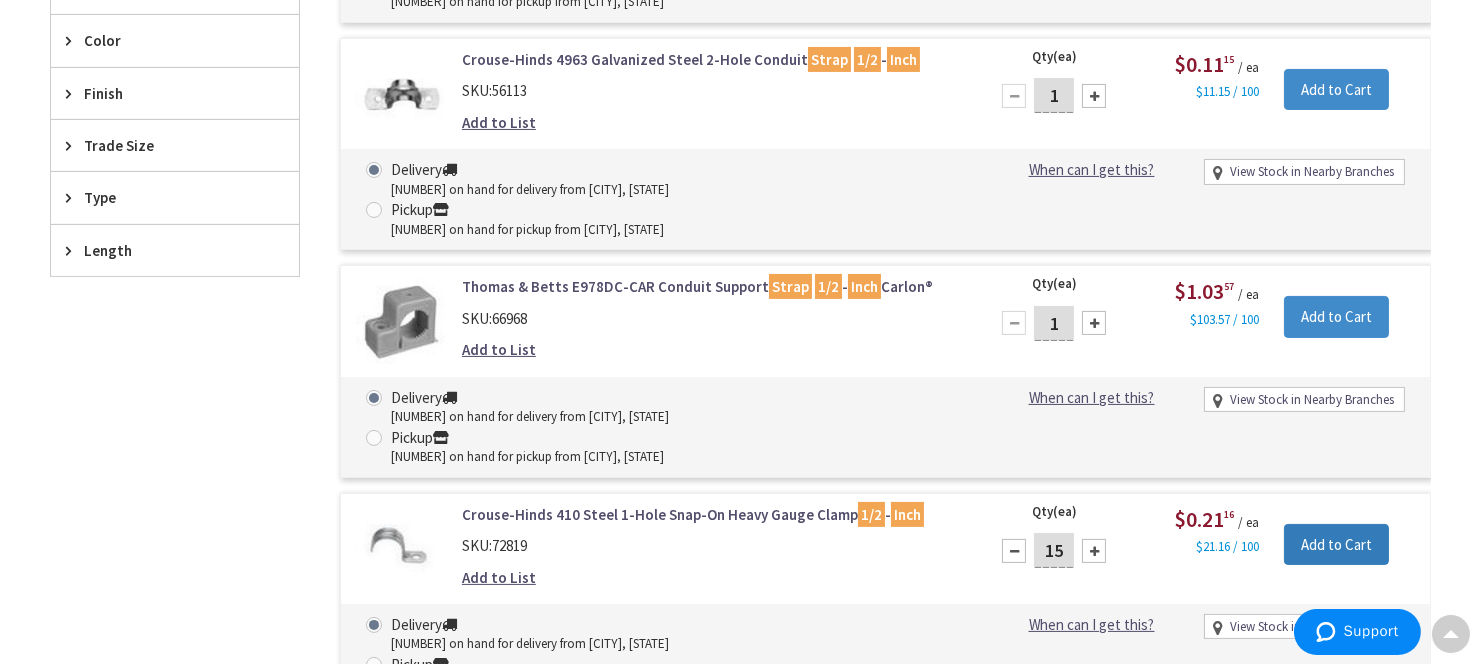 click on "Add to Cart" at bounding box center [1336, 545] 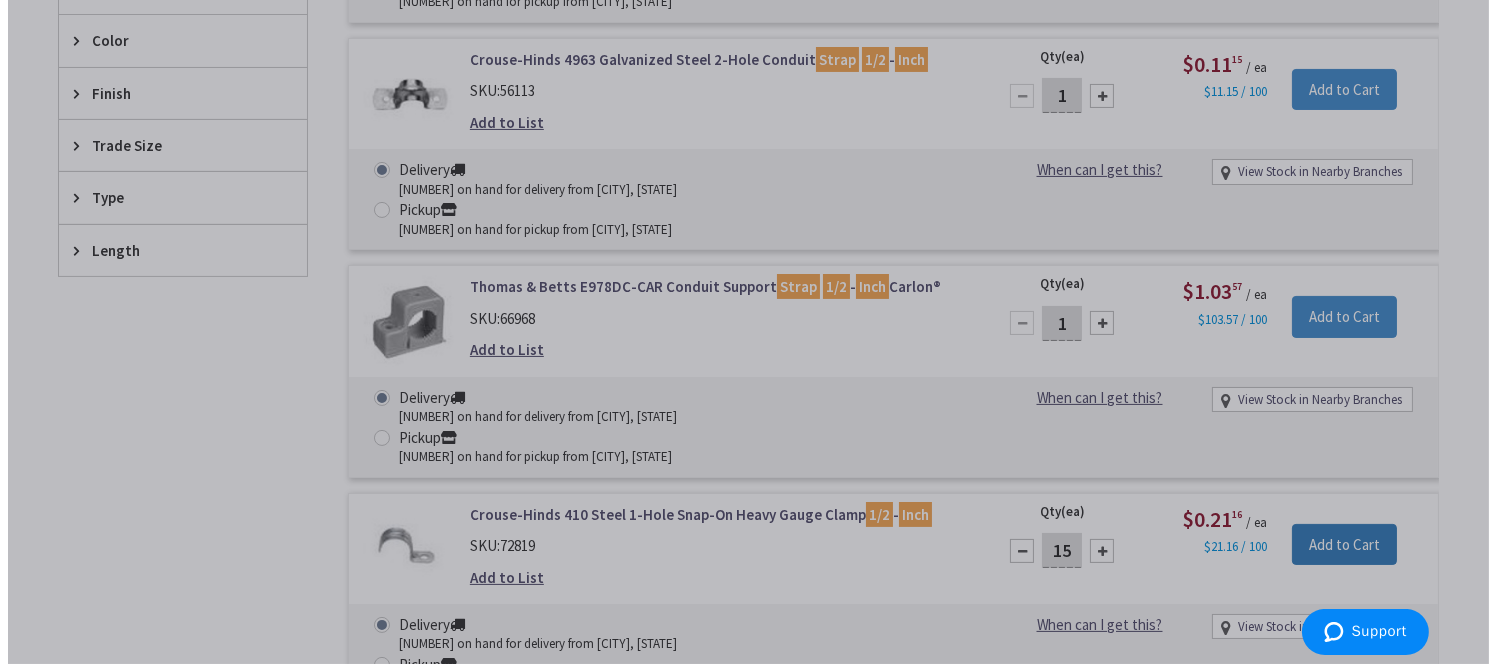 scroll, scrollTop: 780, scrollLeft: 0, axis: vertical 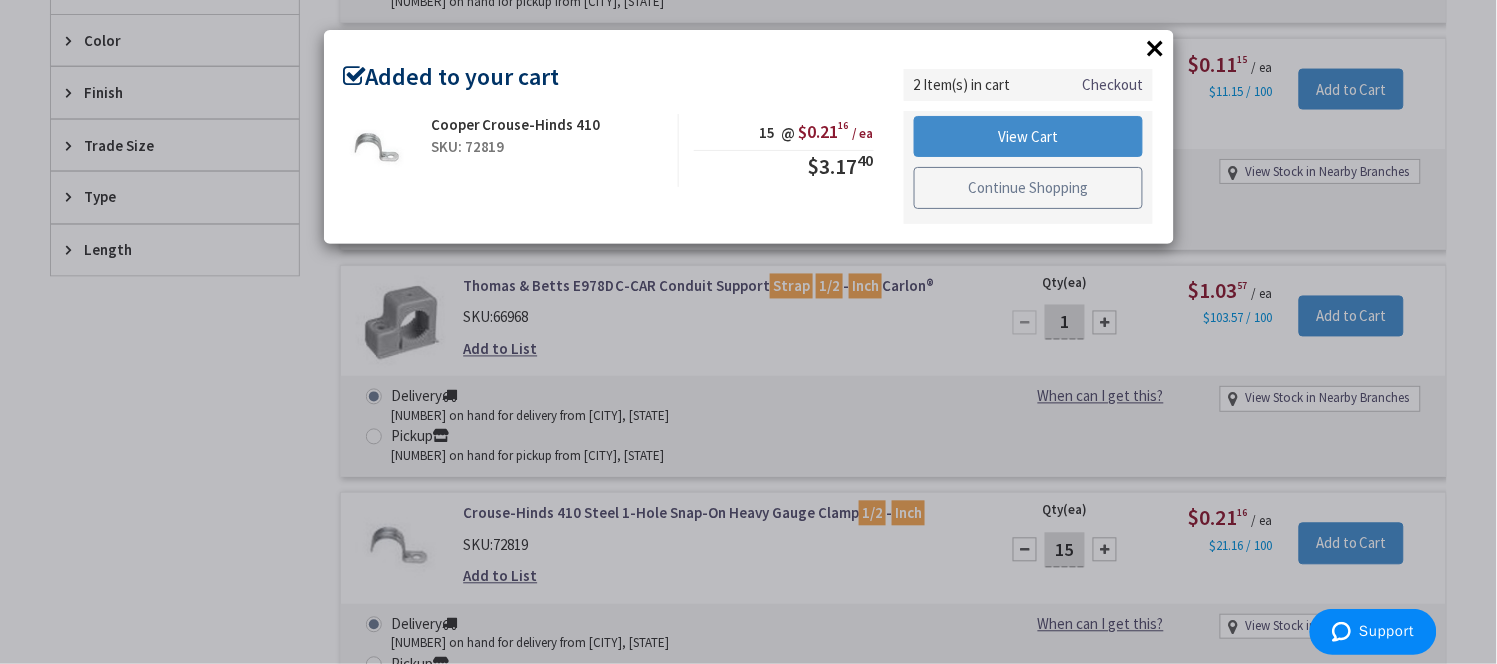 click on "Continue Shopping" at bounding box center (1029, 188) 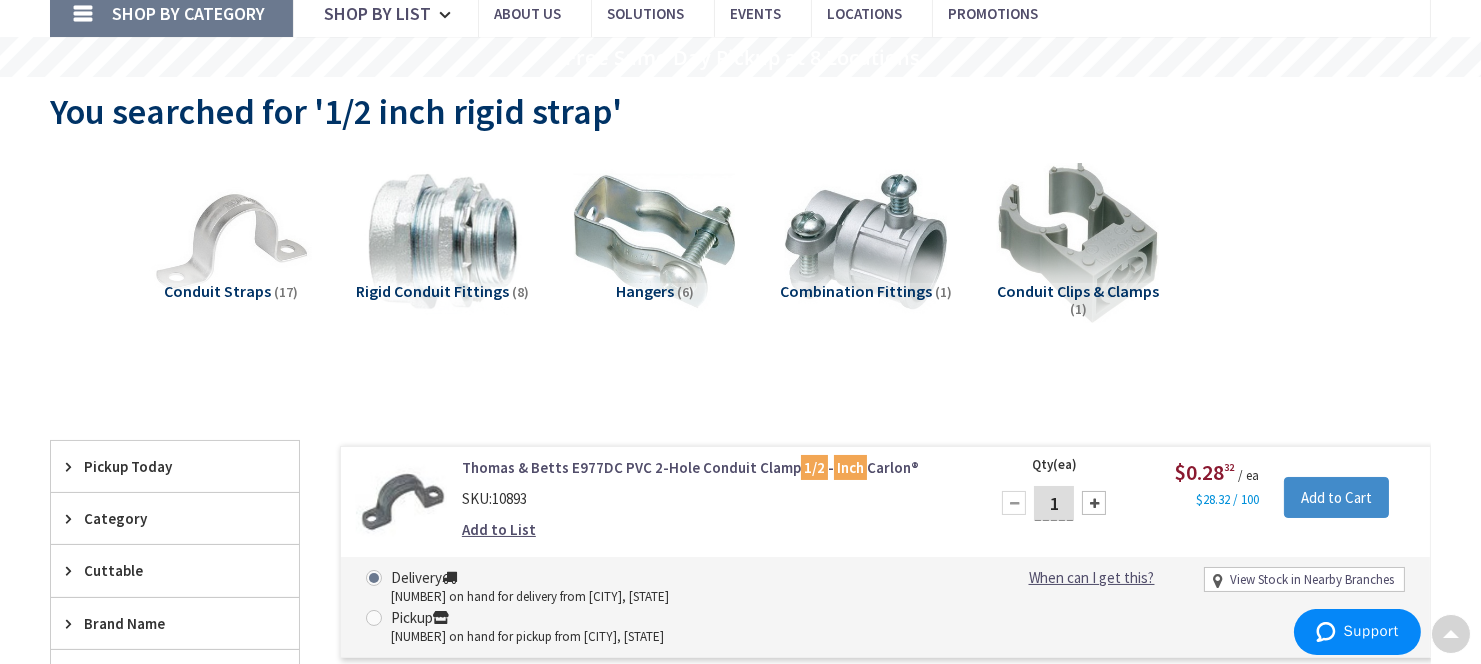 scroll, scrollTop: 3, scrollLeft: 0, axis: vertical 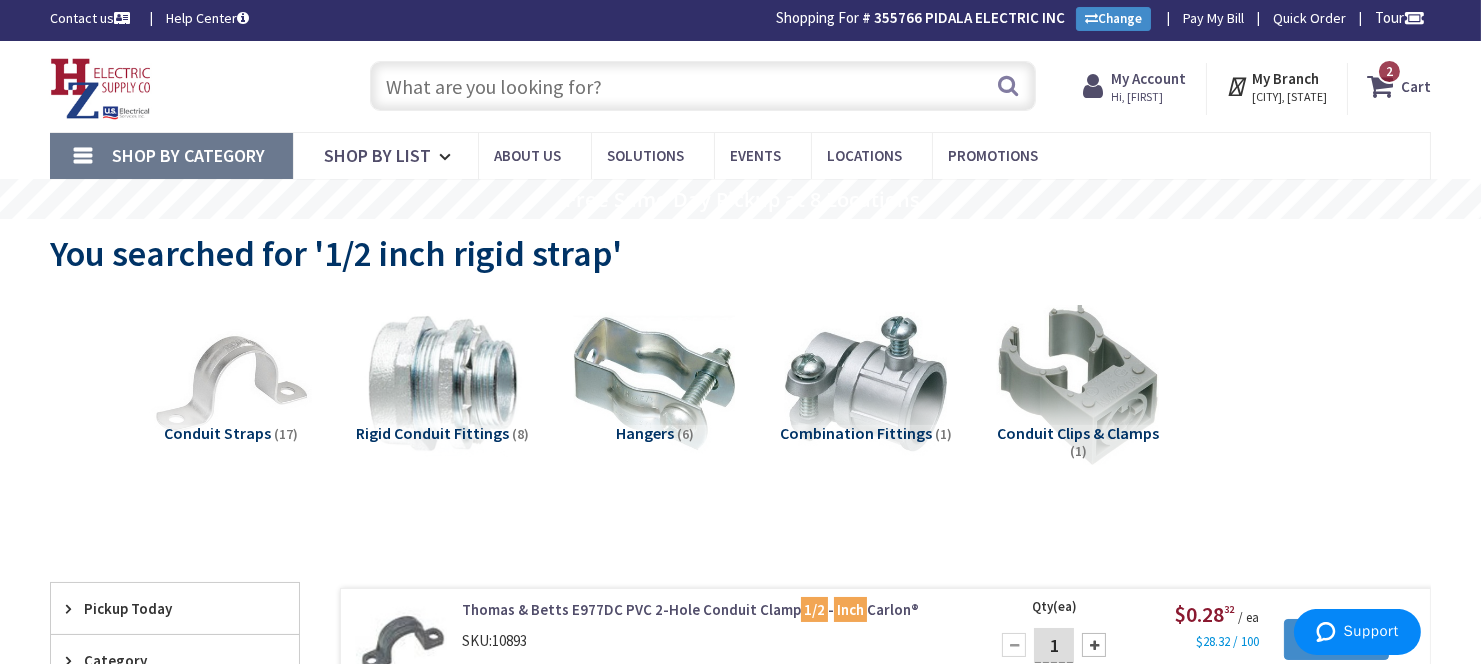 click at bounding box center (703, 86) 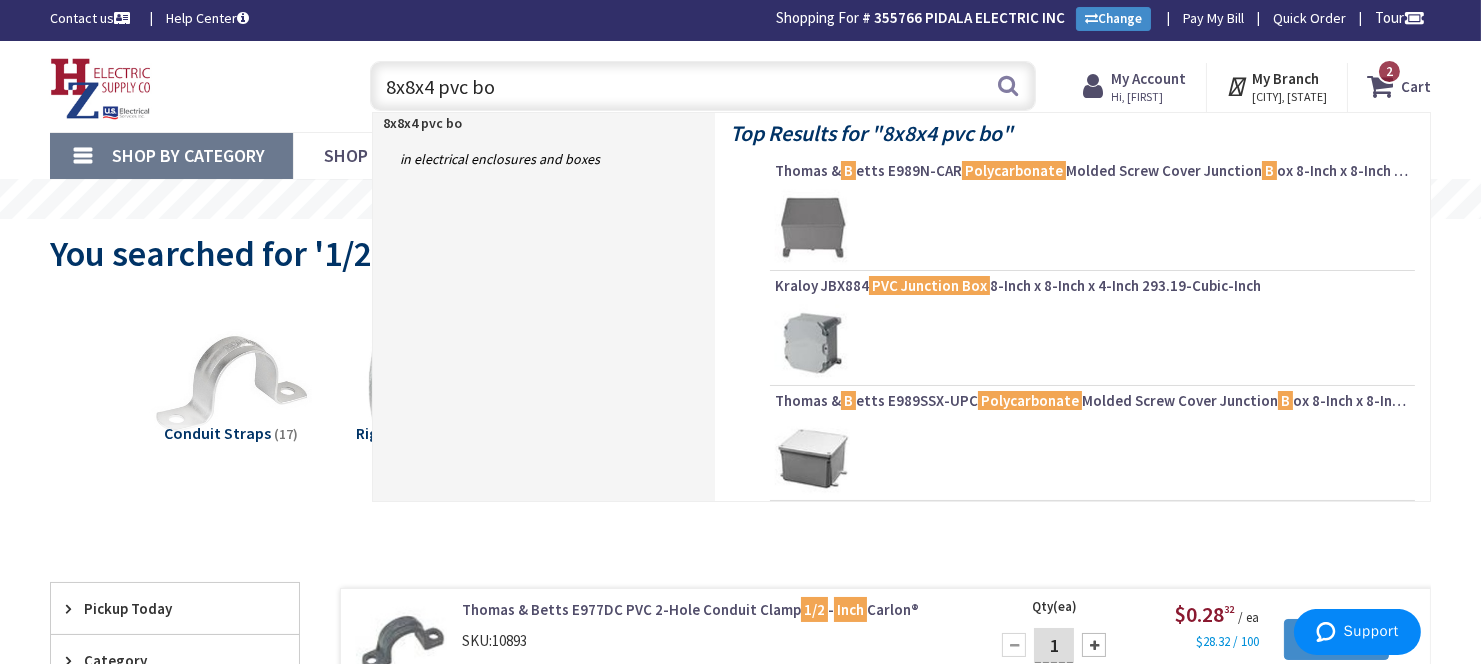 type on "8x8x4 pvc box" 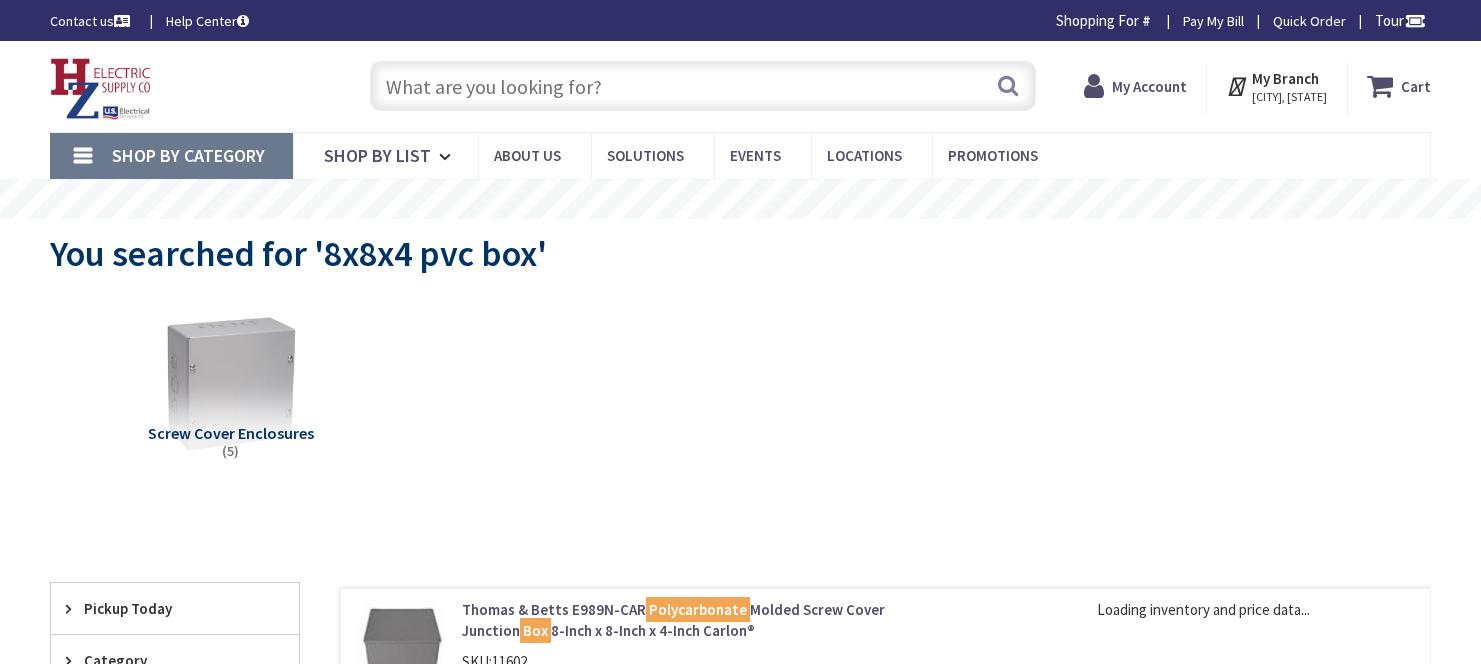 scroll, scrollTop: 84, scrollLeft: 0, axis: vertical 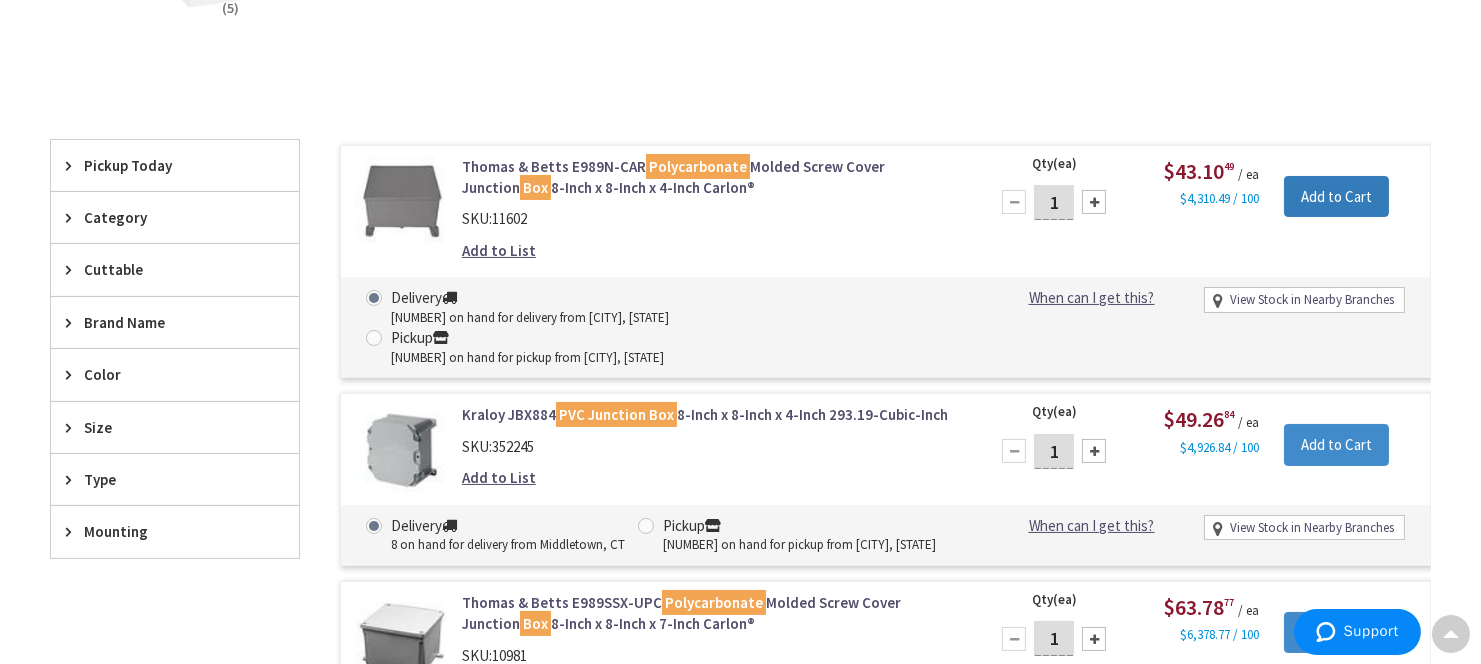 click on "Add to Cart" at bounding box center (1336, 197) 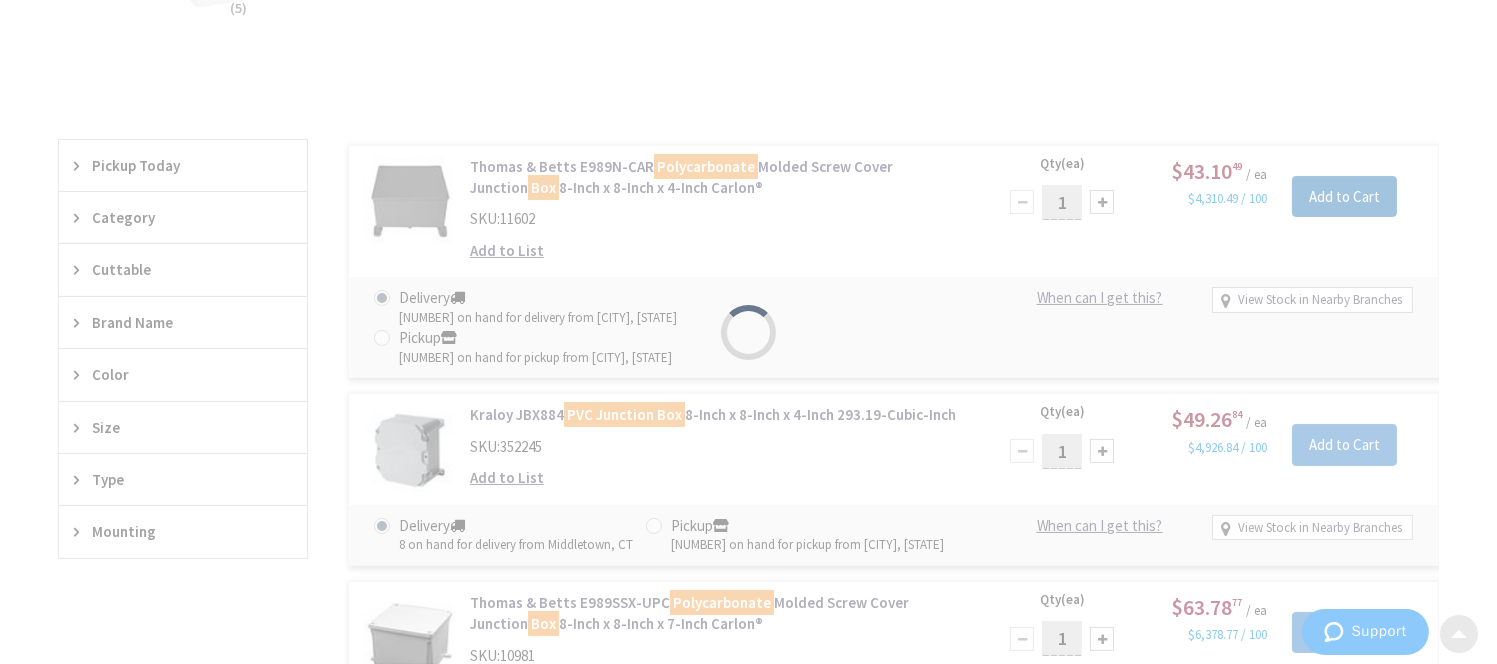 scroll, scrollTop: 447, scrollLeft: 0, axis: vertical 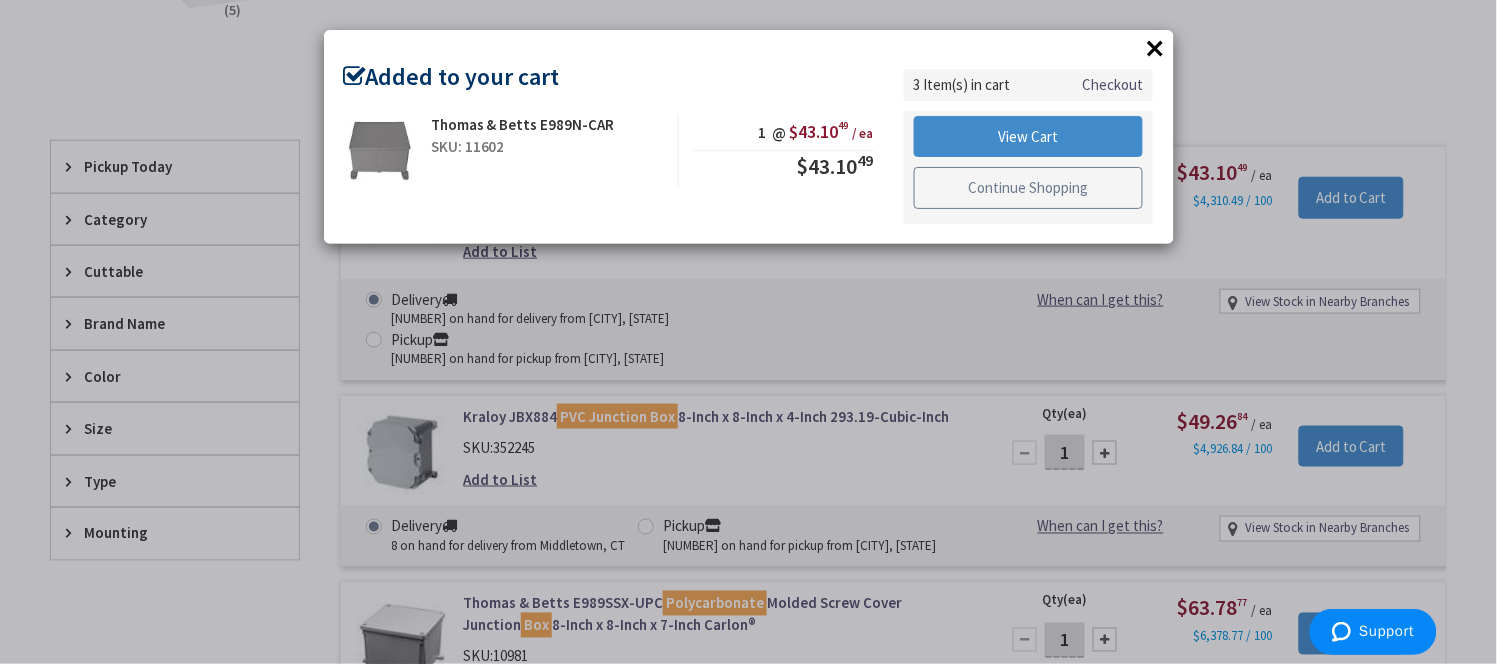 click on "Continue Shopping" at bounding box center (1029, 188) 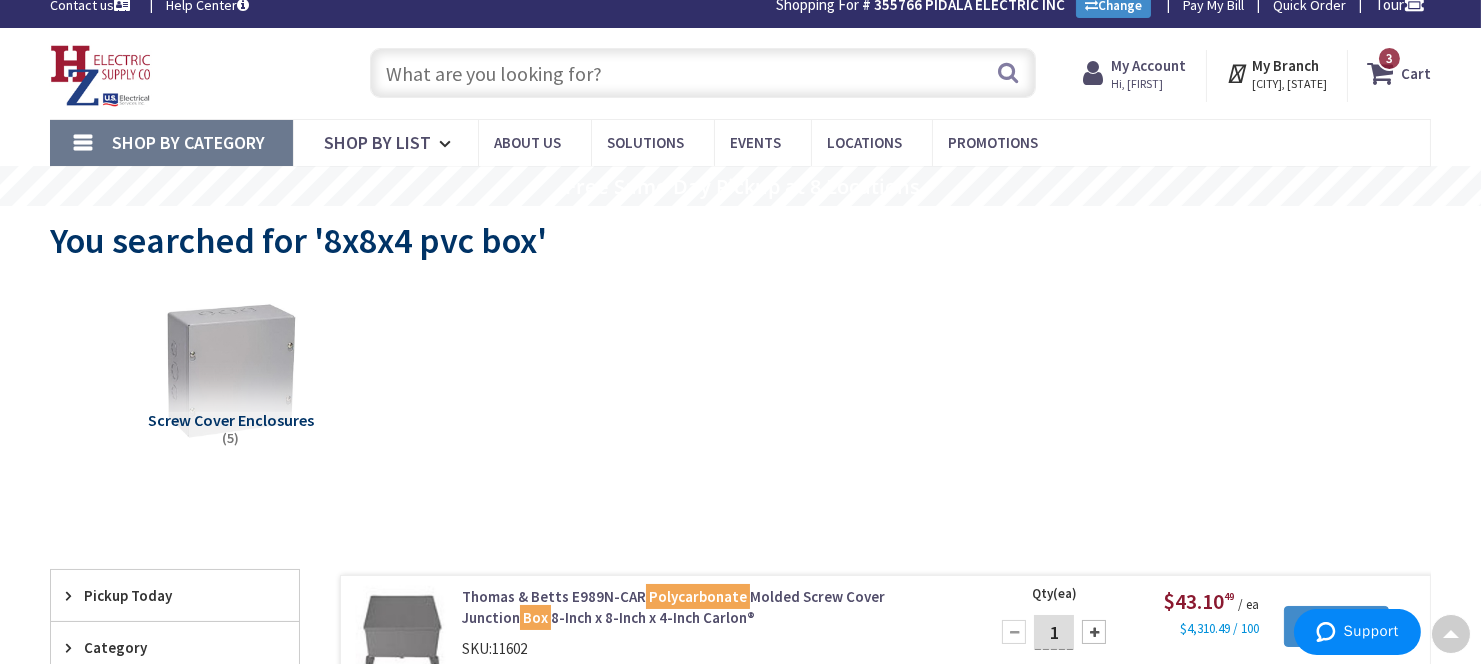 scroll, scrollTop: 0, scrollLeft: 0, axis: both 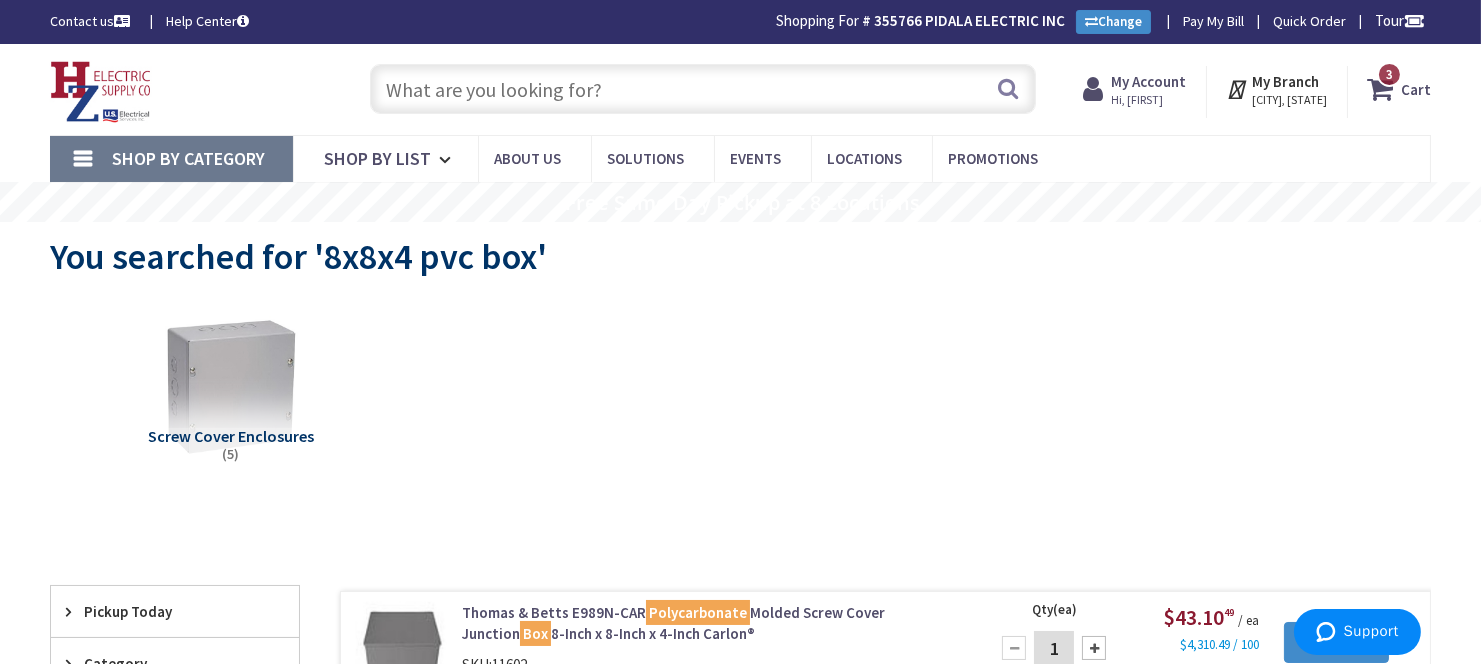 click at bounding box center (703, 89) 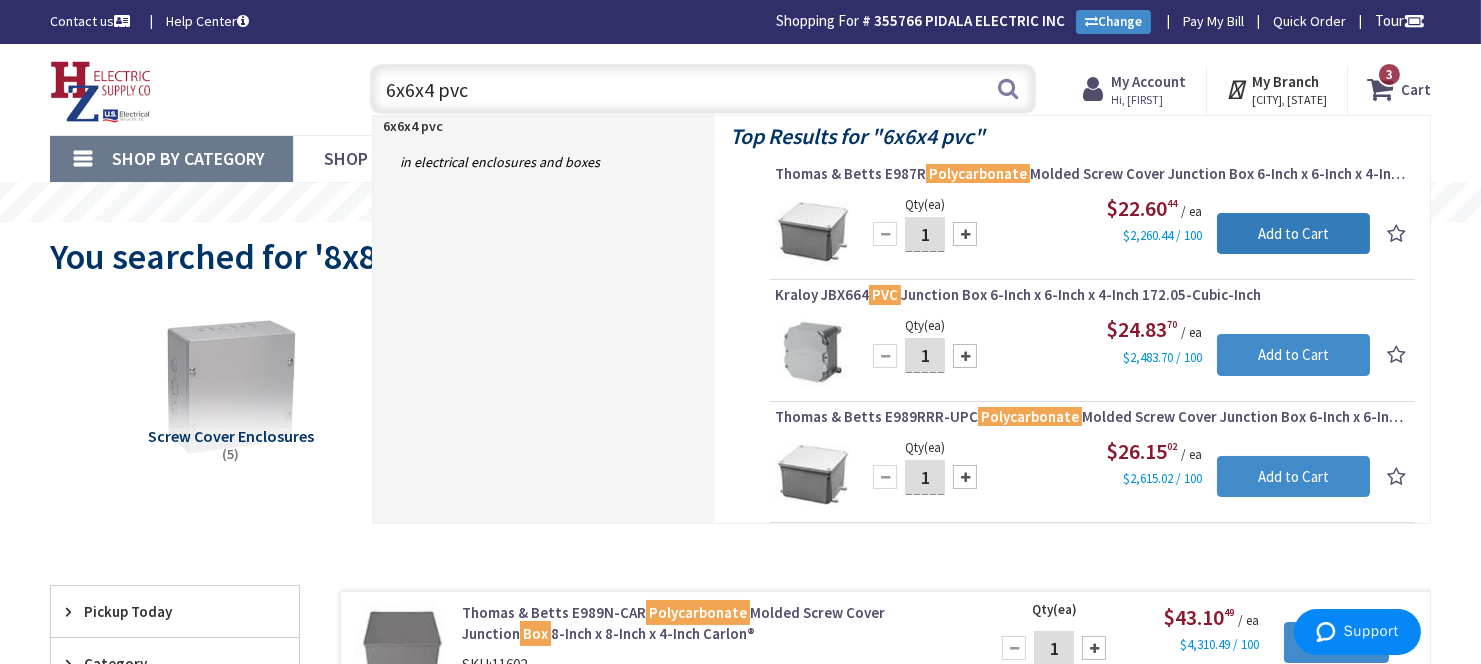 click on "Add to Cart" at bounding box center (1293, 234) 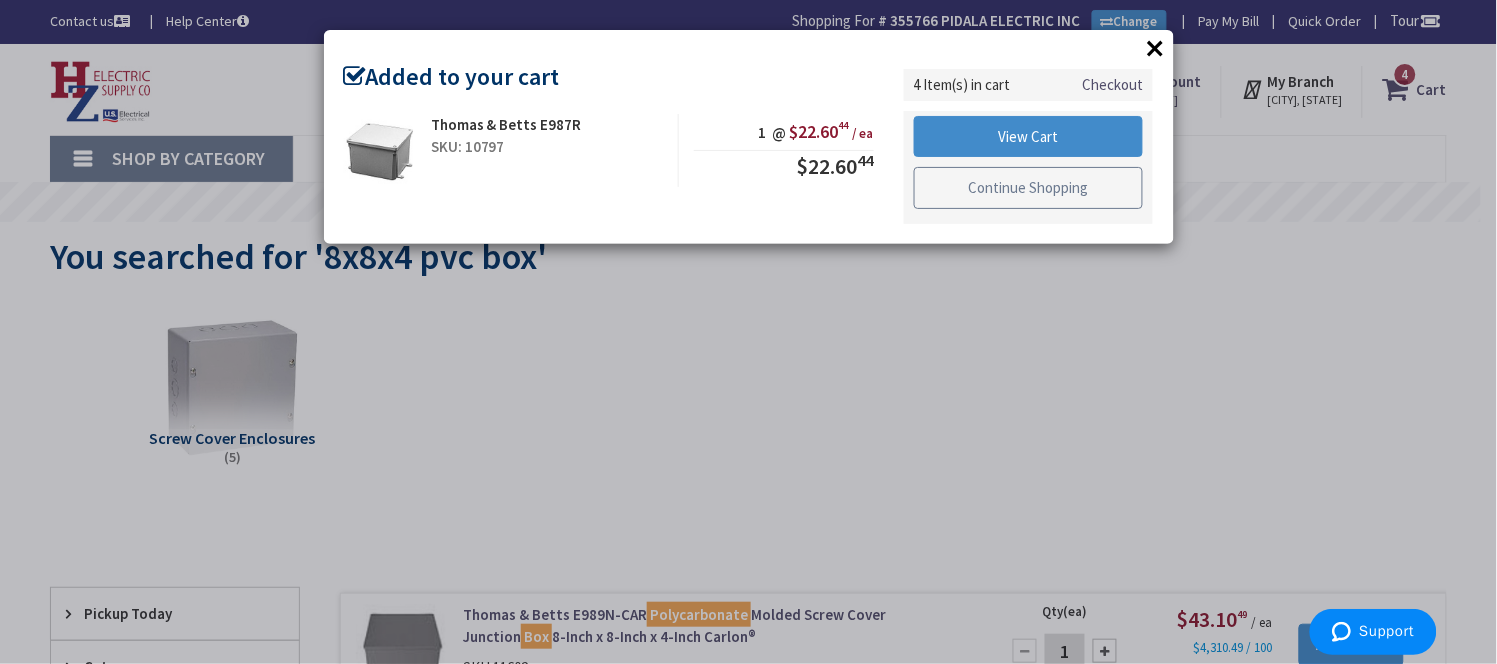 click on "Continue Shopping" at bounding box center [1029, 188] 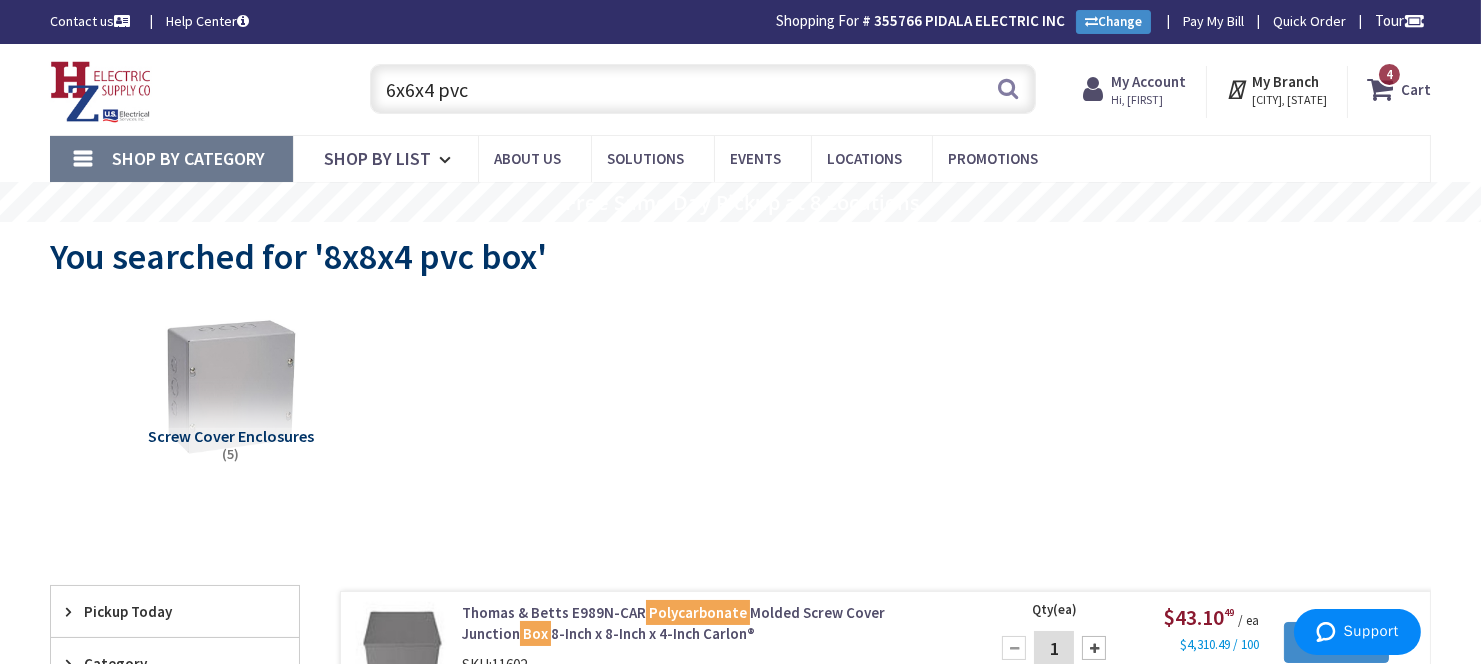 click on "6x6x4 pvc" at bounding box center [703, 89] 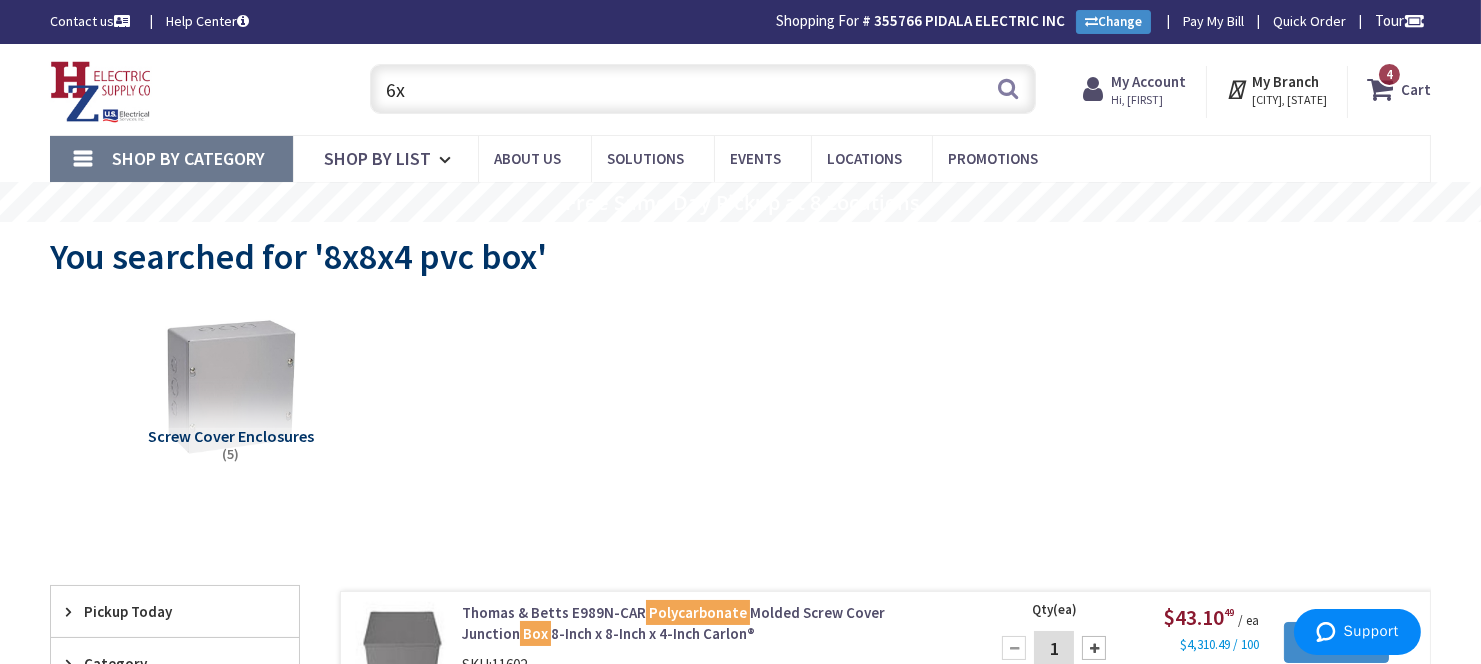 type on "6" 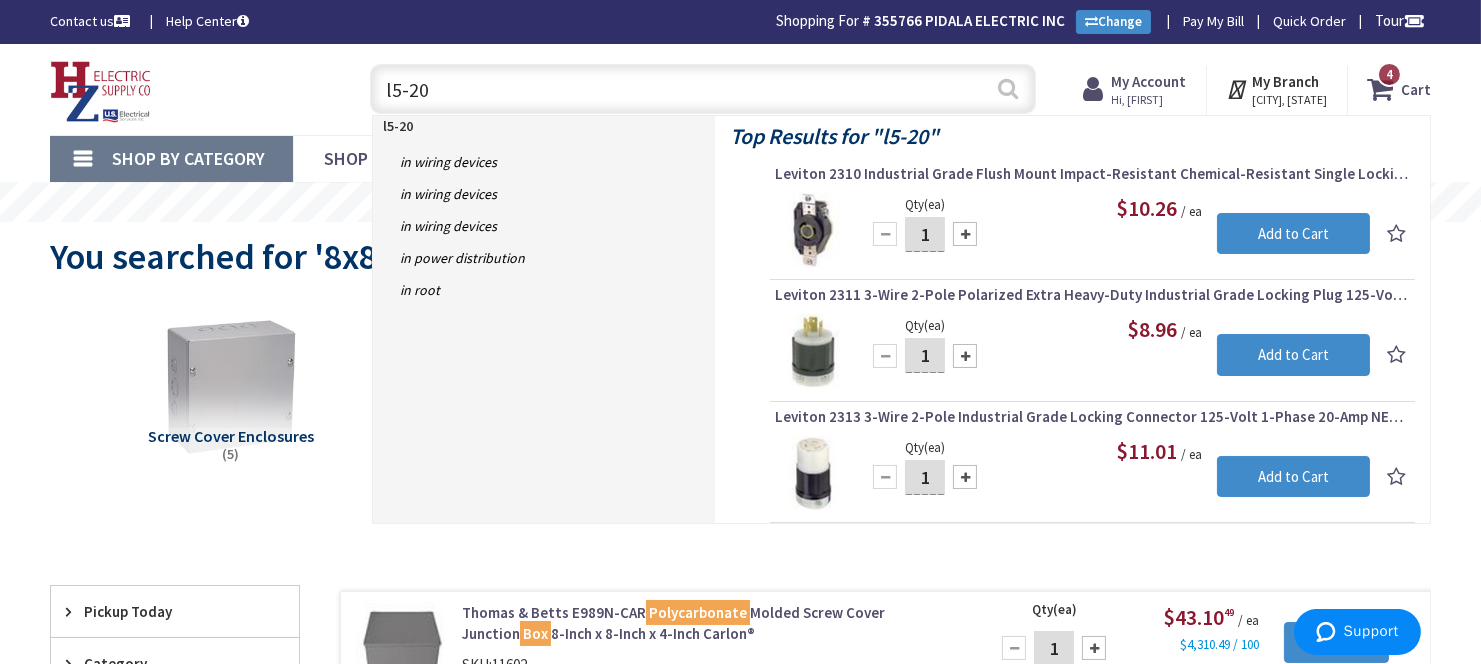 type on "l5-20" 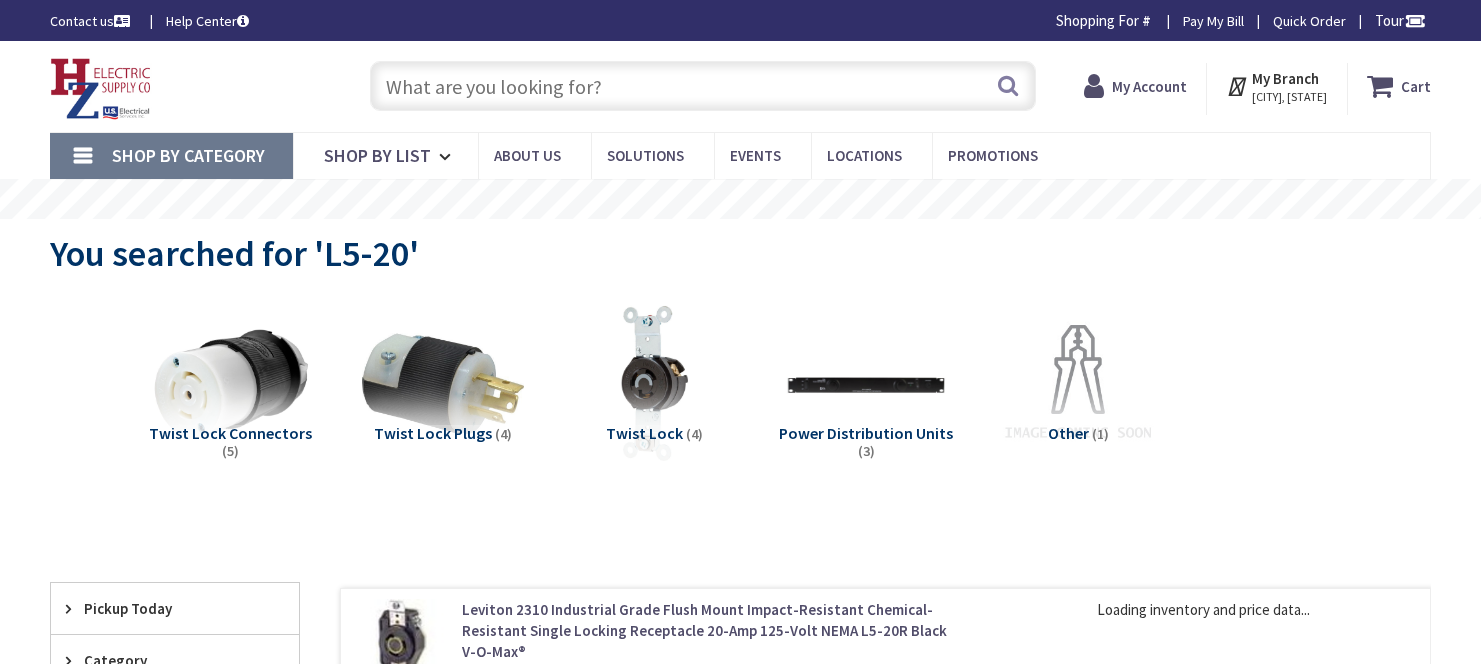 scroll, scrollTop: 0, scrollLeft: 0, axis: both 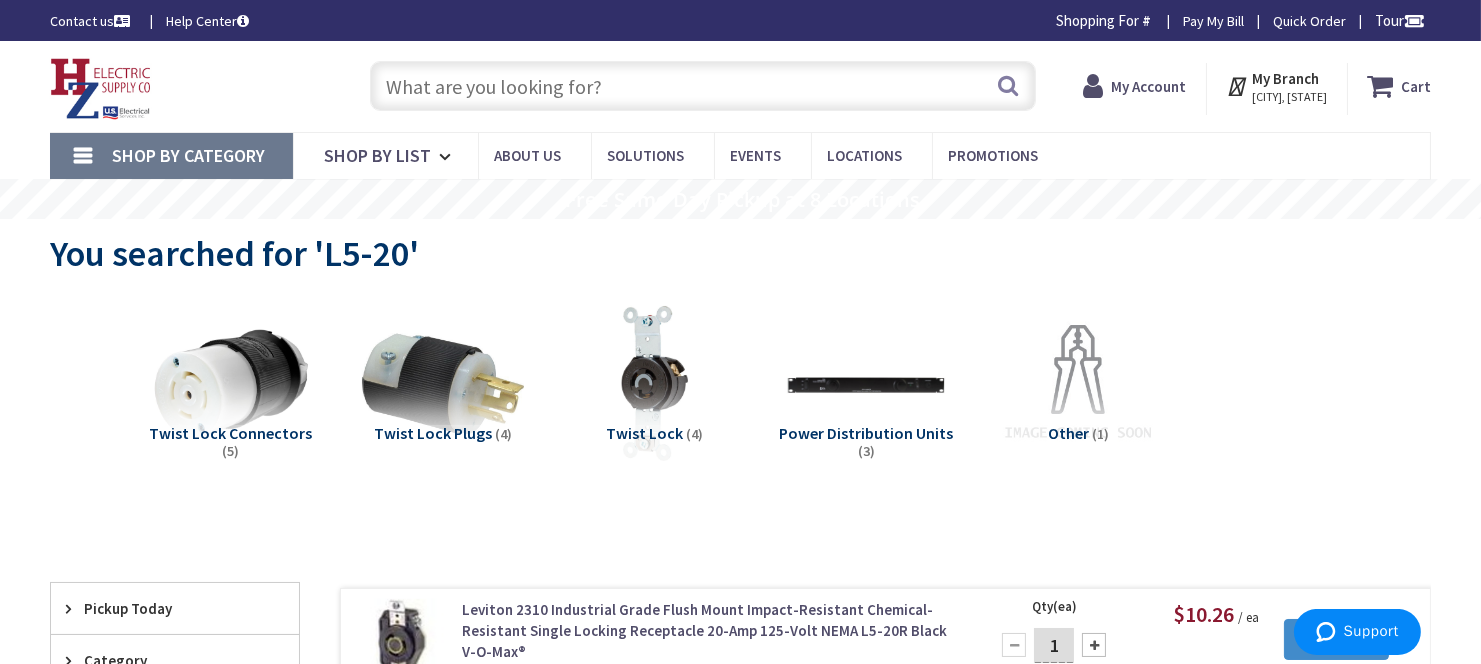 click at bounding box center [703, 86] 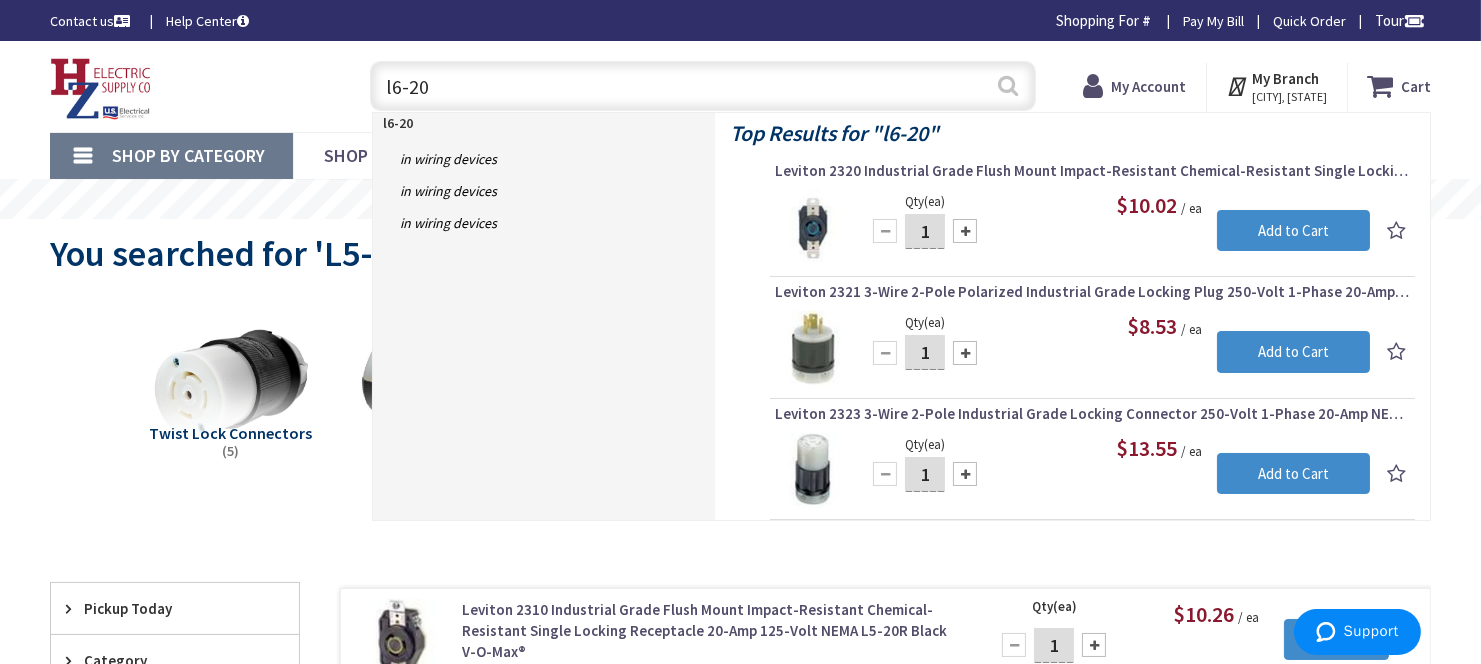 type on "l6-20" 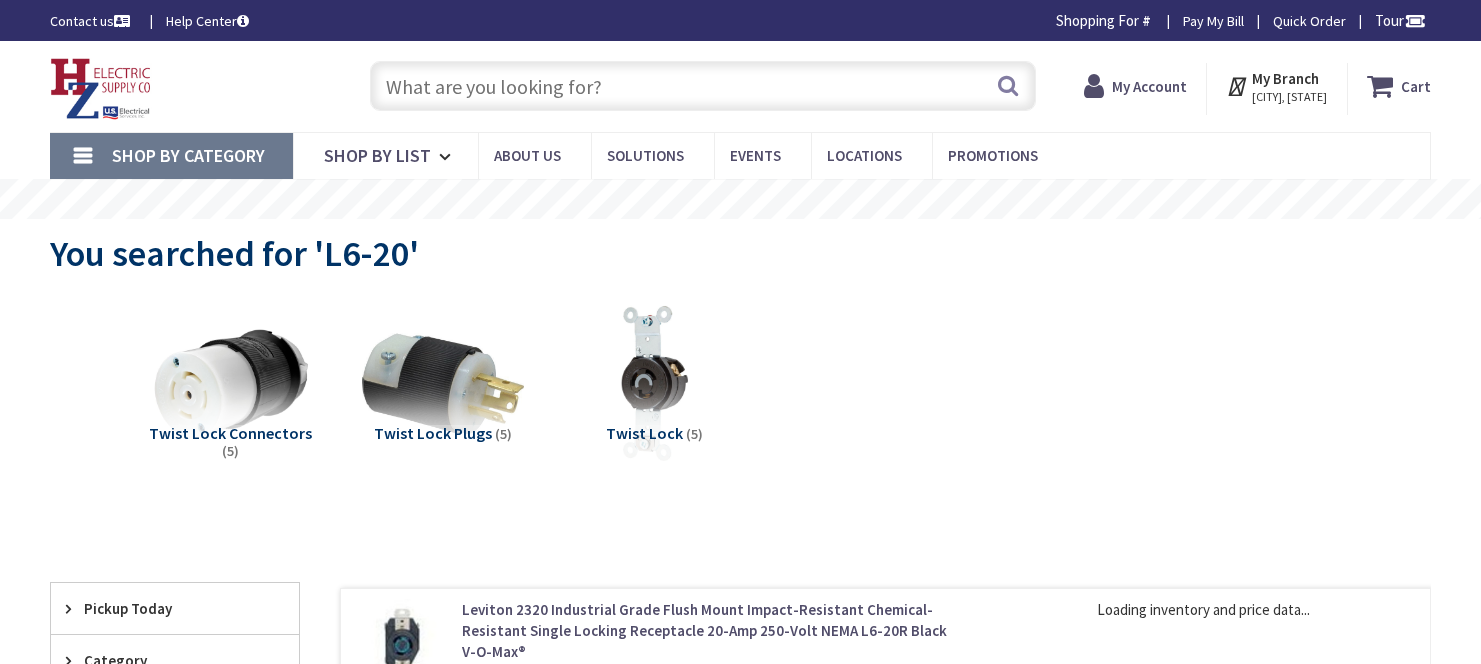 scroll, scrollTop: 0, scrollLeft: 0, axis: both 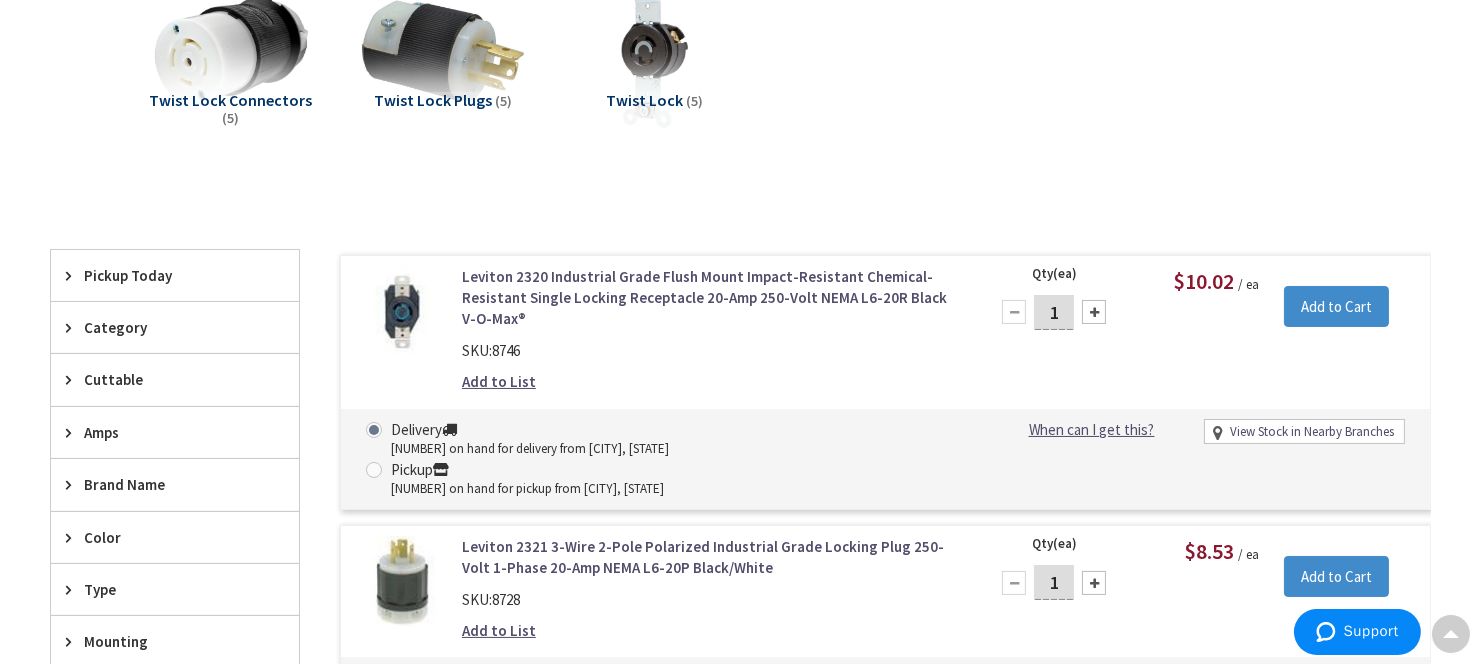 click on "1" at bounding box center [1054, 312] 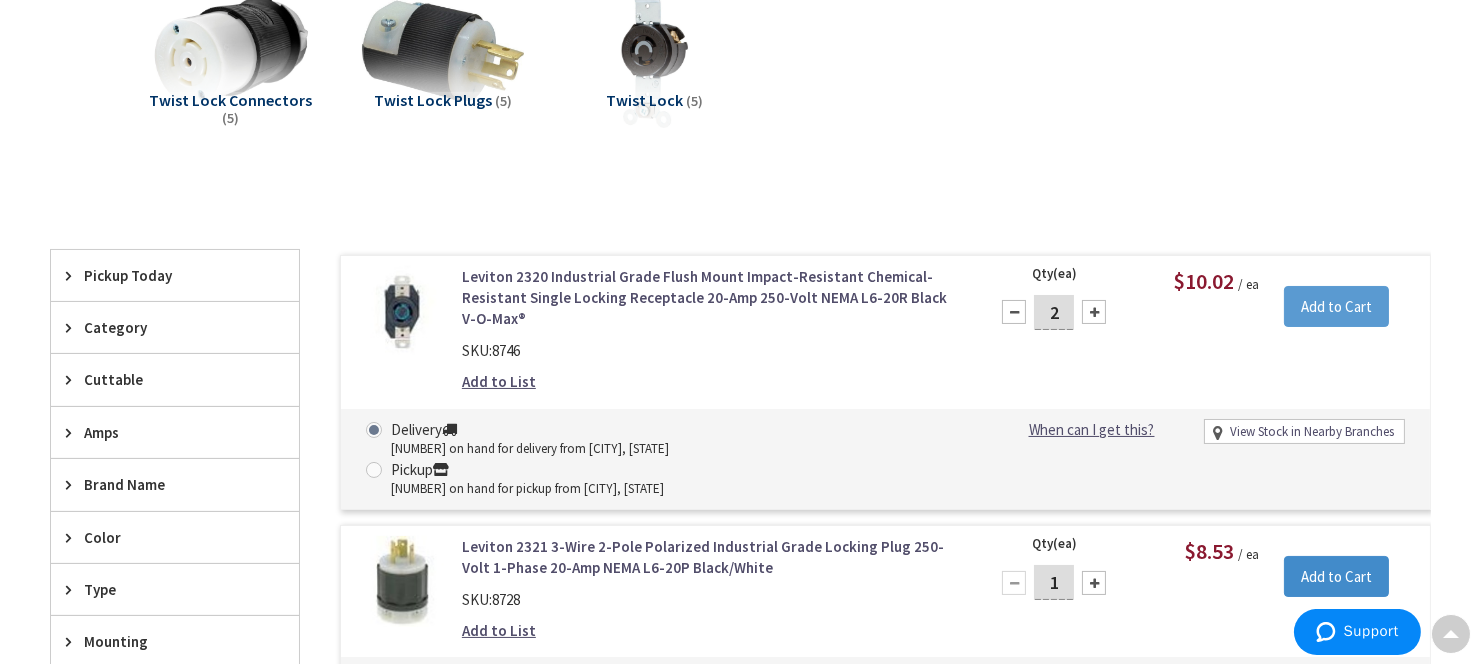type on "2" 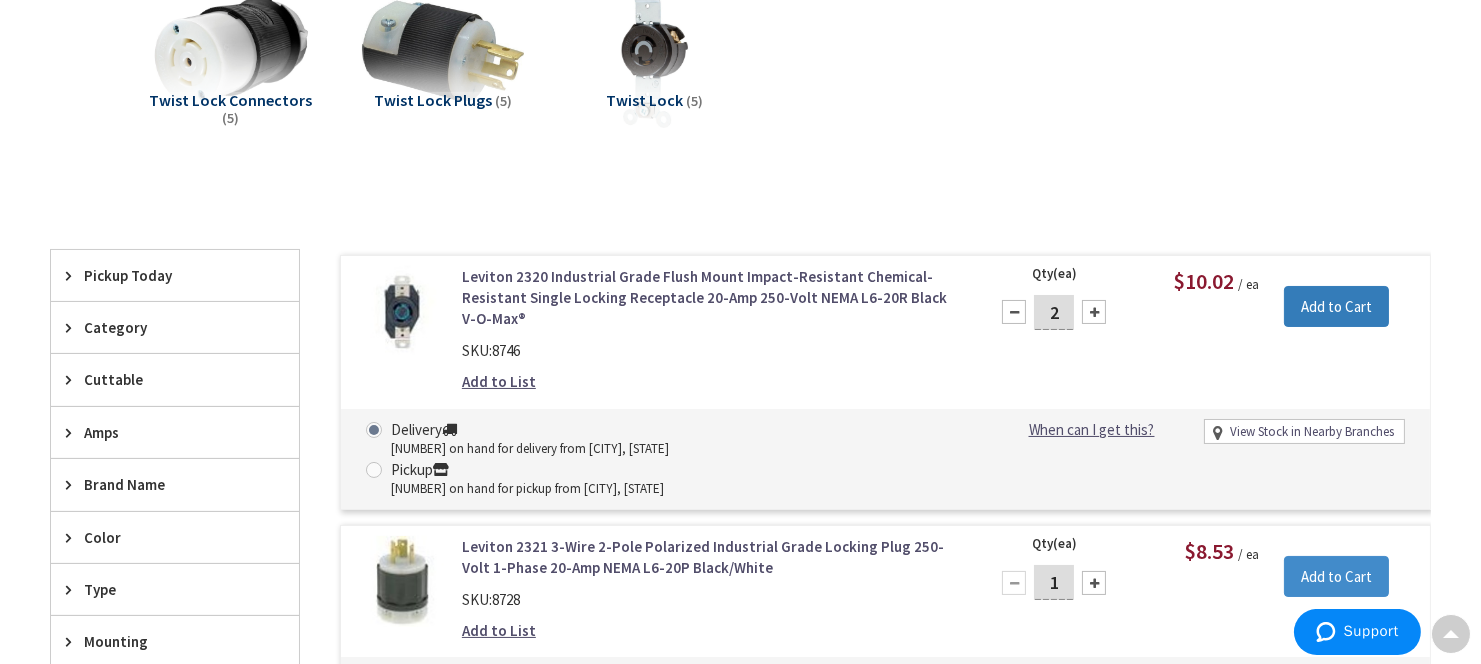 click on "Add to Cart" at bounding box center (1336, 307) 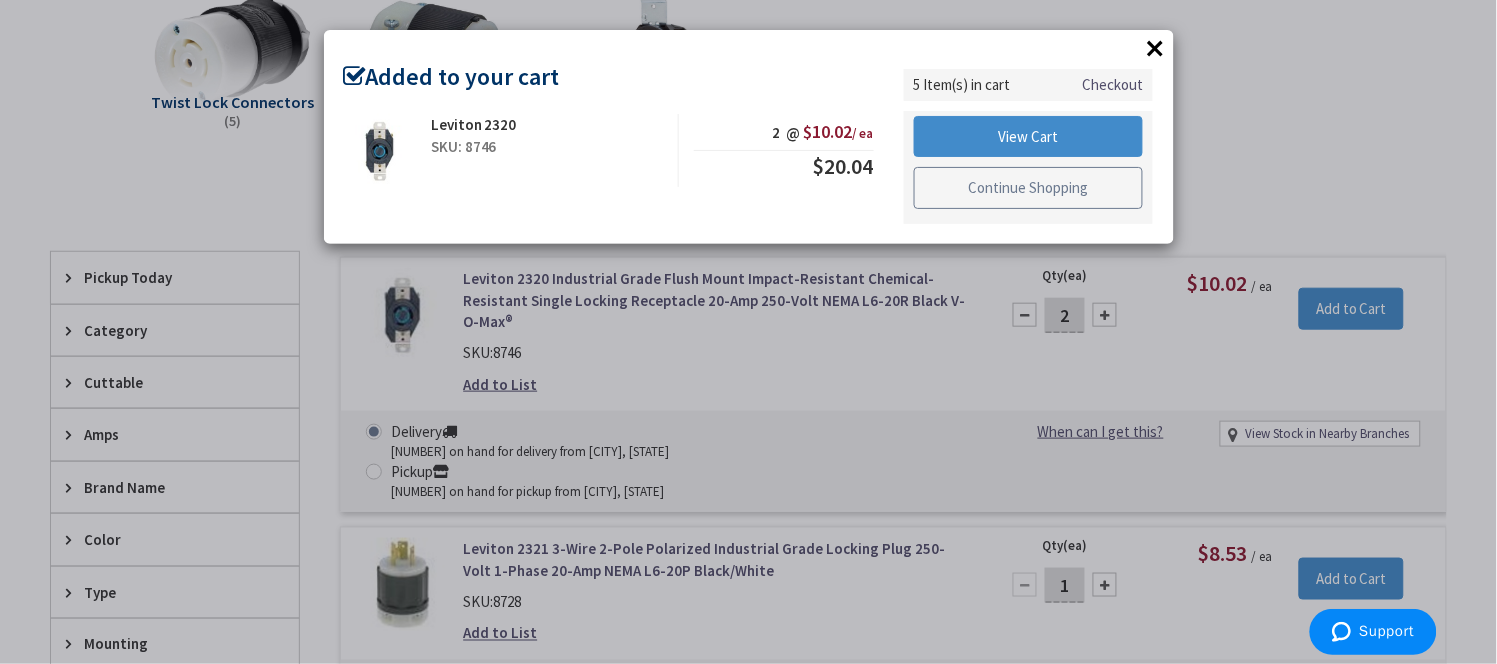 click on "Continue Shopping" at bounding box center (1029, 188) 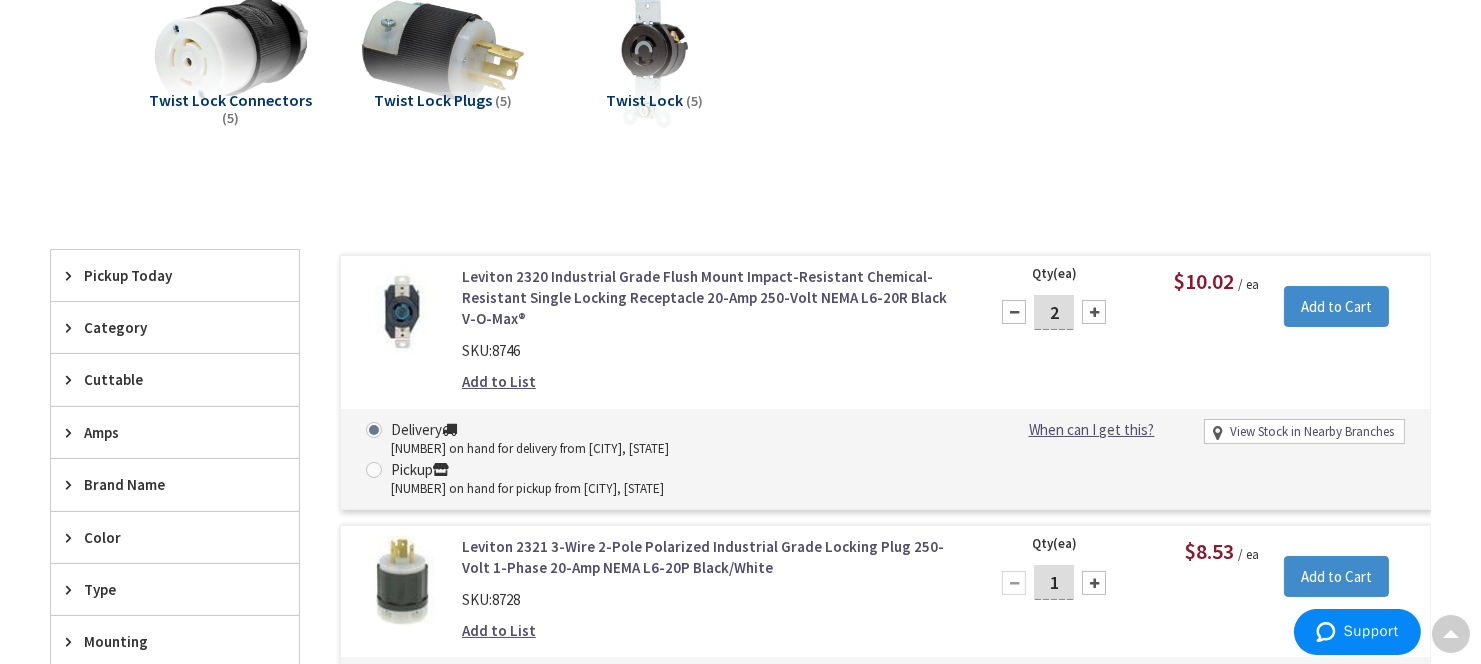click on "1" at bounding box center [1054, 582] 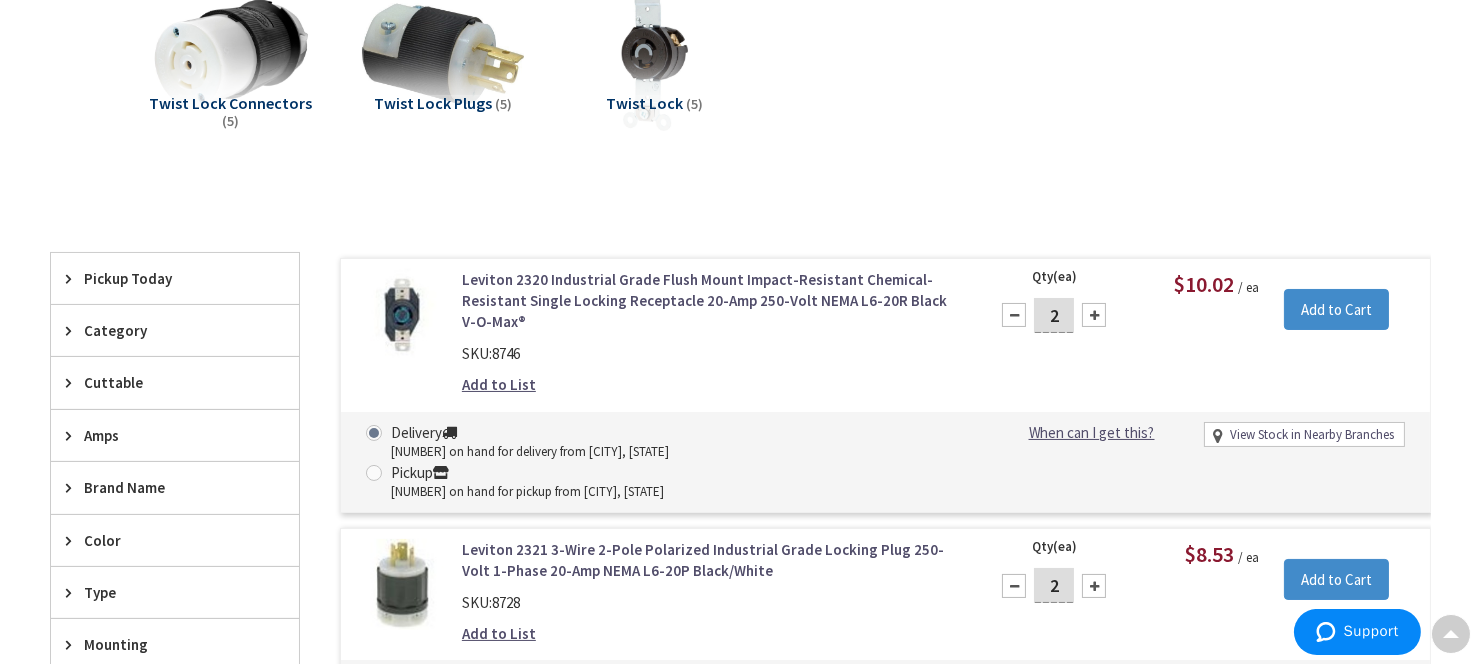 scroll, scrollTop: 335, scrollLeft: 0, axis: vertical 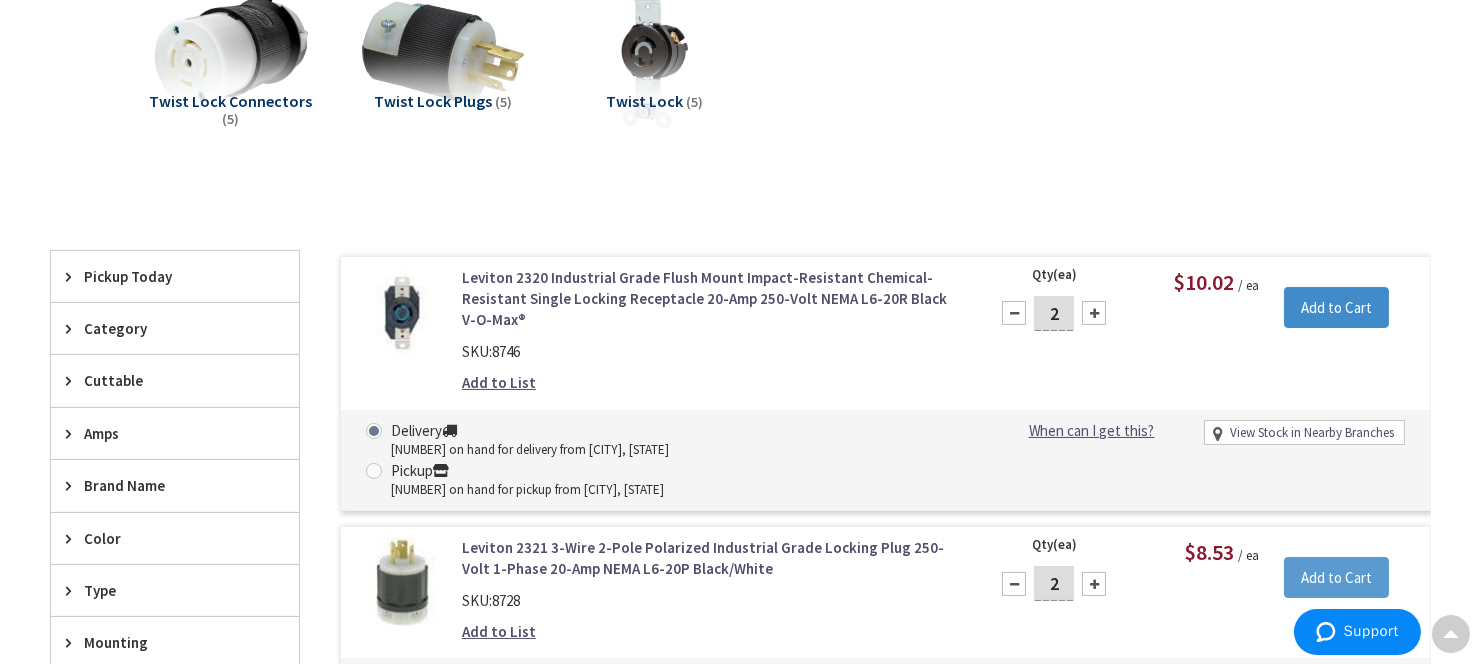 type on "2" 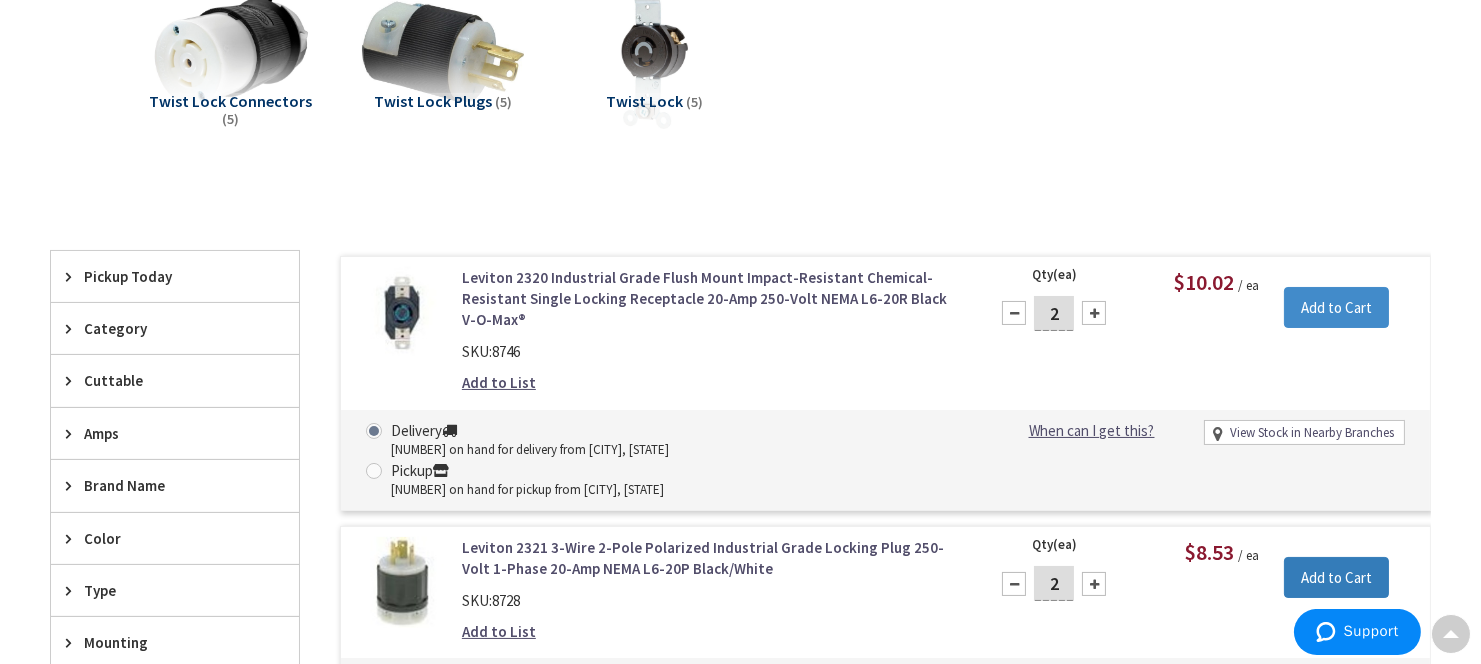 click on "Add to Cart" at bounding box center [1336, 578] 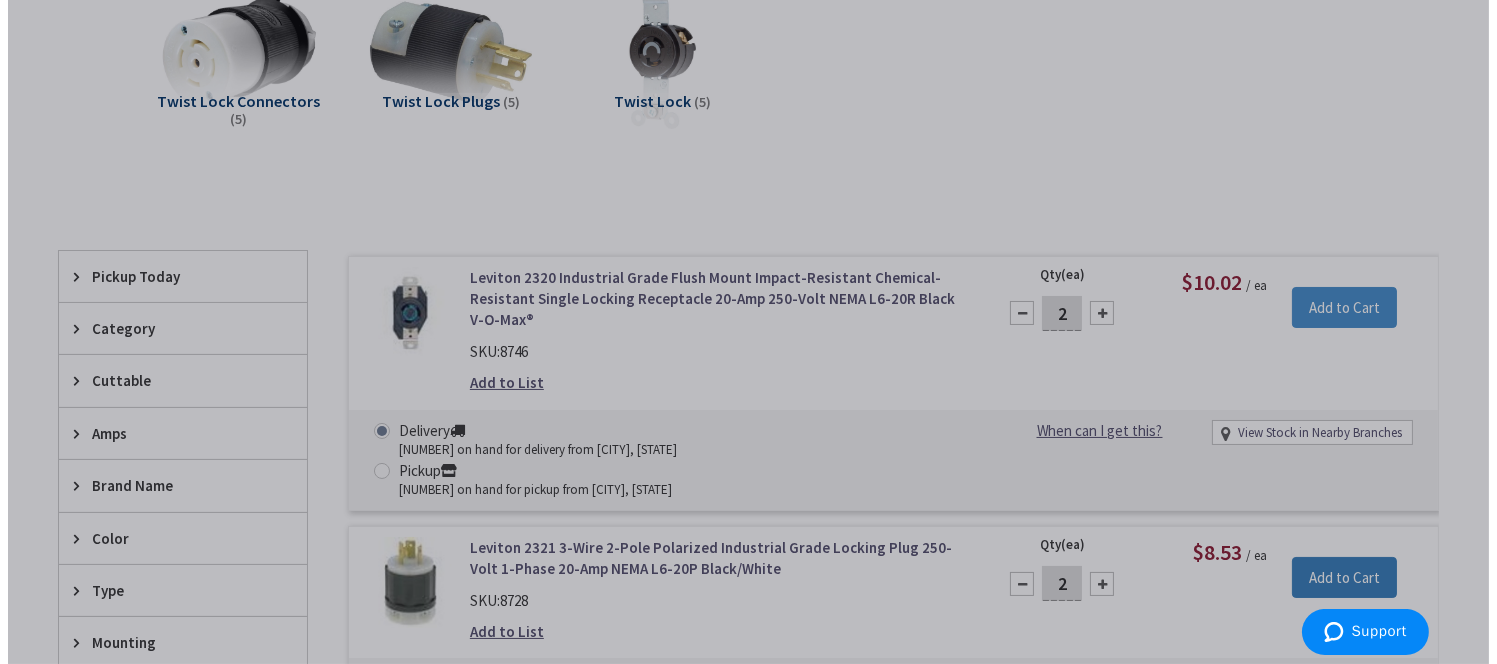 scroll, scrollTop: 336, scrollLeft: 0, axis: vertical 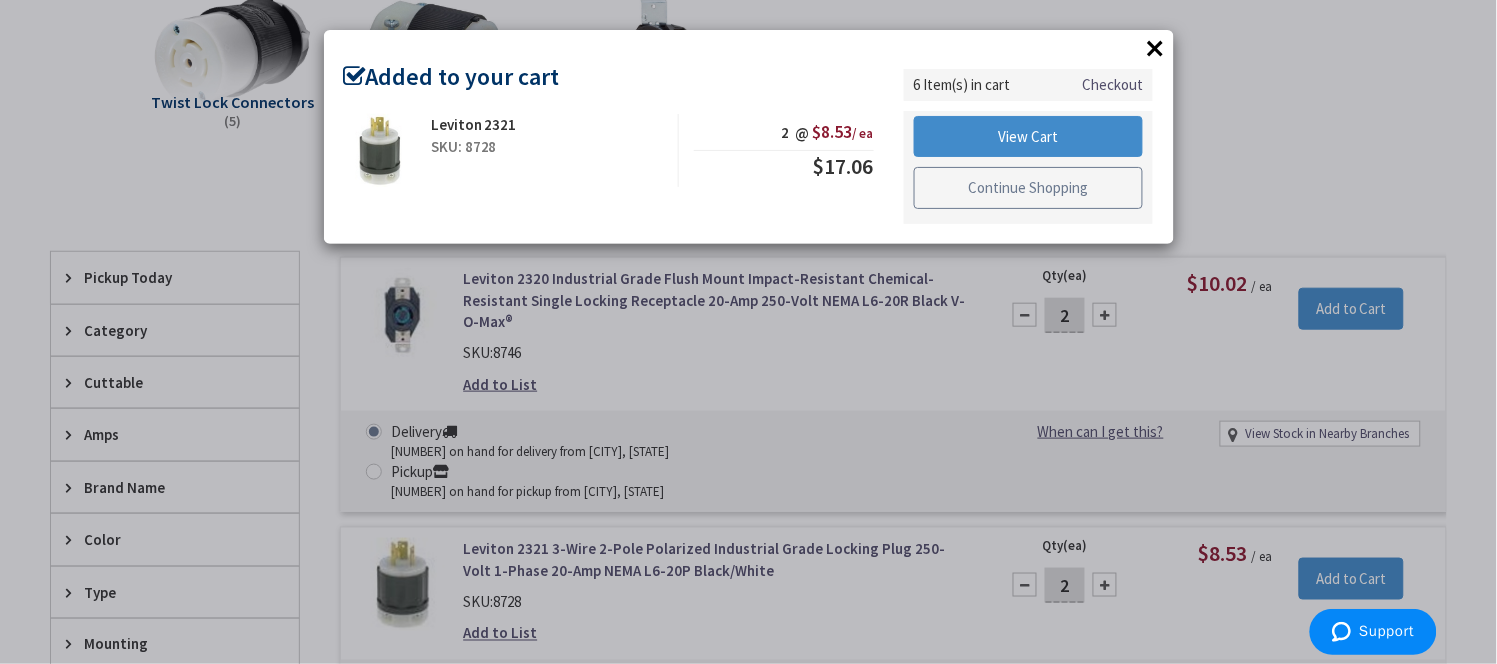 click on "Continue Shopping" at bounding box center (1029, 188) 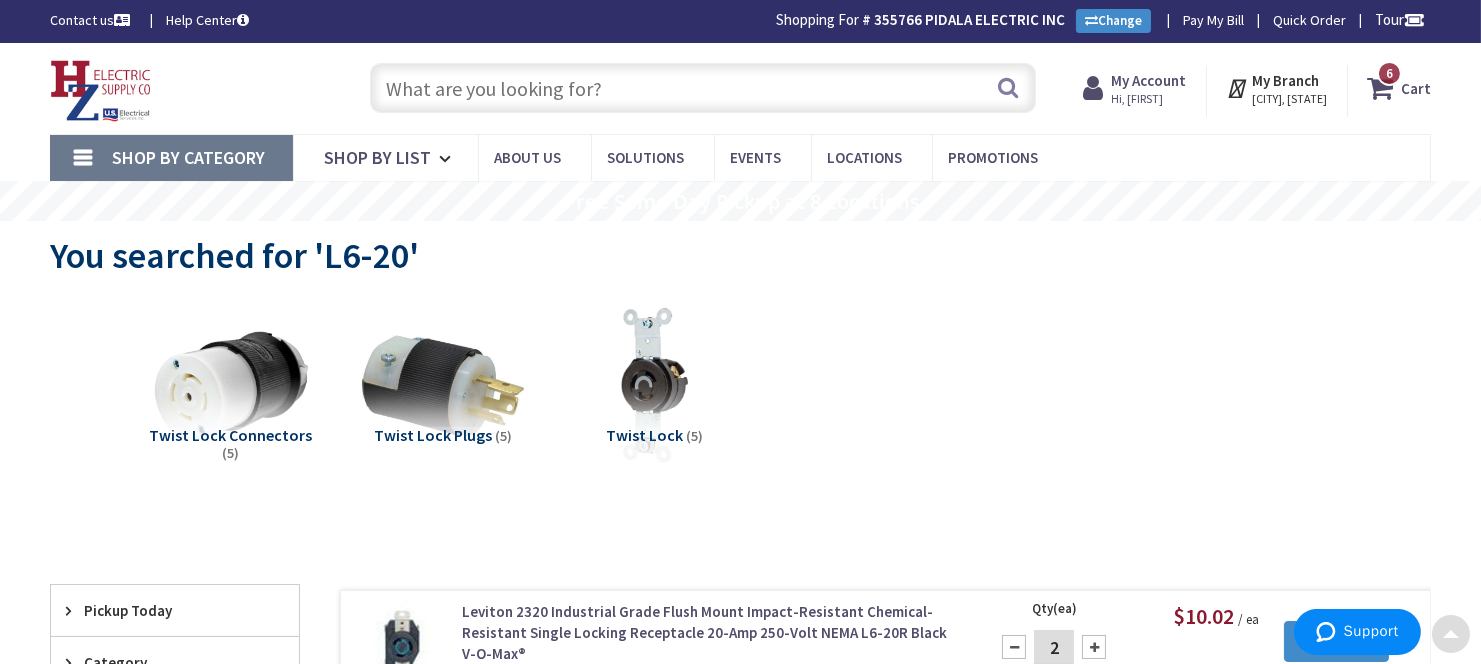 scroll, scrollTop: 0, scrollLeft: 0, axis: both 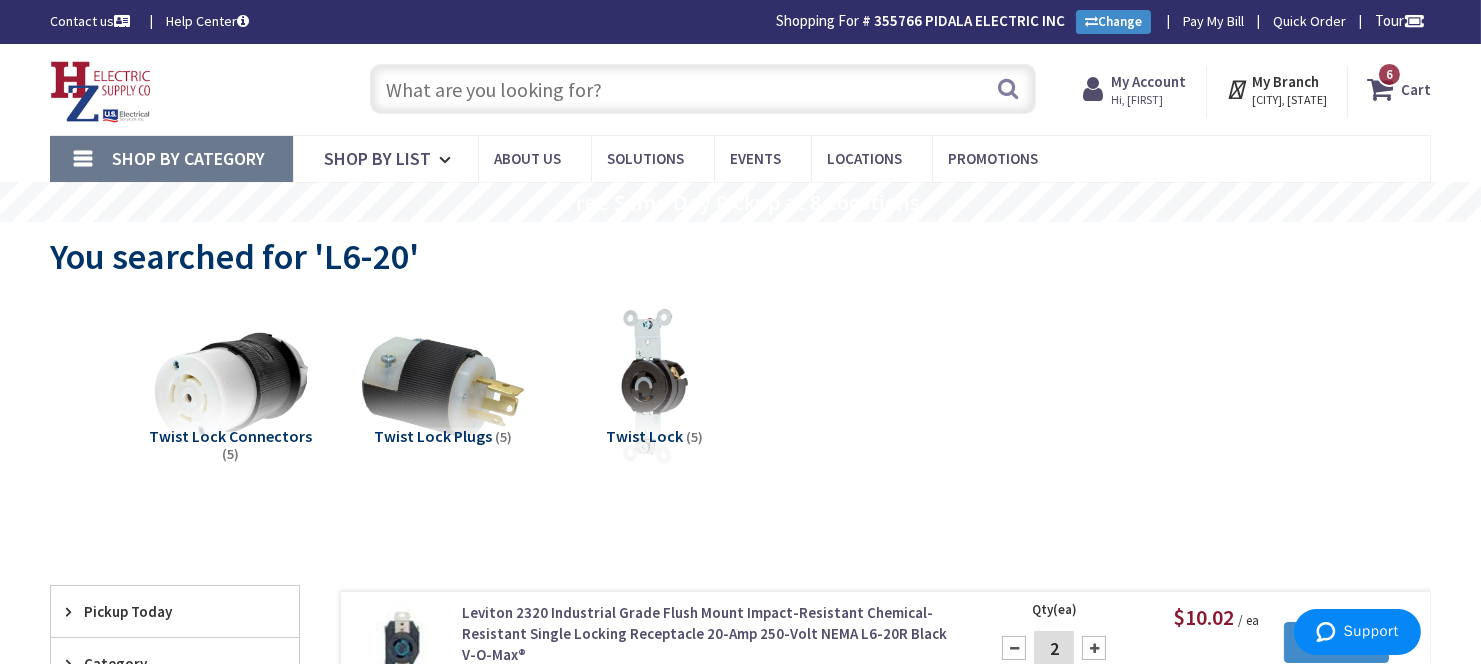 click on "6" at bounding box center (1389, 74) 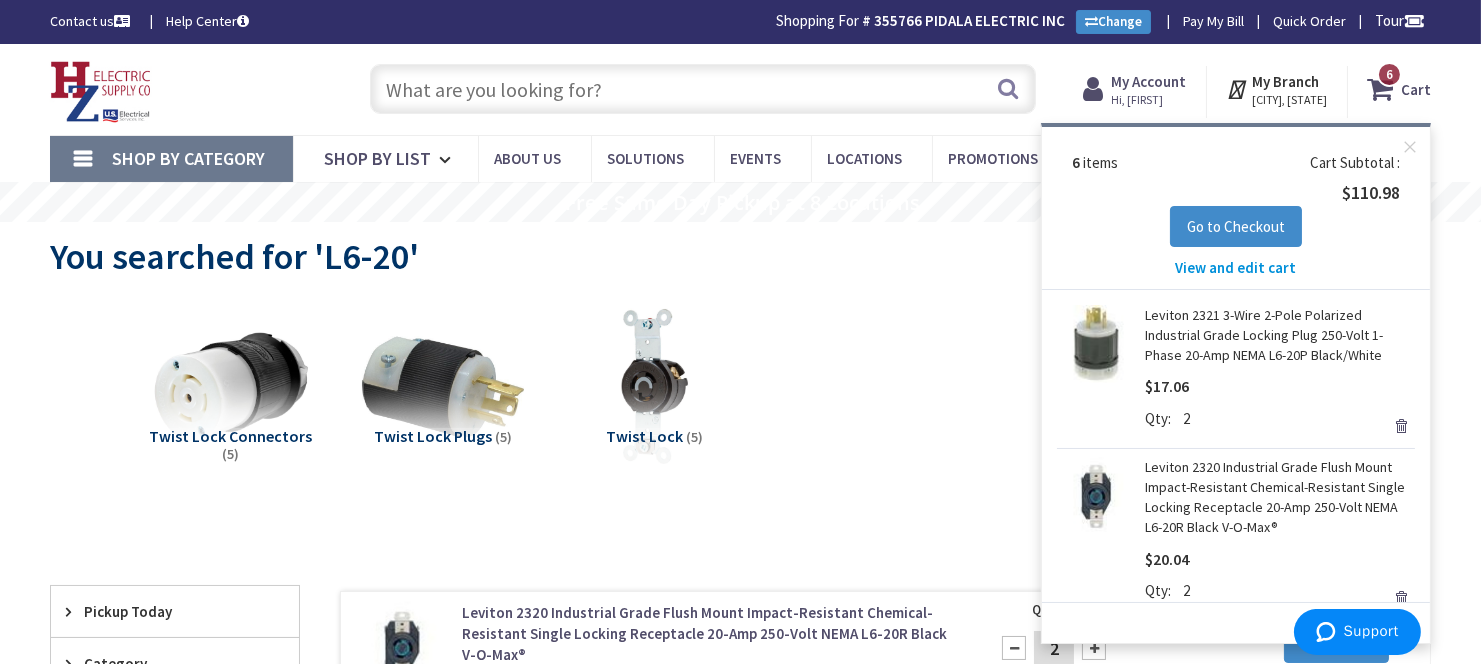 click on "View and edit cart" at bounding box center (1236, 267) 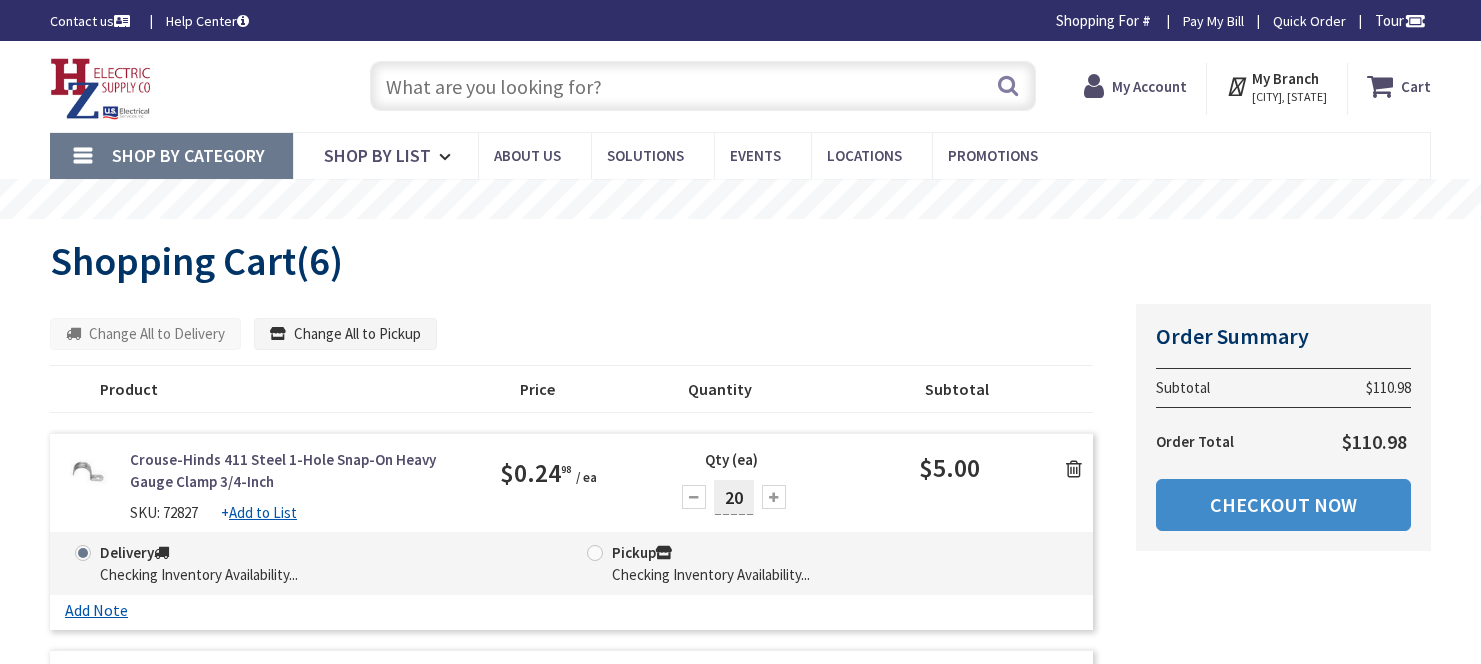 scroll, scrollTop: 0, scrollLeft: 0, axis: both 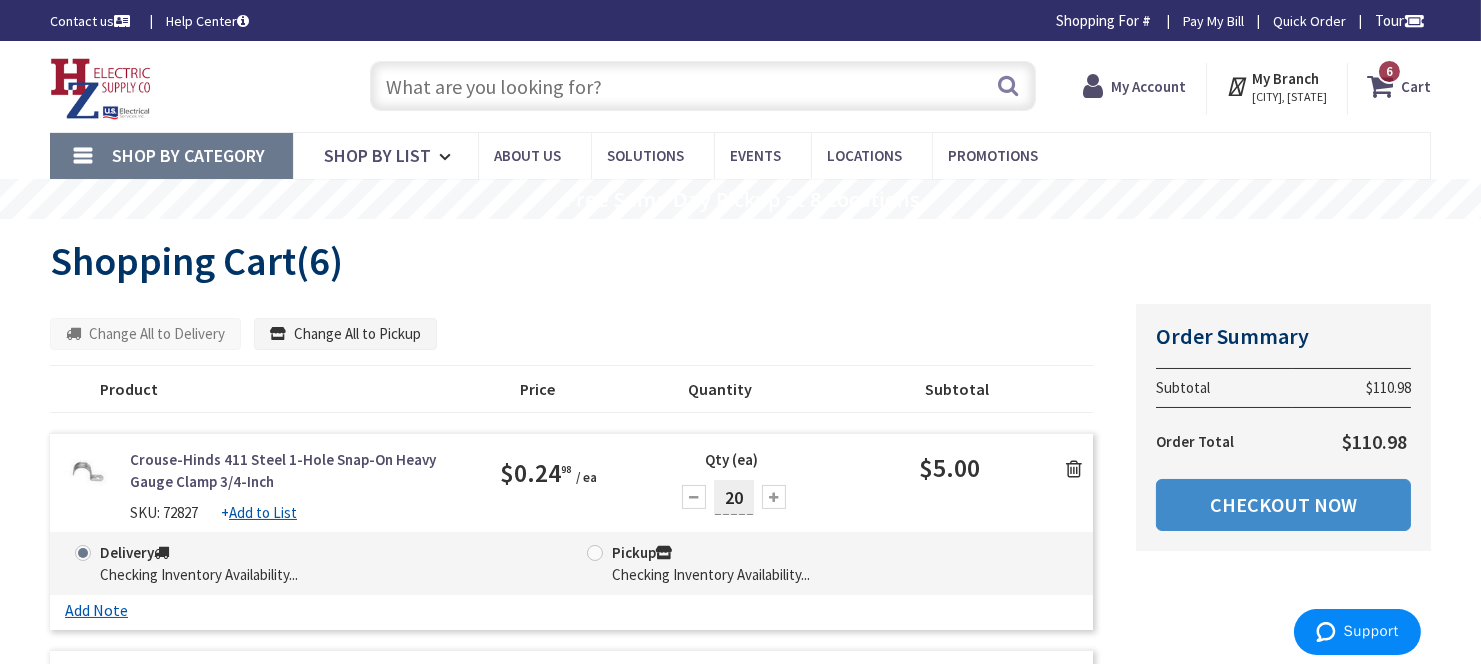 click at bounding box center [703, 86] 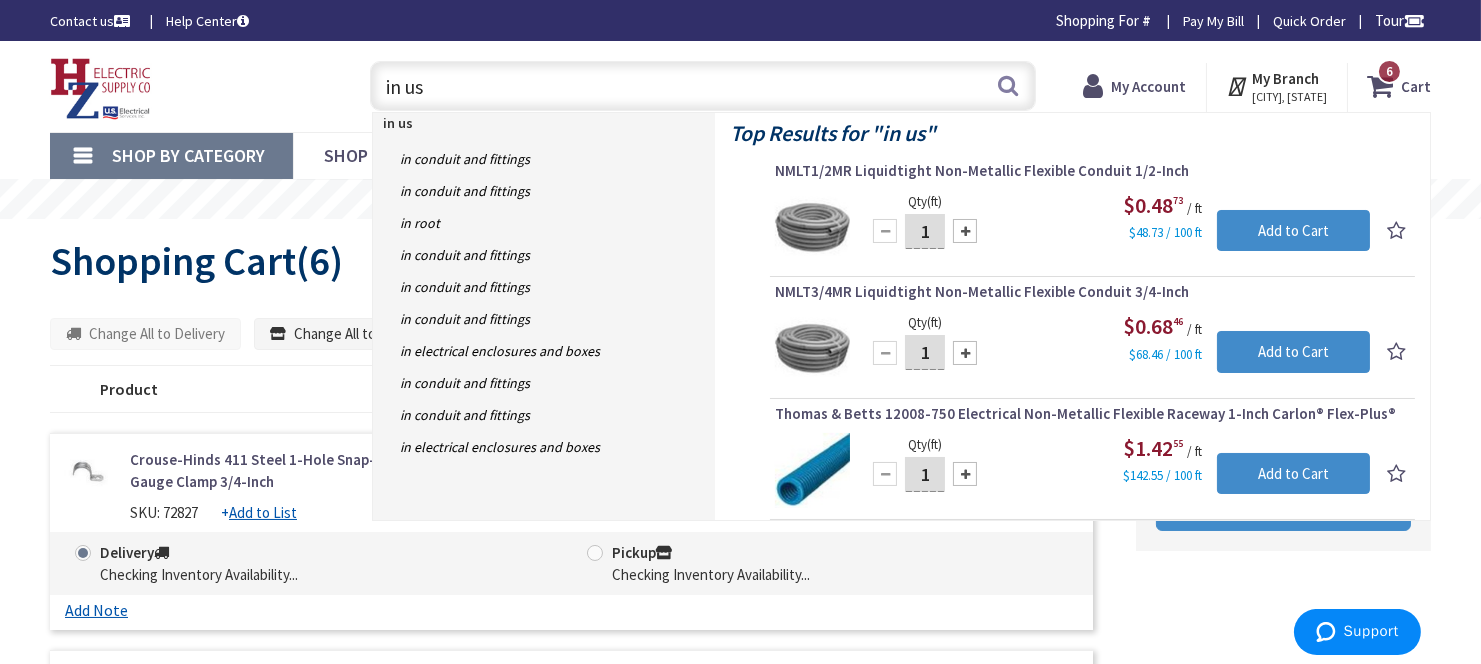 type on "in use" 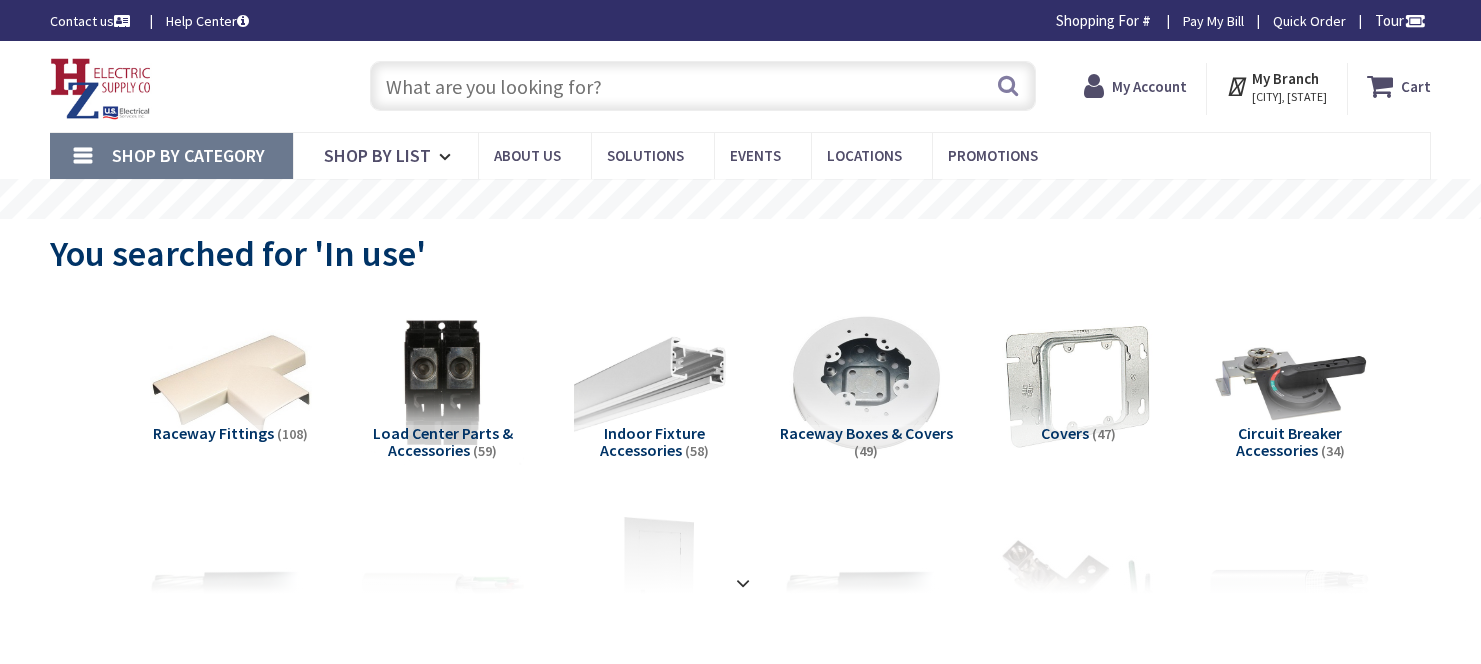 scroll, scrollTop: 333, scrollLeft: 0, axis: vertical 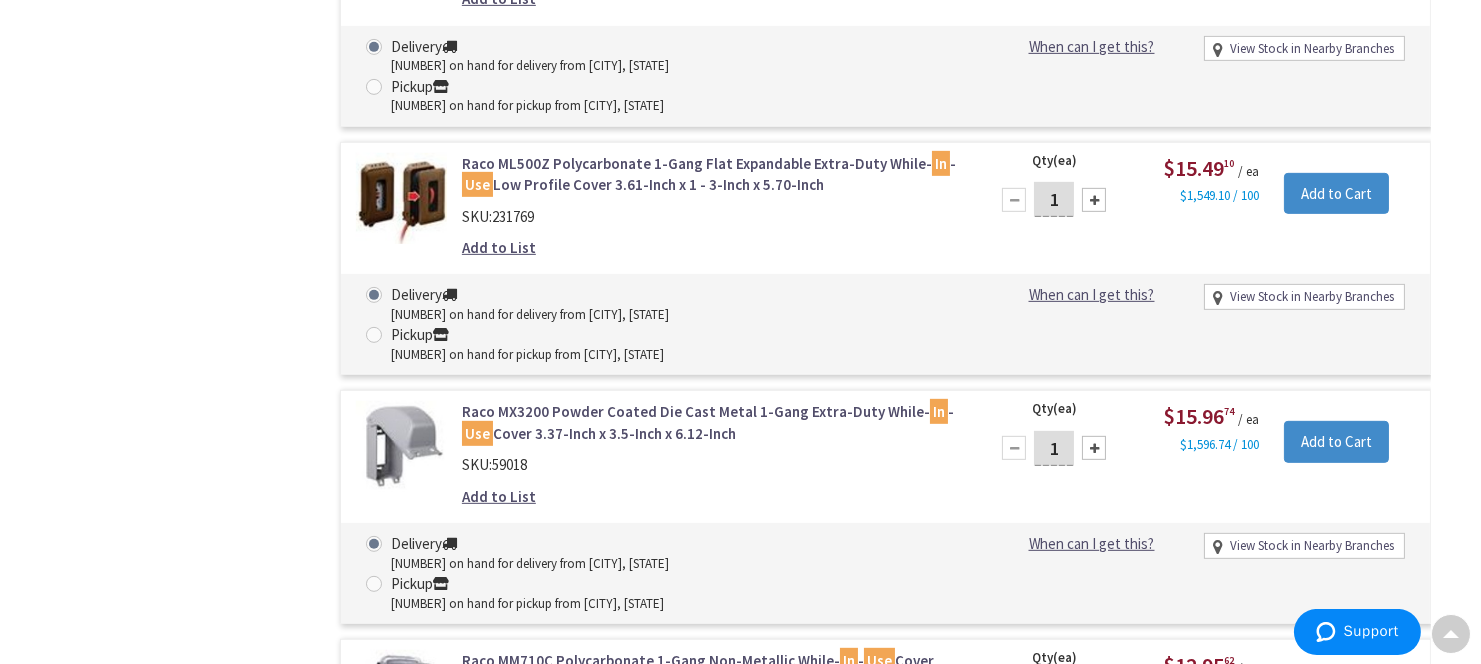 click at bounding box center (1094, 448) 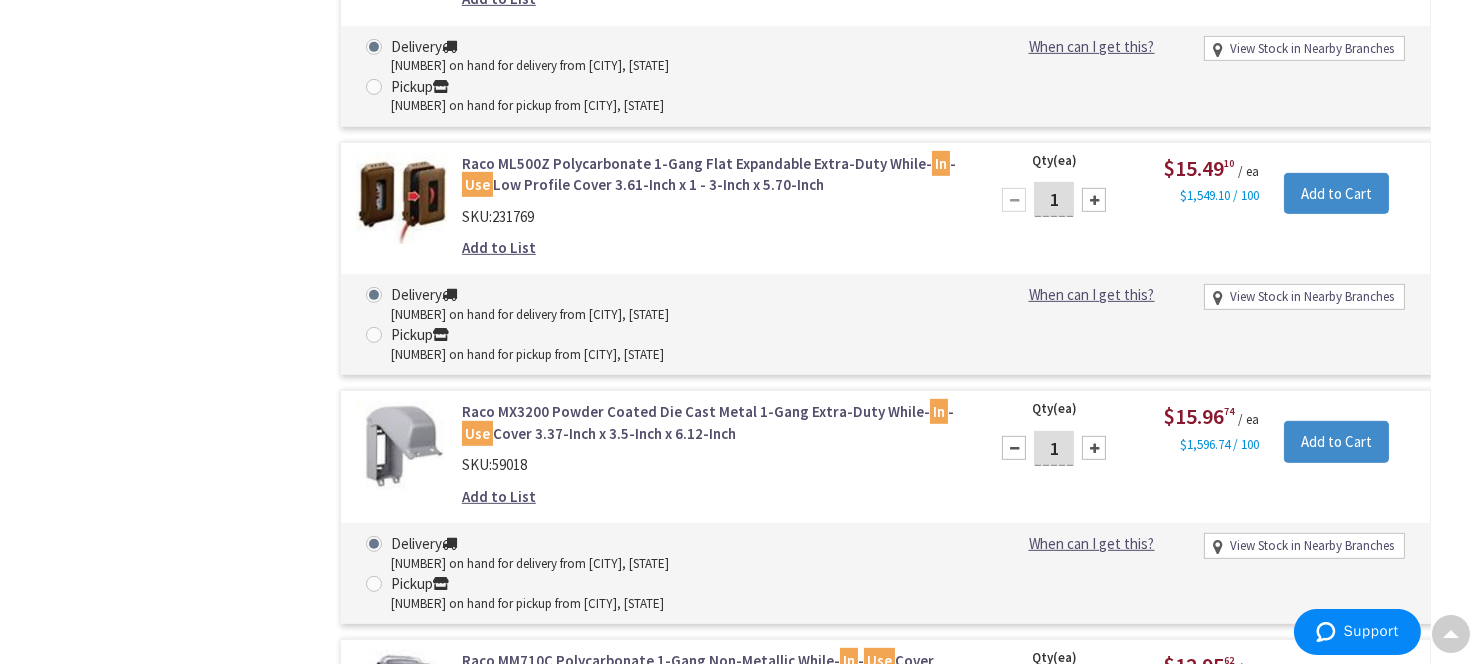 type on "2" 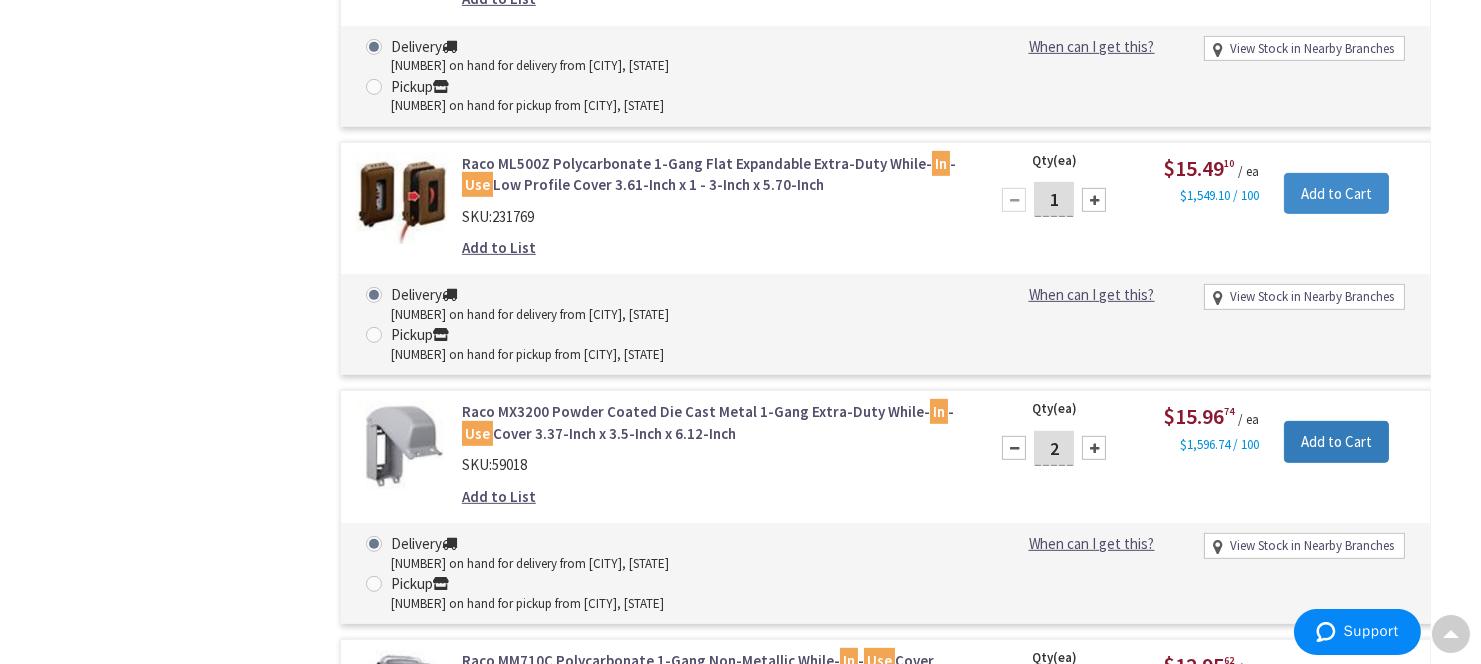 click on "Add to Cart" at bounding box center (1336, 442) 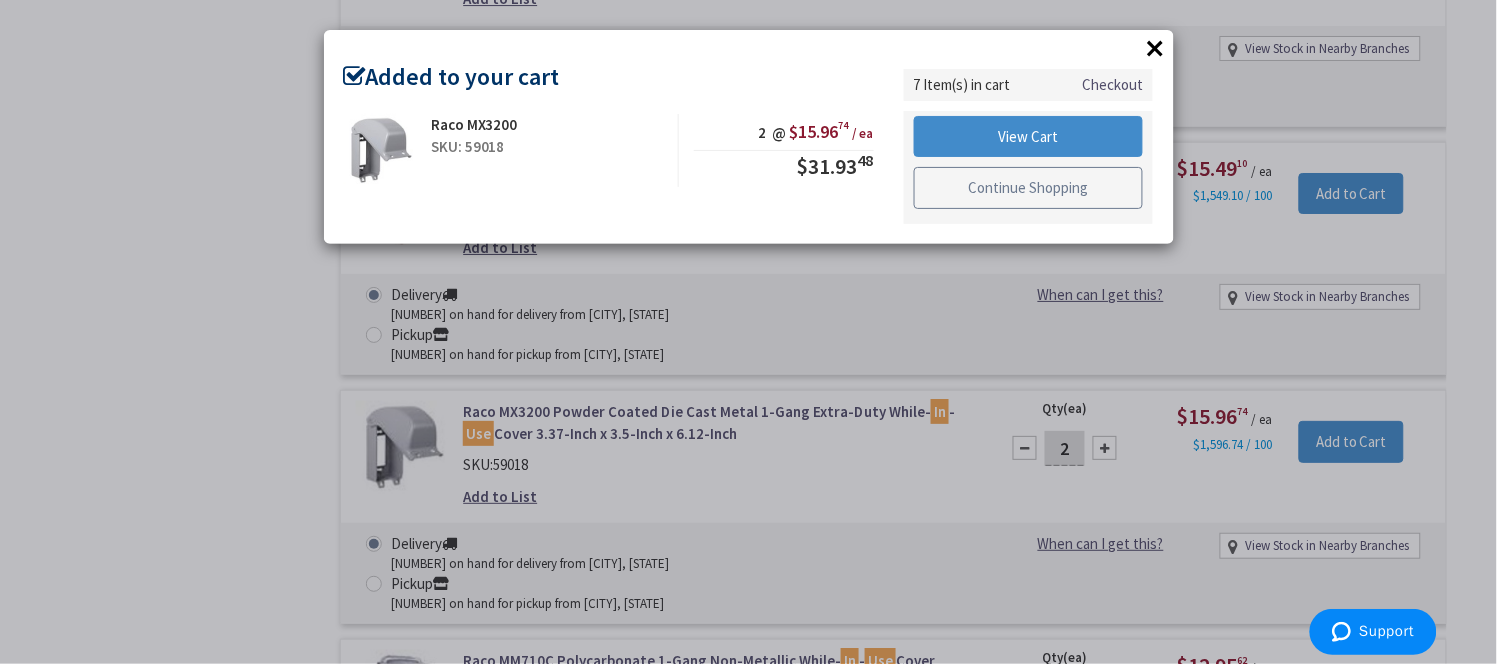 click on "Continue Shopping" at bounding box center (1029, 188) 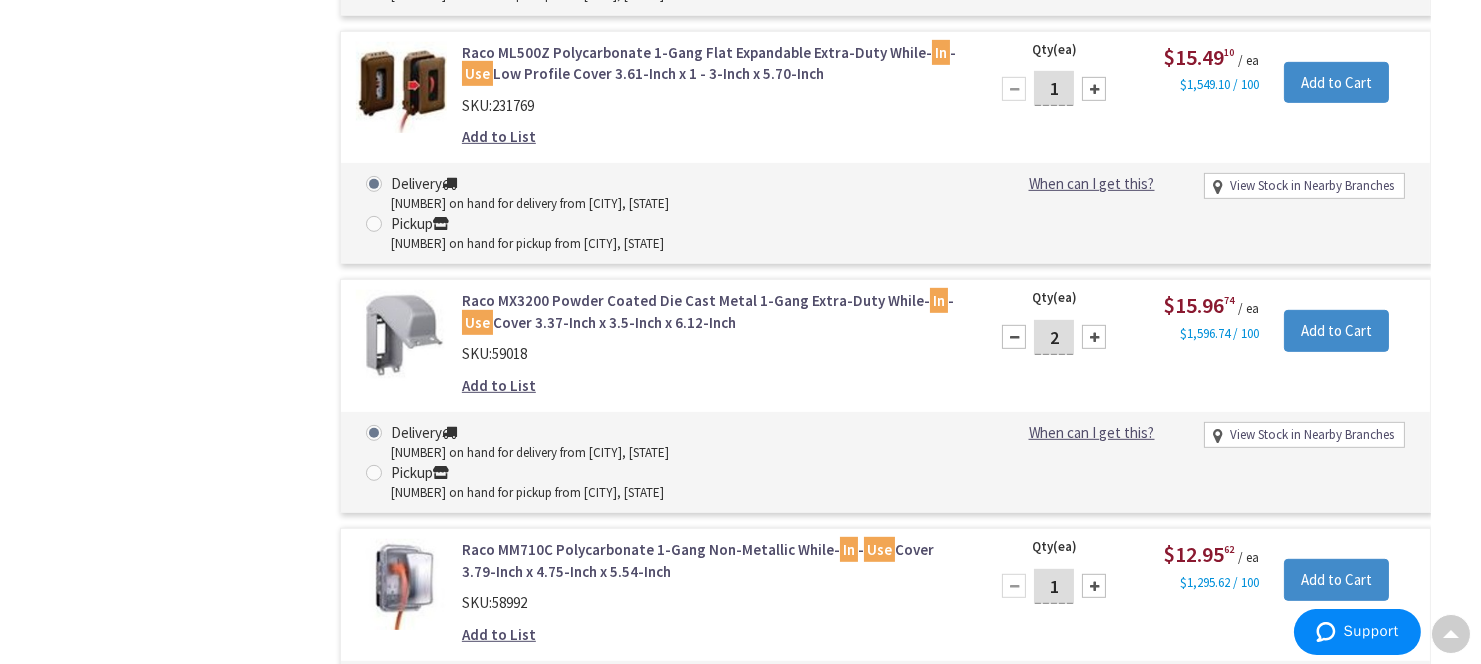 scroll, scrollTop: 1670, scrollLeft: 0, axis: vertical 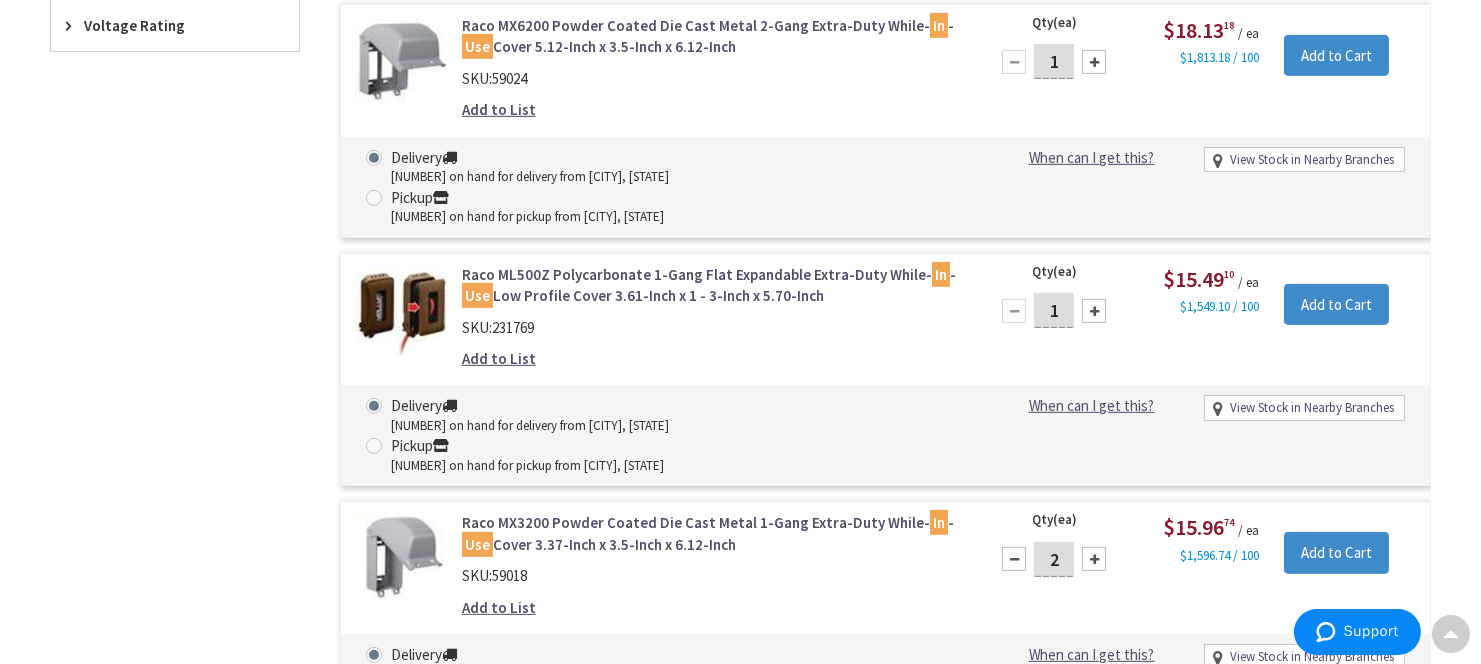 click on "Raco MX3200 Powder Coated Die Cast Metal 1-Gang Extra-Duty While- In - Use  Cover 3.37-Inch x 3.5-Inch x 6.12-Inch" at bounding box center [711, 533] 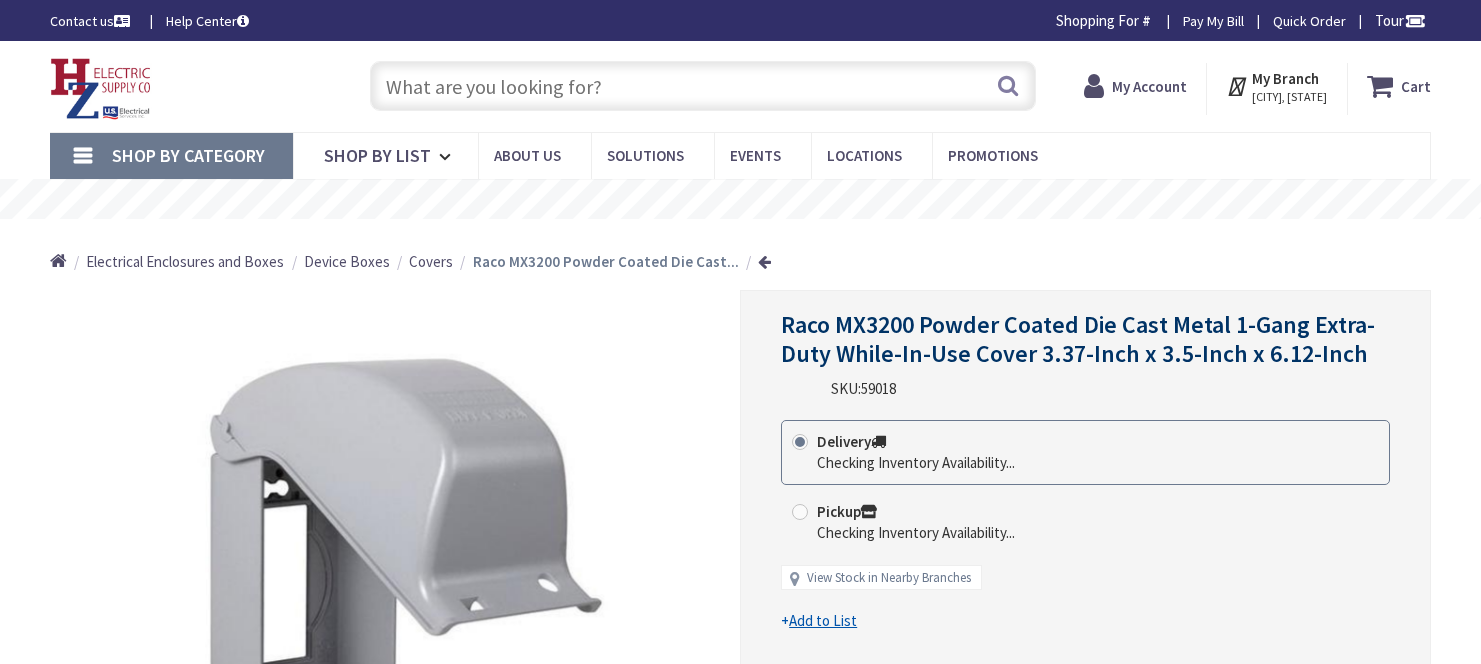 scroll, scrollTop: 0, scrollLeft: 0, axis: both 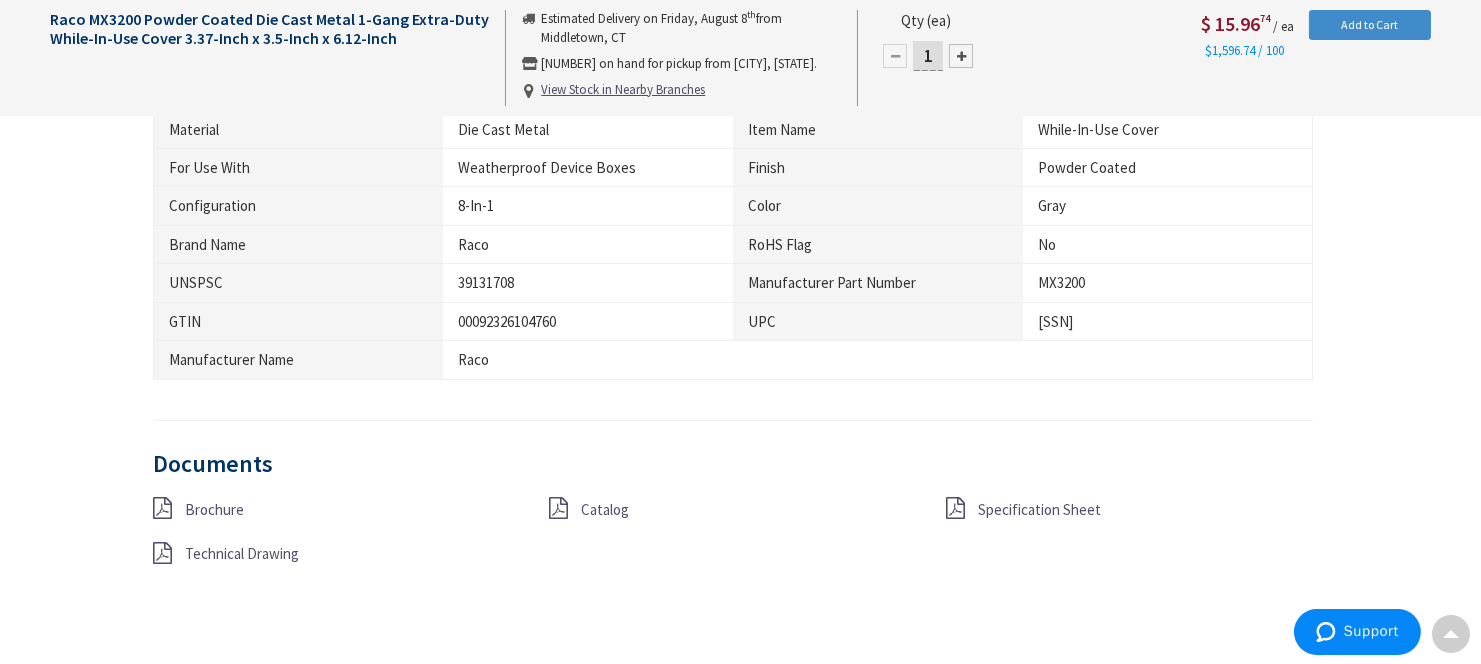 click at bounding box center [955, 508] 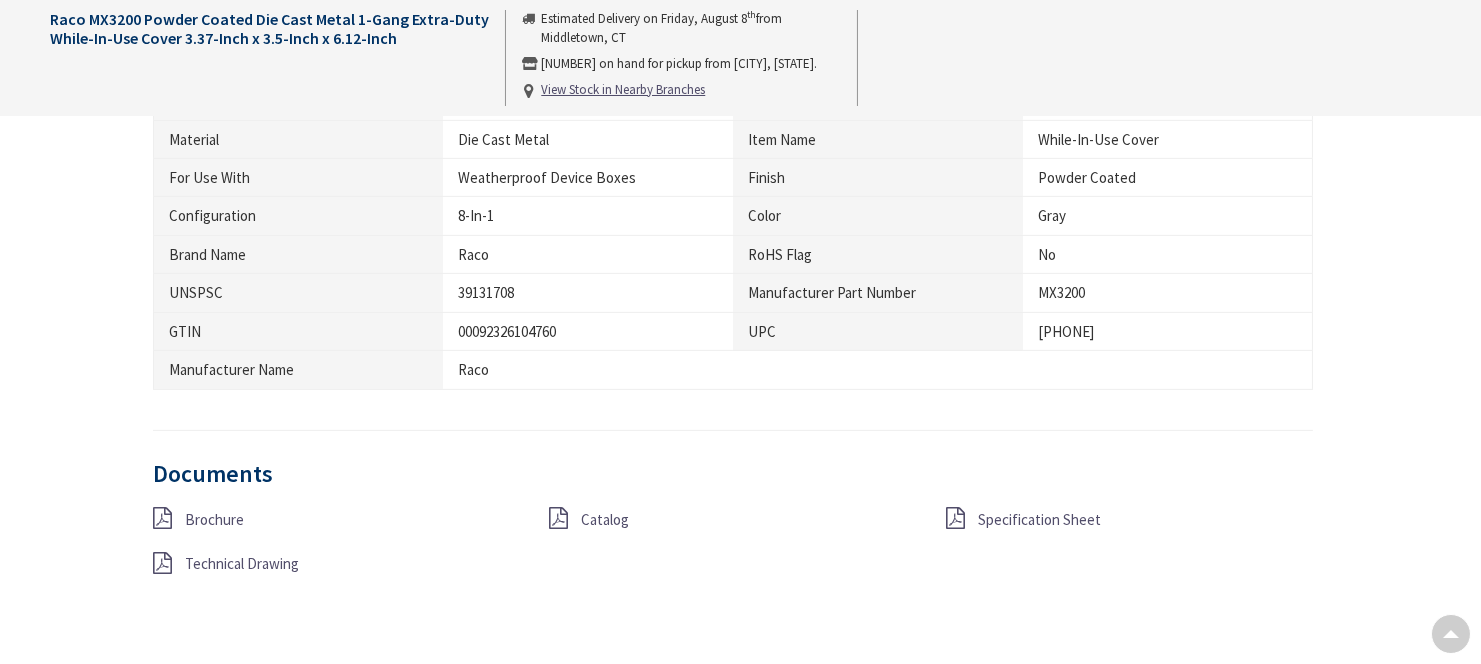 scroll, scrollTop: 1434, scrollLeft: 0, axis: vertical 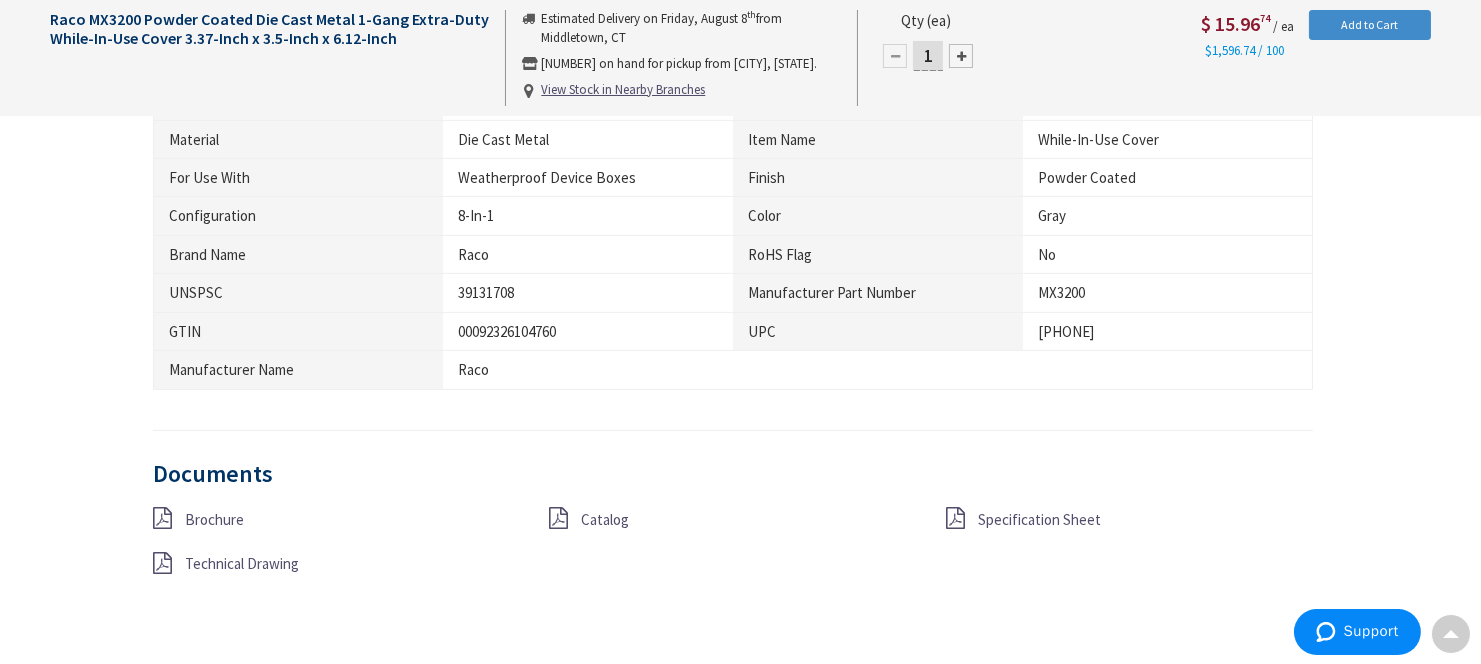 click on "Catalog" at bounding box center [733, 519] 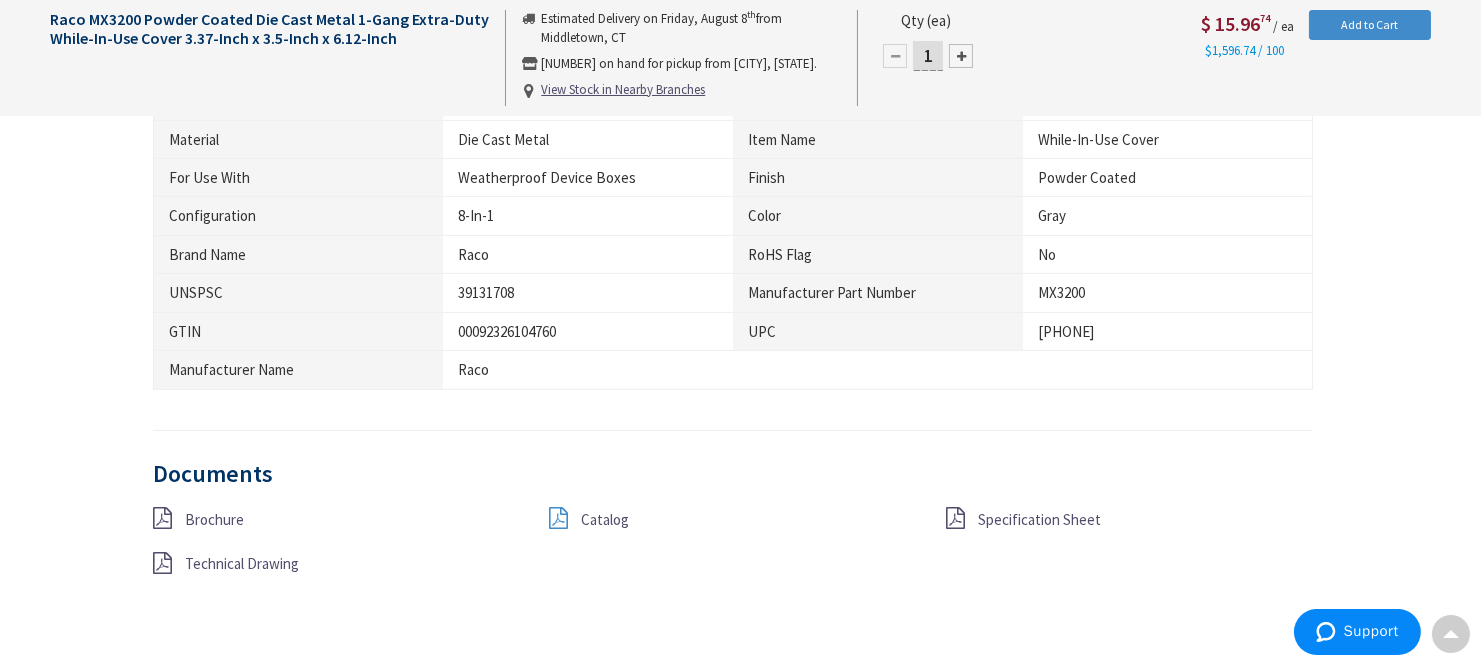 scroll, scrollTop: 1437, scrollLeft: 0, axis: vertical 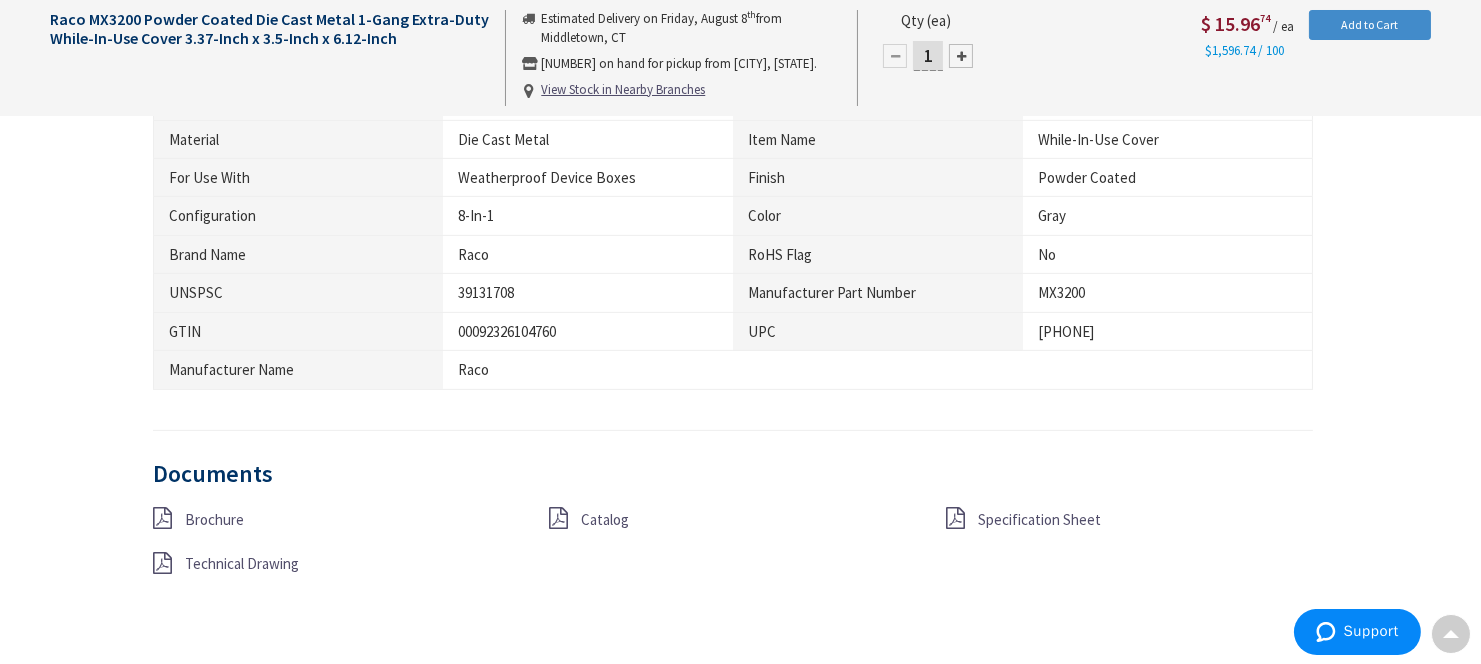 click at bounding box center (559, 518) 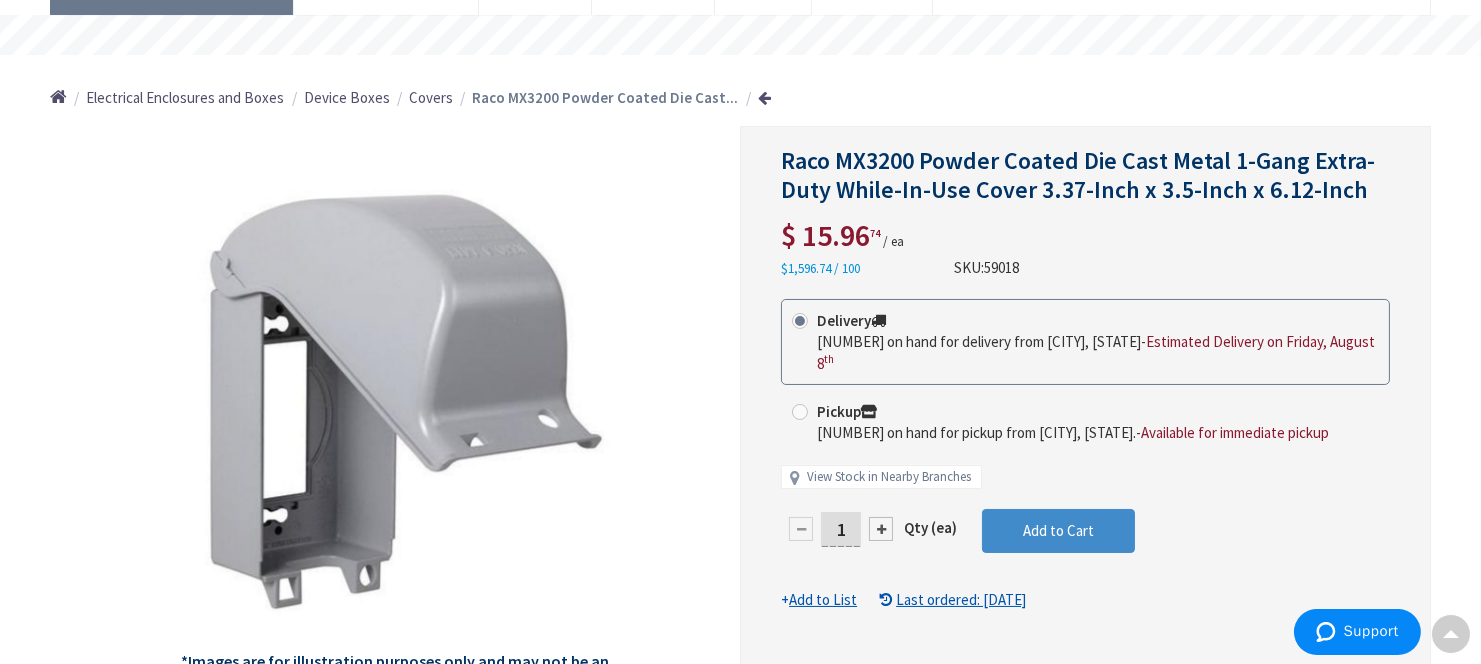 scroll, scrollTop: 0, scrollLeft: 0, axis: both 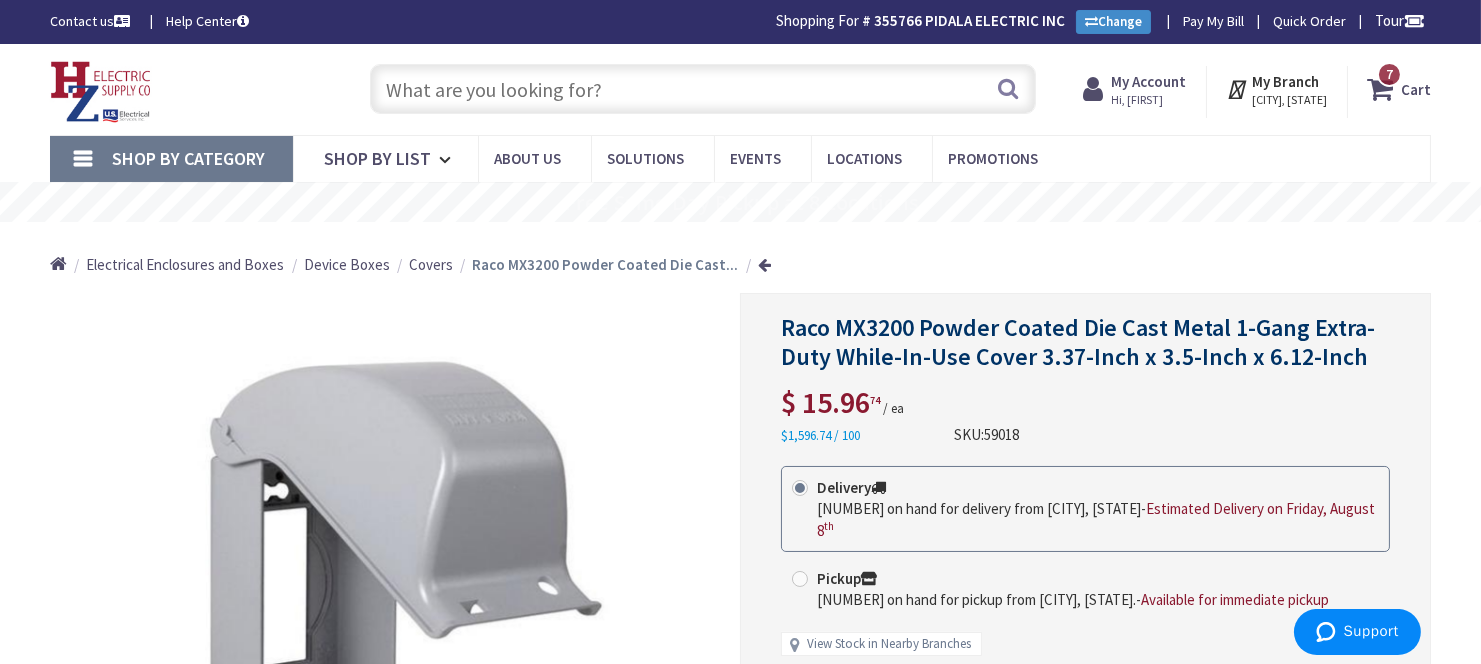 click at bounding box center [703, 89] 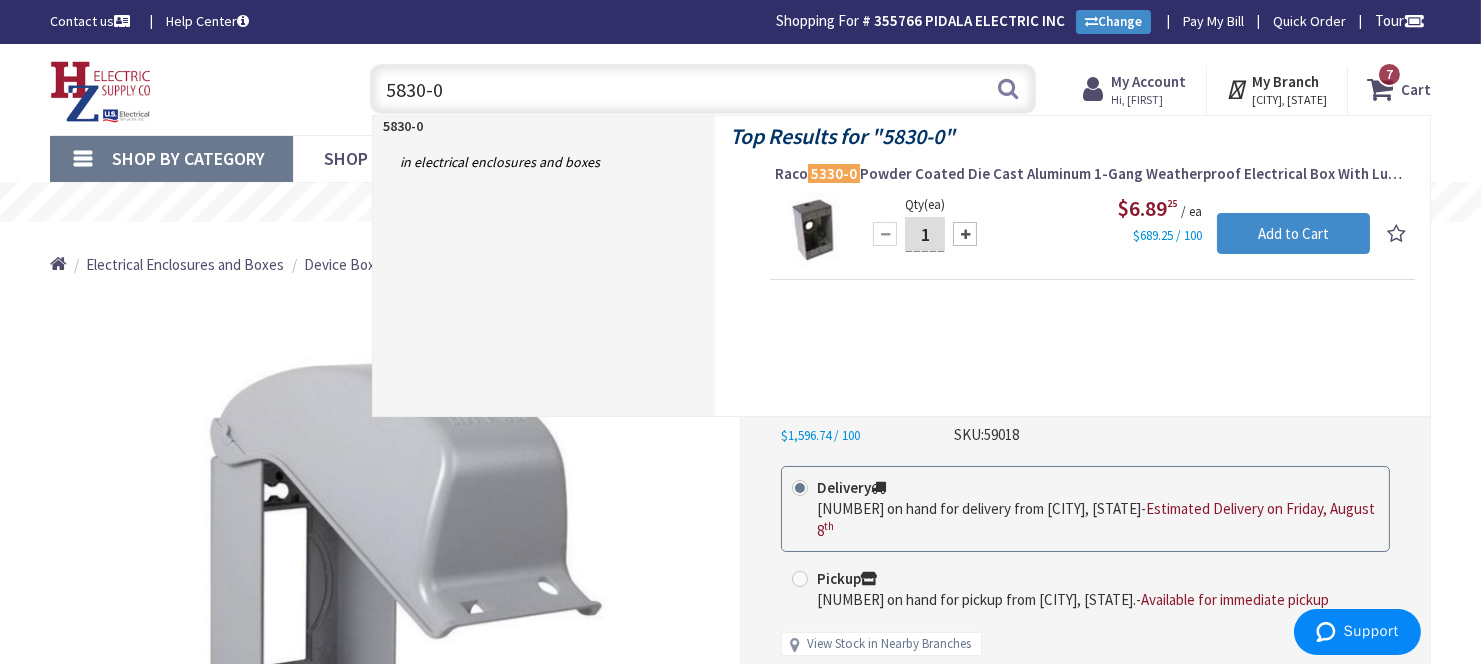 click on "5830-0" at bounding box center [703, 89] 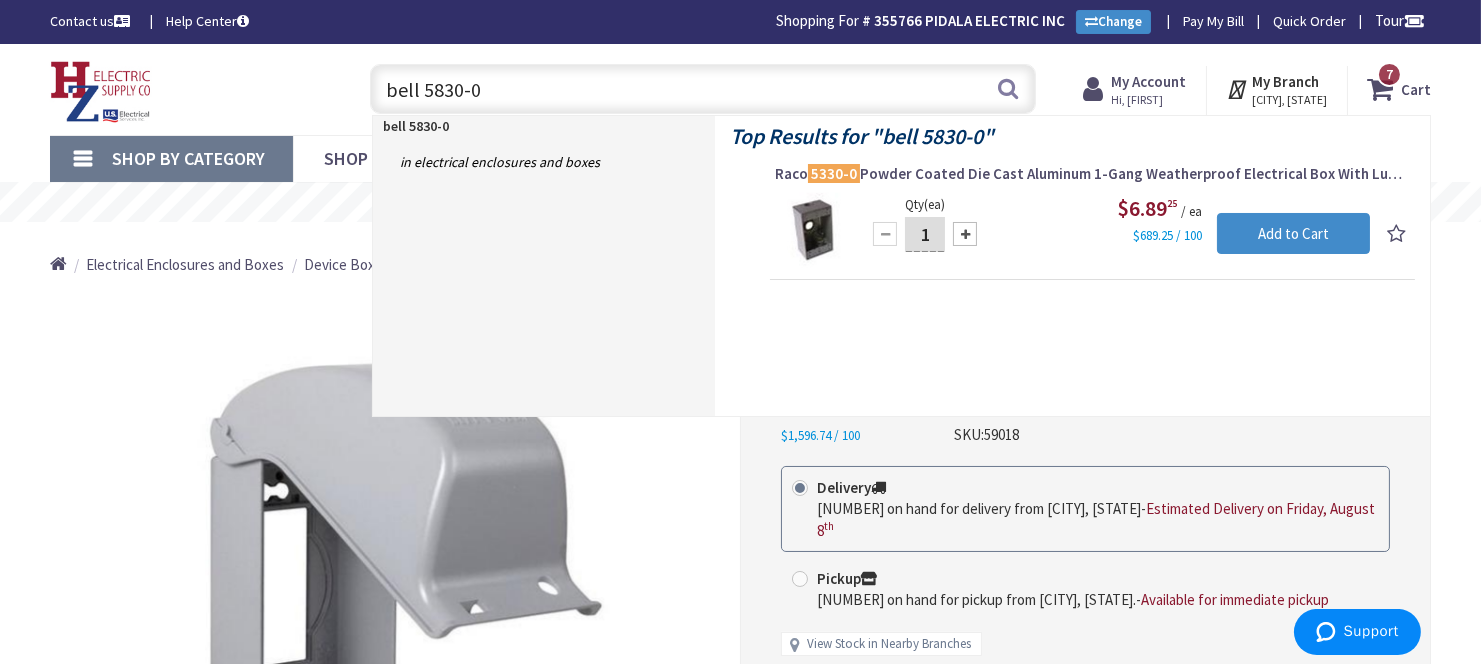 click on "bell 5830-0" at bounding box center [703, 89] 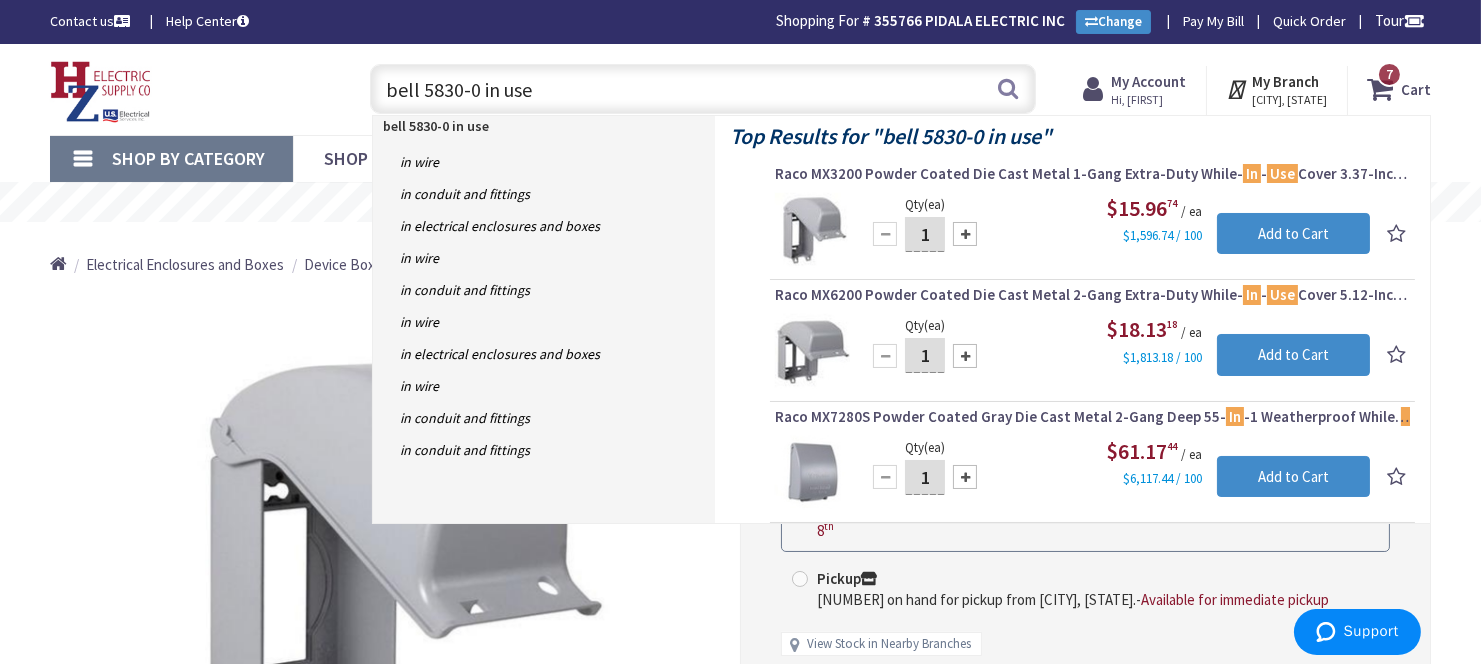 click on "bell 5830-0 in use" at bounding box center (703, 89) 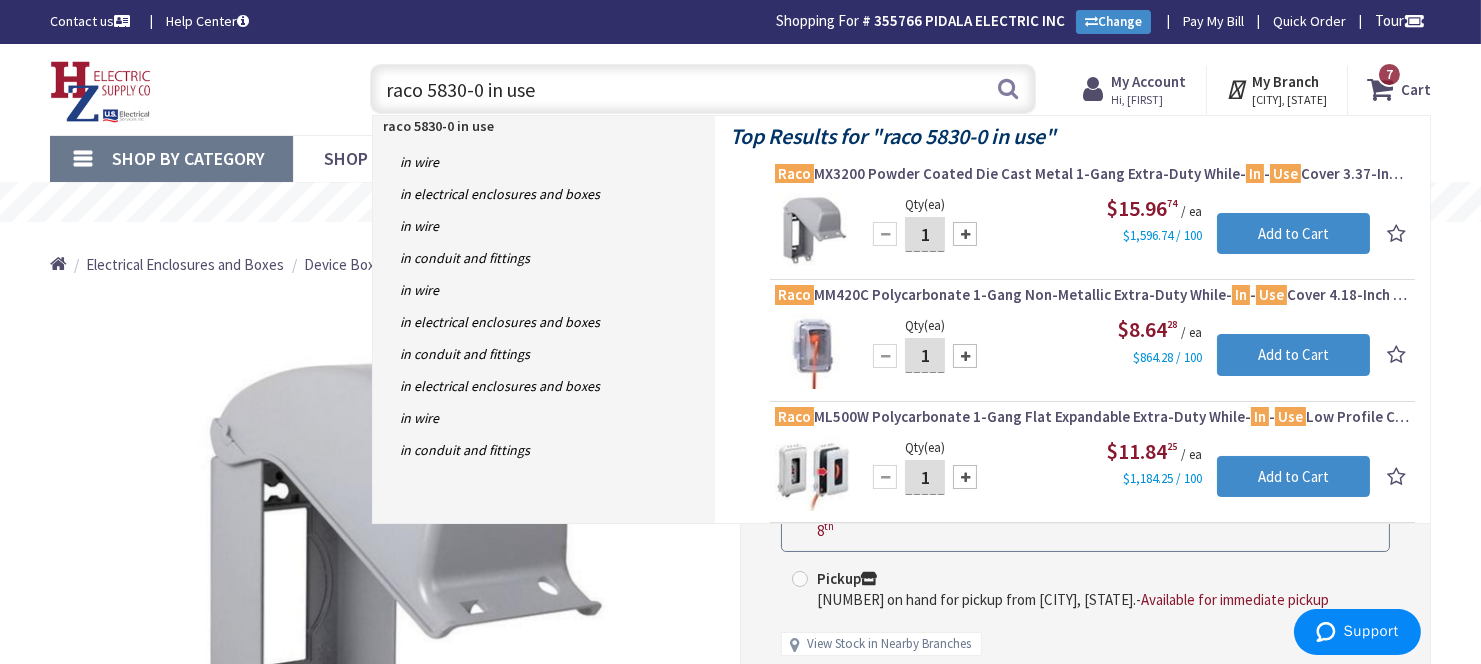 click on "raco 5830-0 in use" at bounding box center [438, 126] 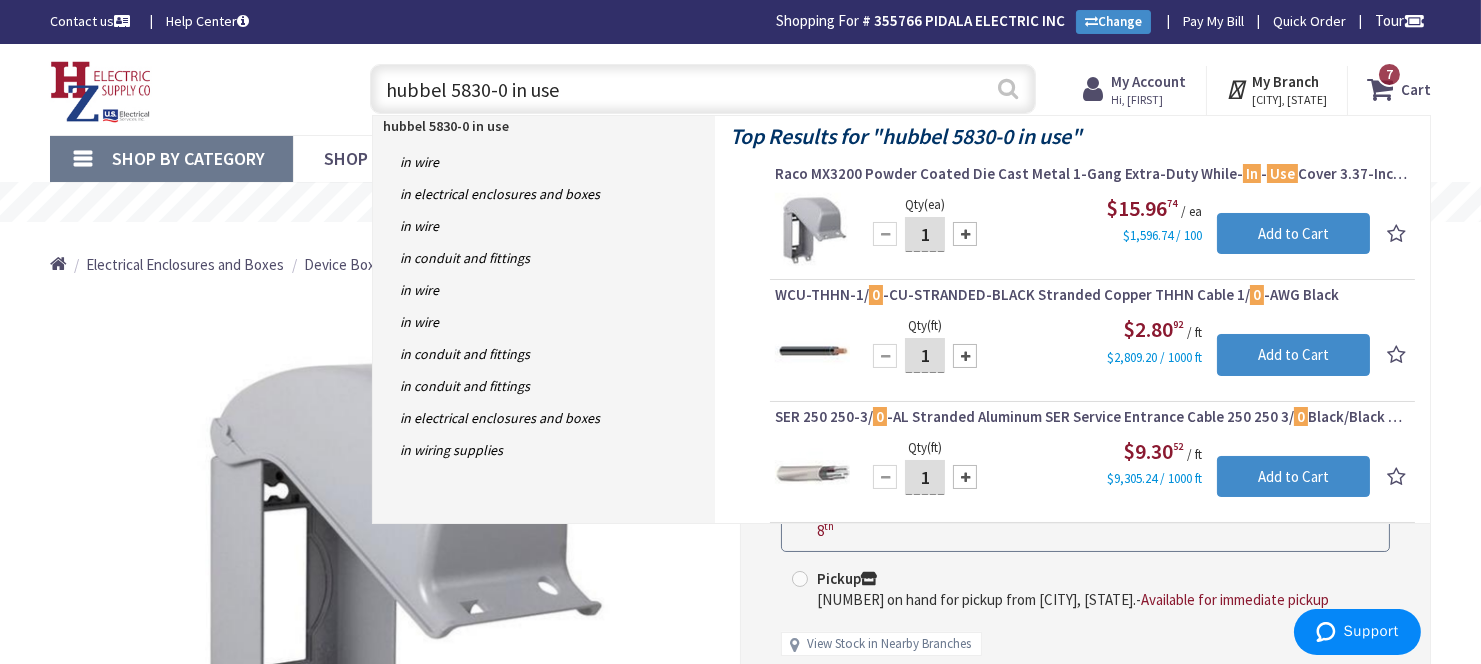 type on "hubbel 5830-0 in use" 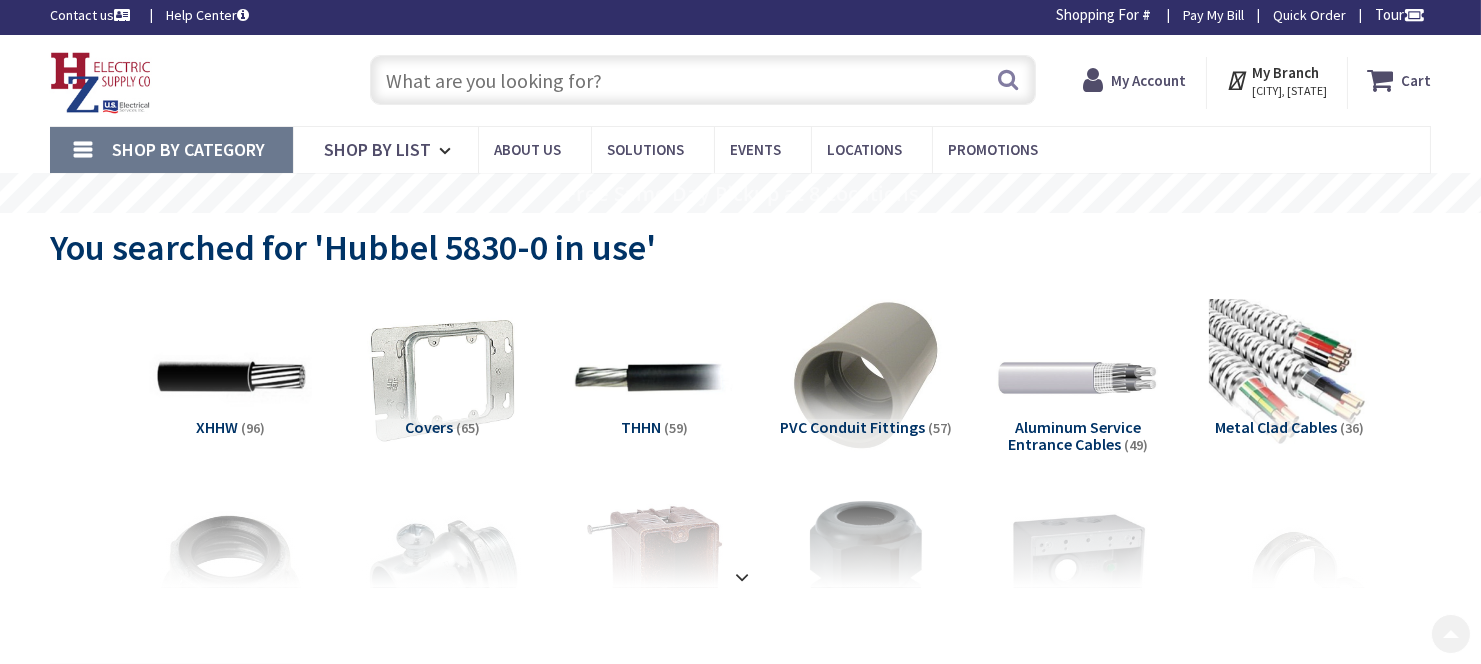 scroll, scrollTop: 302, scrollLeft: 0, axis: vertical 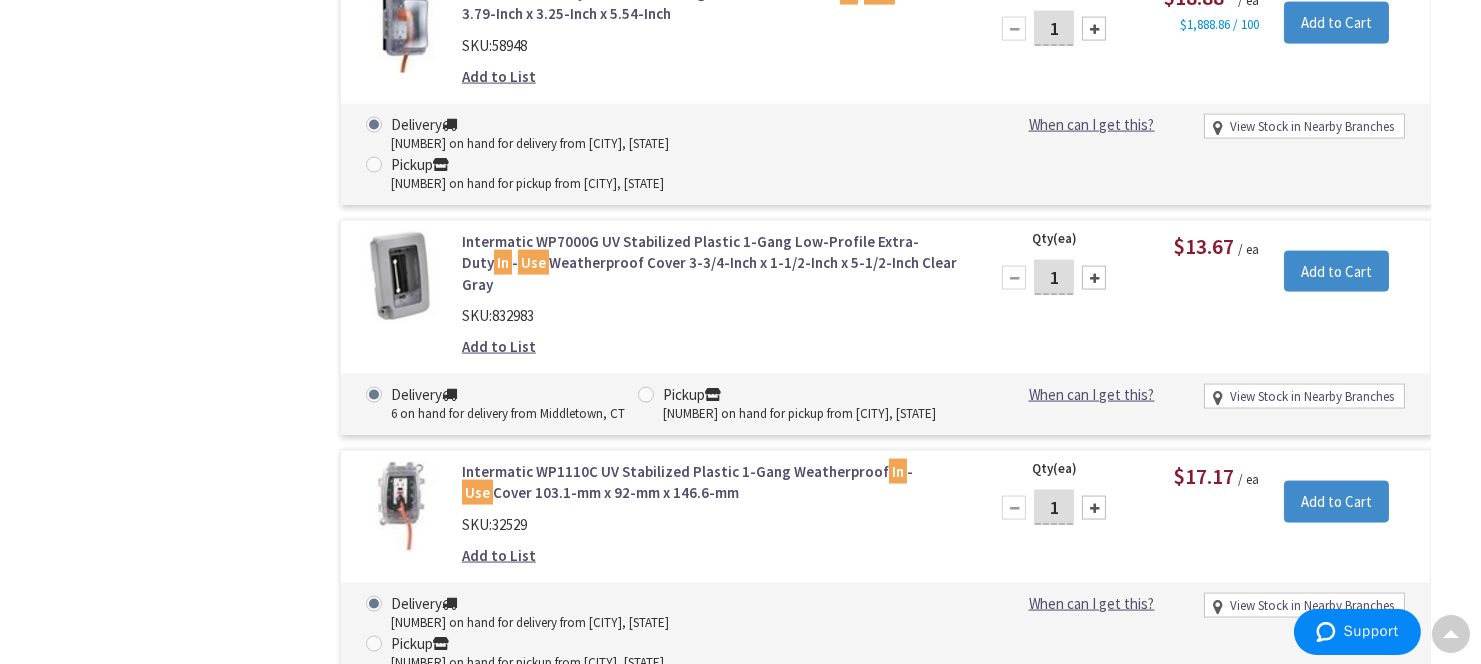click on "Raco MM420G Gray Polycarbonate 1-Gang Standard Non-Metallic 16- In -1 Weatherproof While- In - Use  Cover 4-Inch Width x 2.75-Inch Depth x 5.5-Inch Height Extra Duty®" at bounding box center [711, 972] 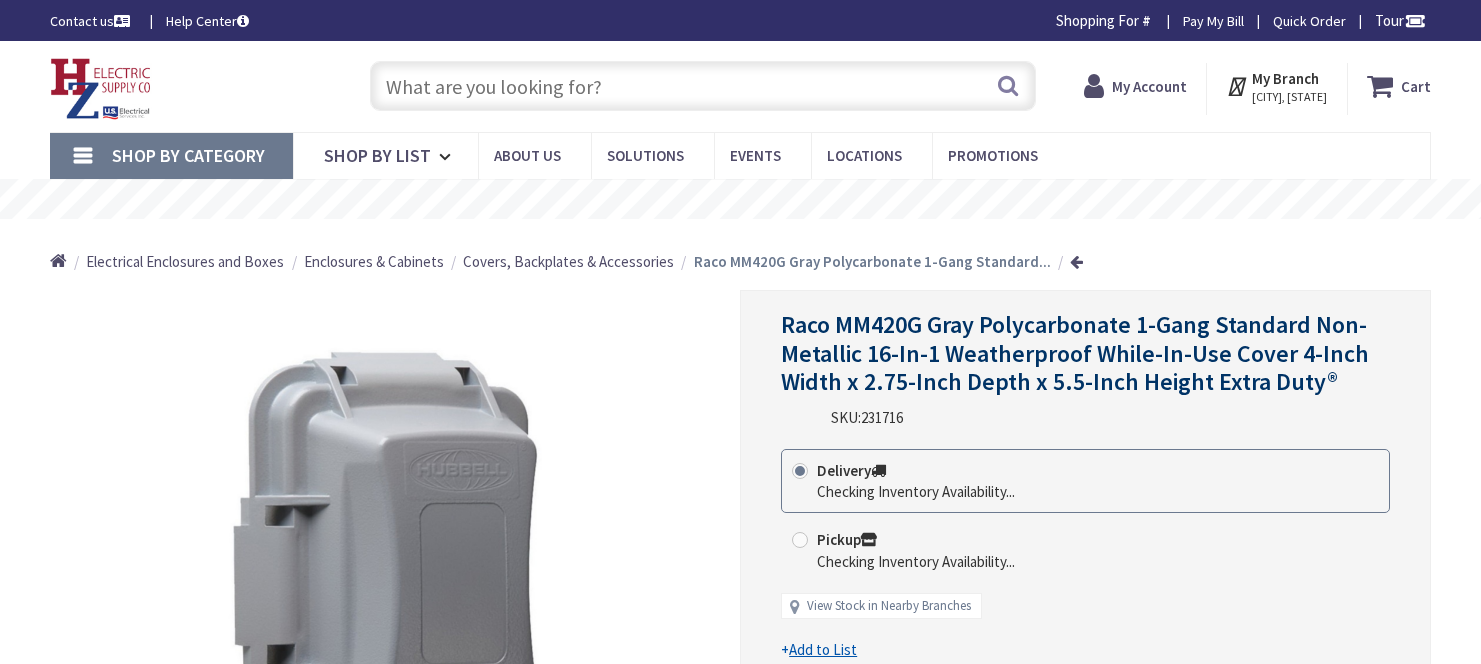 scroll, scrollTop: 0, scrollLeft: 0, axis: both 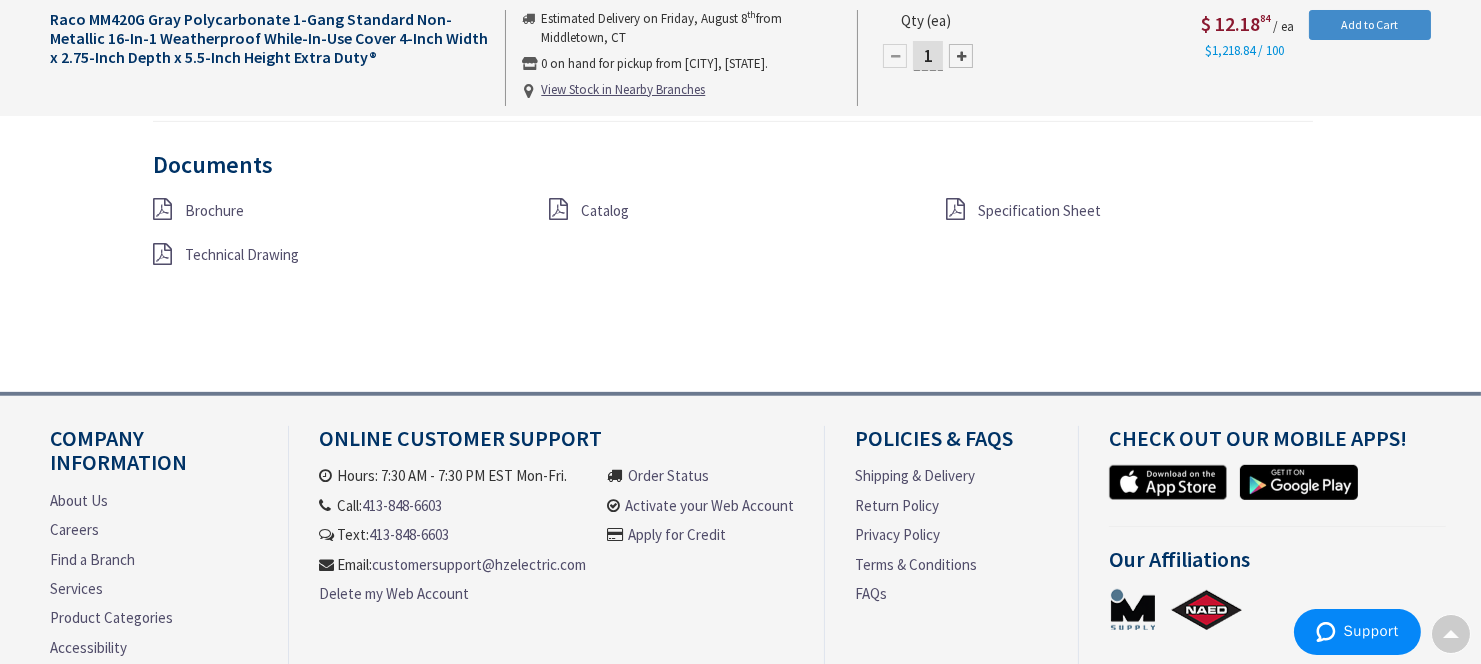 click at bounding box center [955, 209] 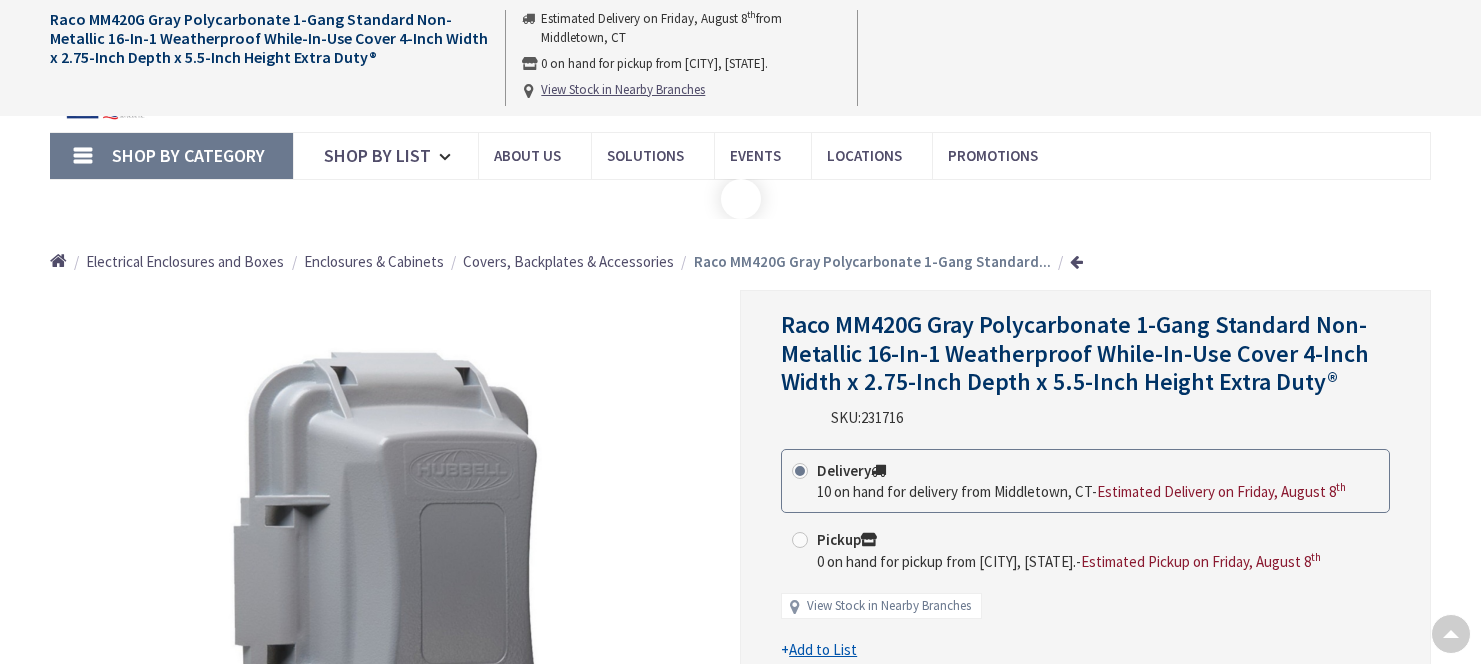 scroll, scrollTop: 1000, scrollLeft: 0, axis: vertical 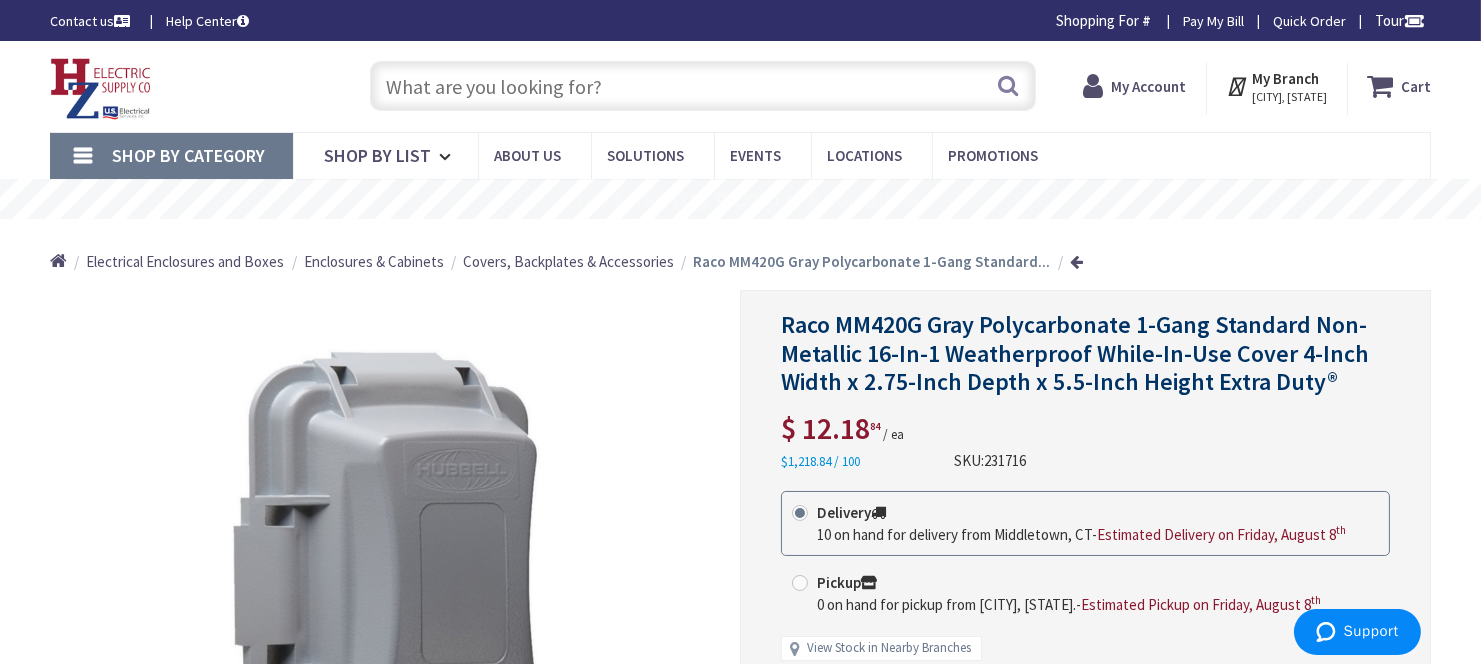 click at bounding box center [703, 86] 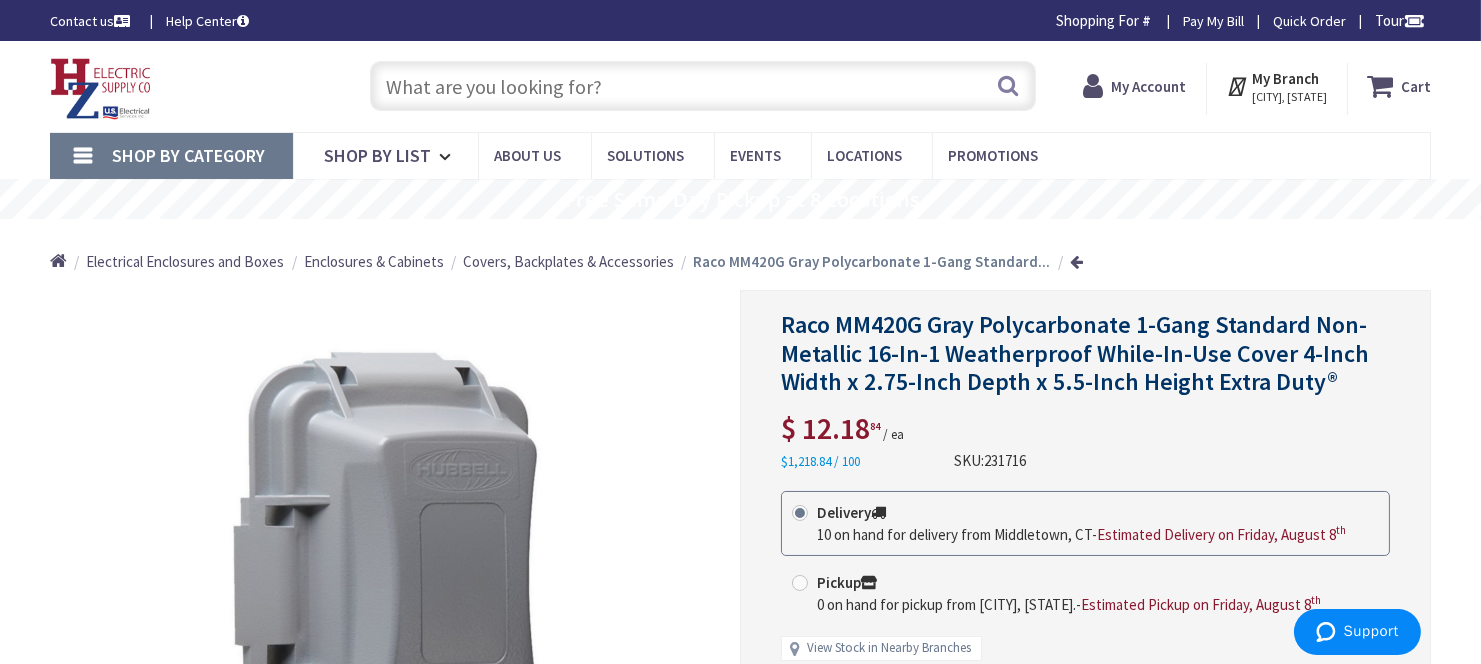 paste on "PBC100" 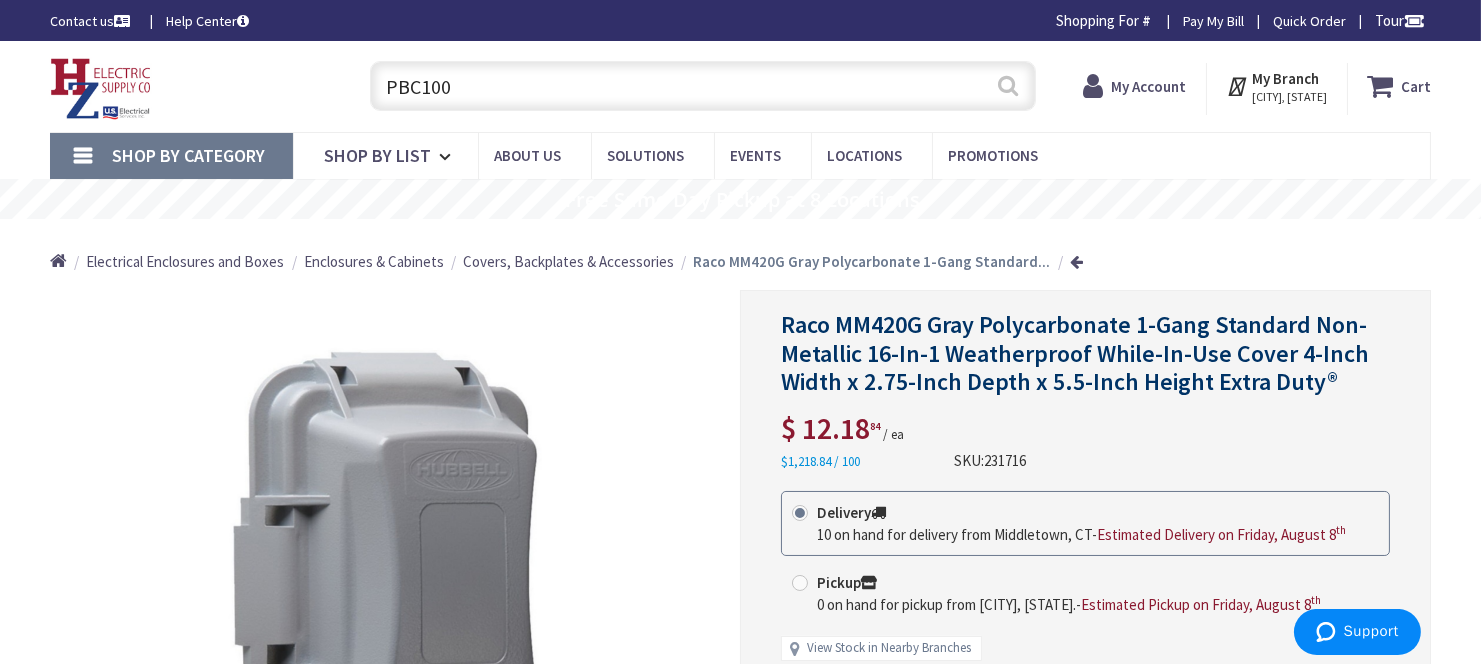 type on "PBC100" 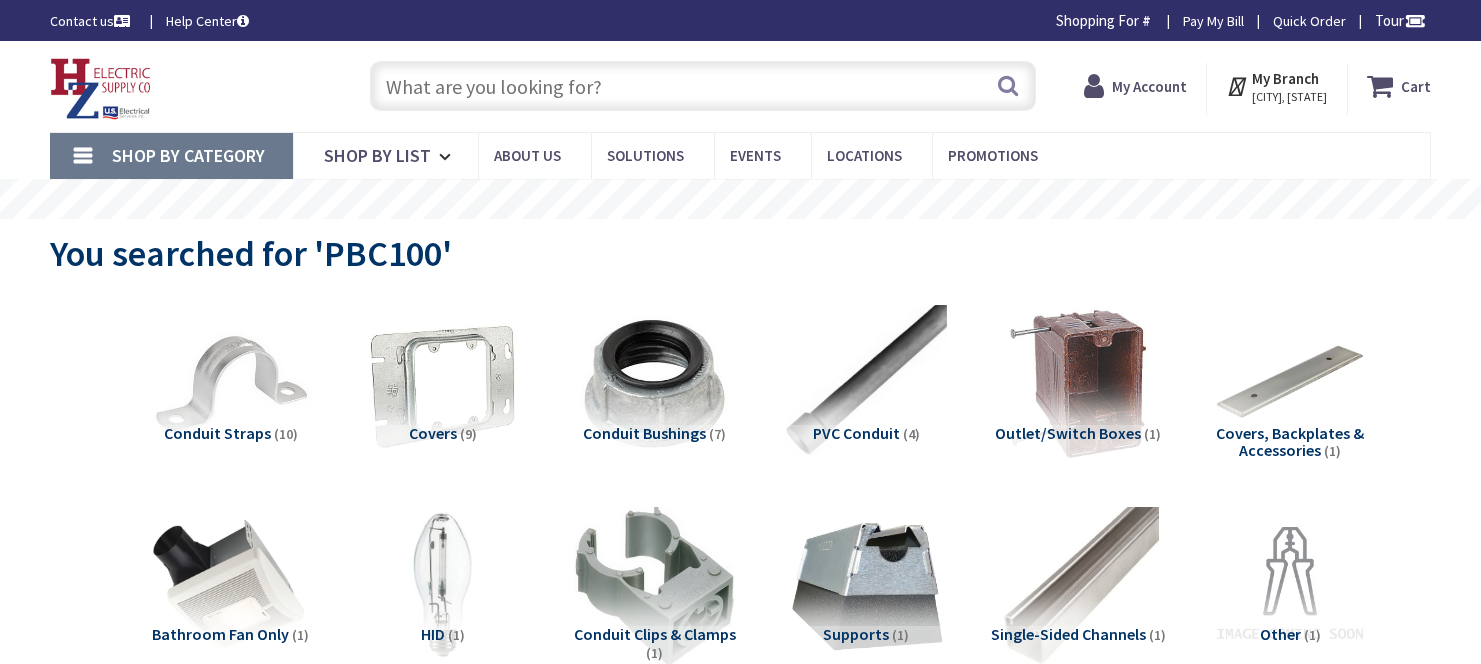 scroll, scrollTop: 404, scrollLeft: 0, axis: vertical 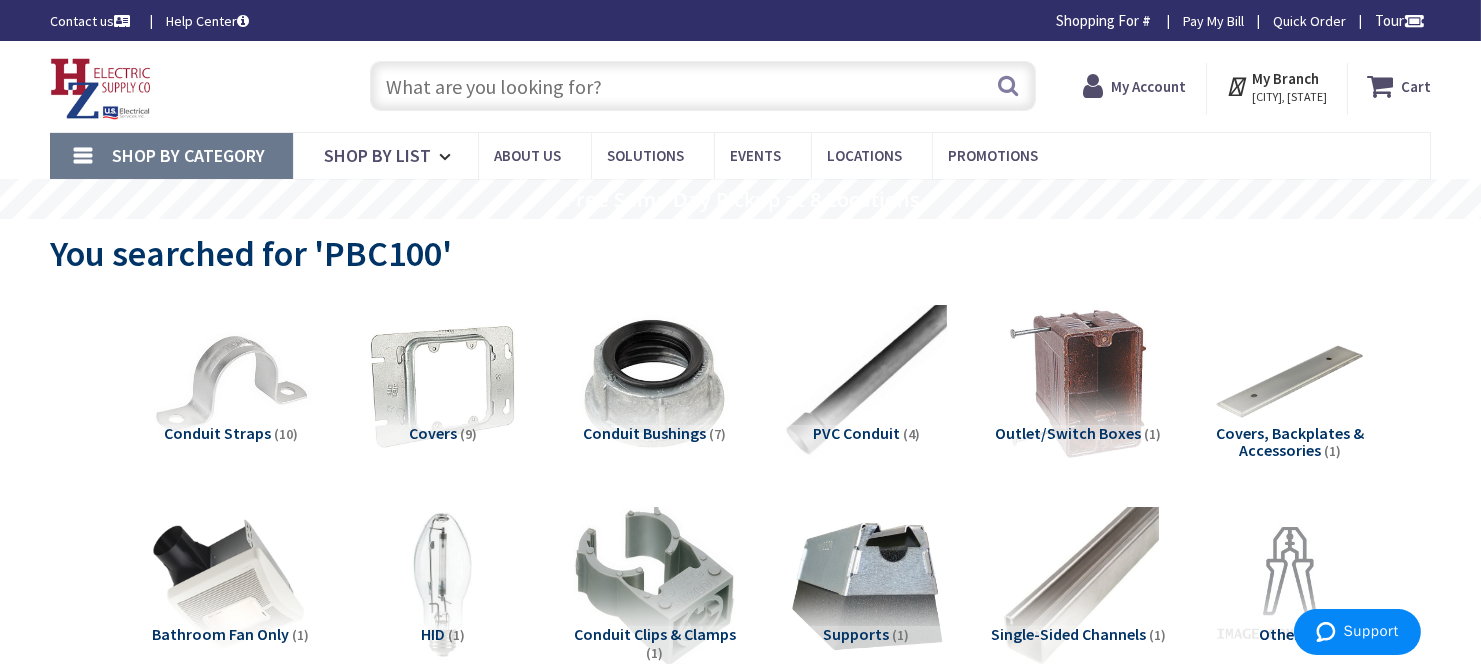 click at bounding box center [703, 86] 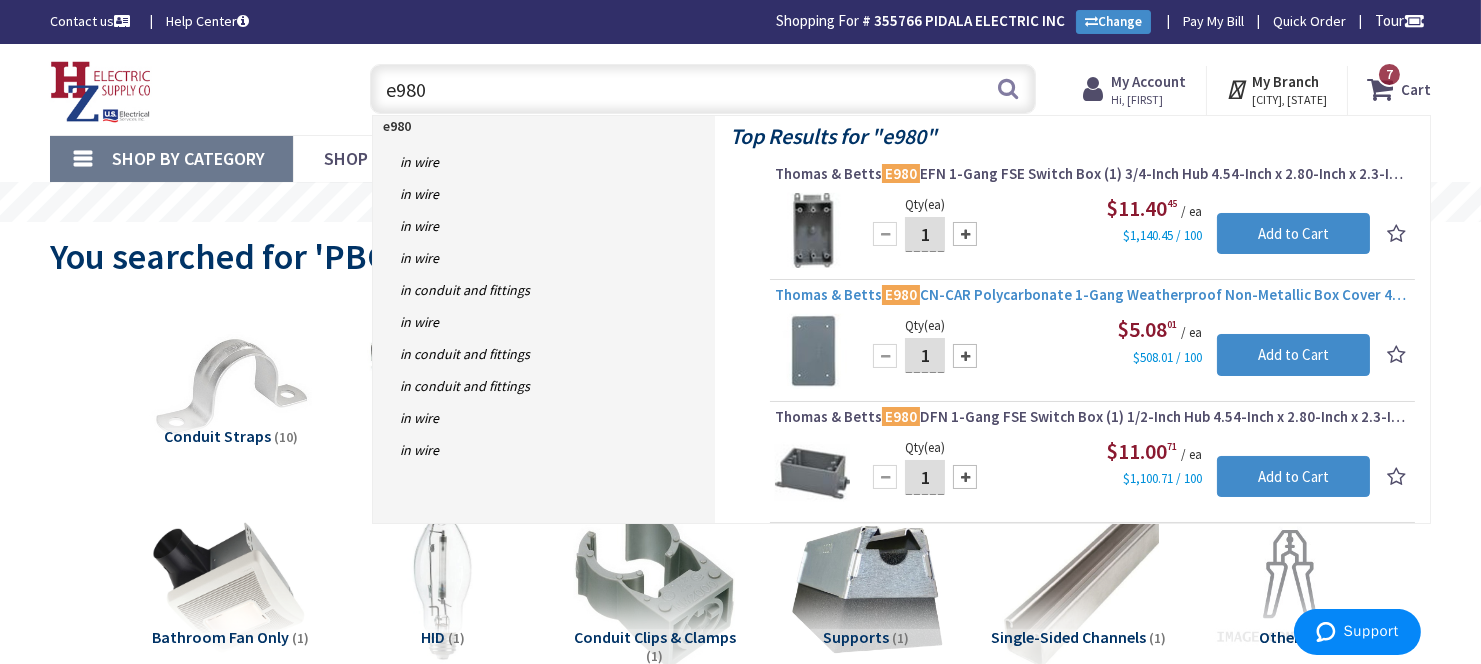 type on "e980" 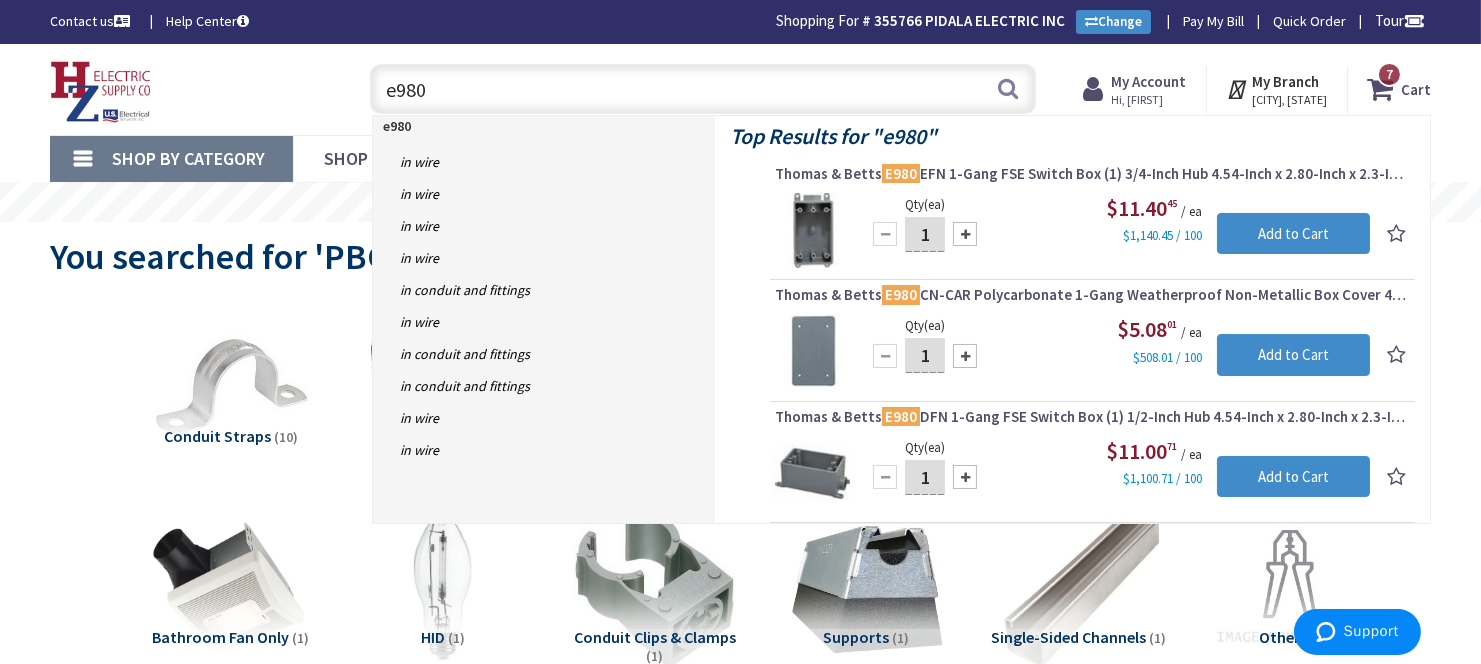 click on "Thomas & Betts  E980 CN-CAR Polycarbonate 1-Gang Weatherproof Non-Metallic Box Cover 4-5/8-Inch x 2-7/8-Inch x 0.140-Inch Carlon®" at bounding box center [1092, 295] 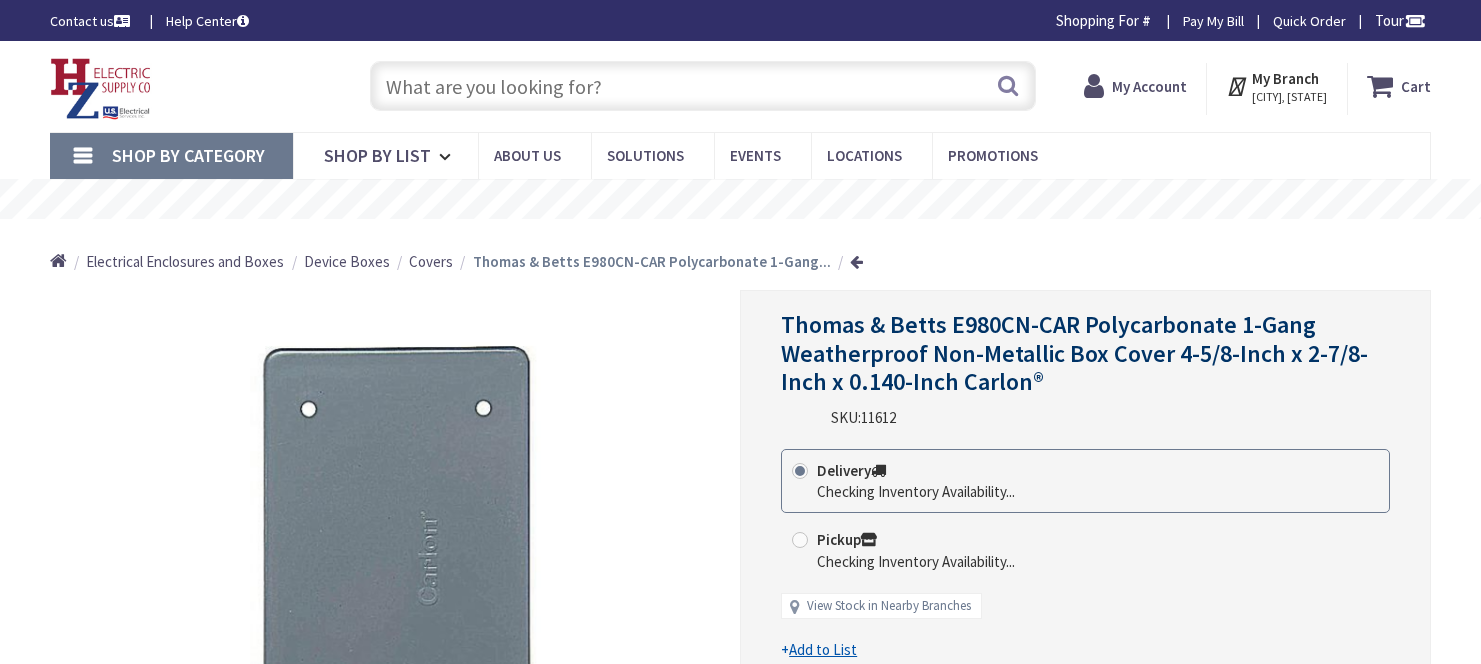 scroll, scrollTop: 0, scrollLeft: 0, axis: both 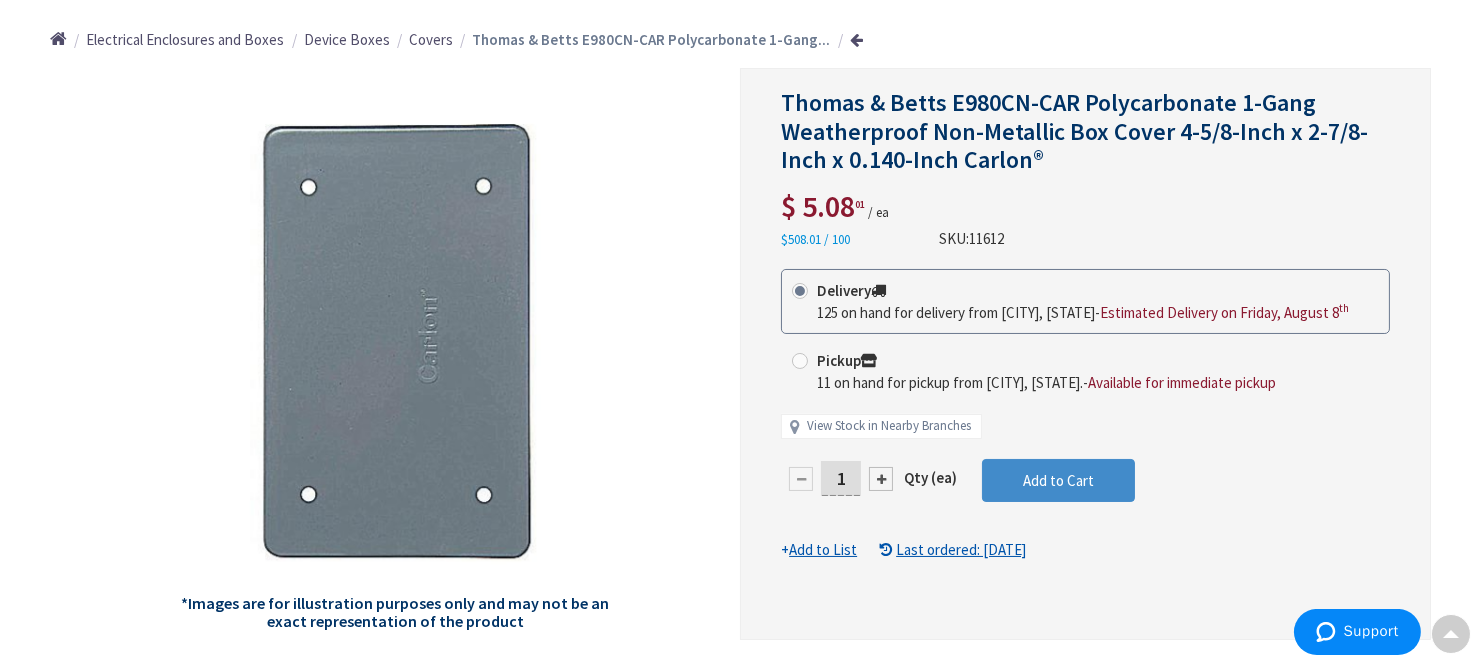 click on "1" at bounding box center [841, 478] 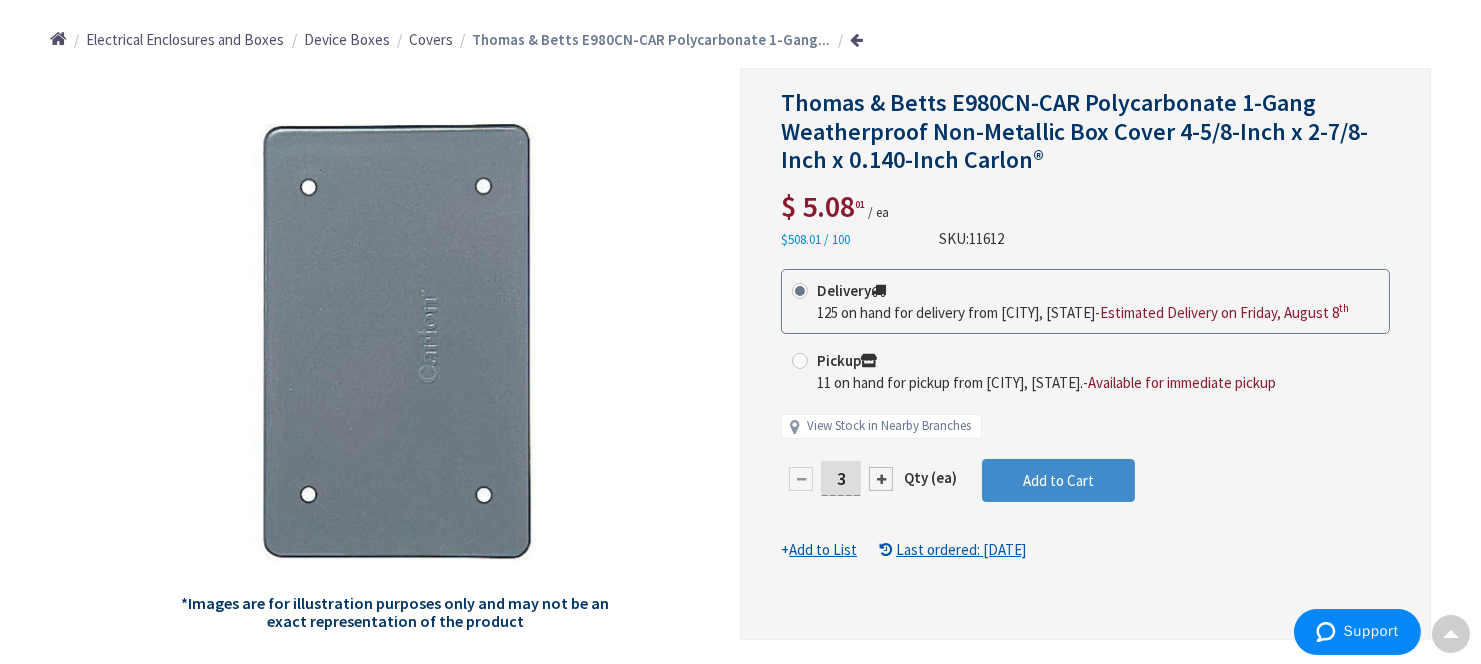 scroll, scrollTop: 225, scrollLeft: 0, axis: vertical 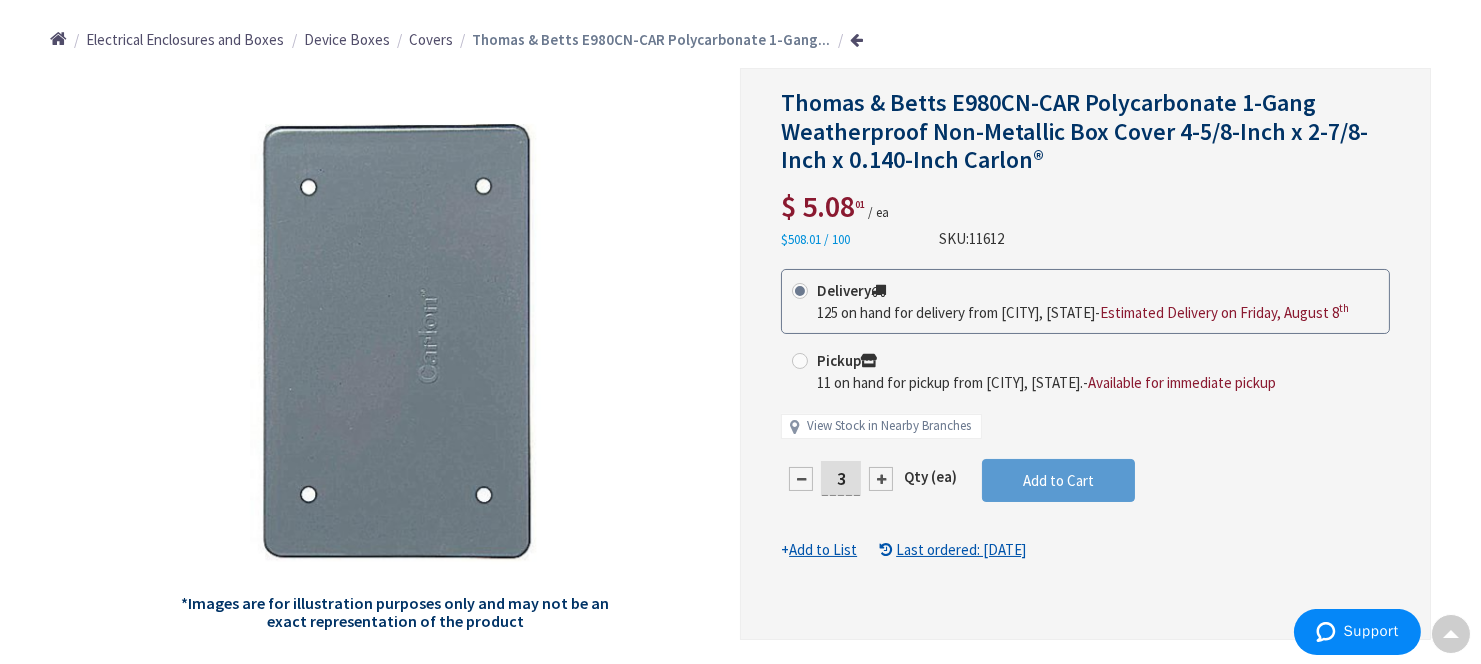 type on "3" 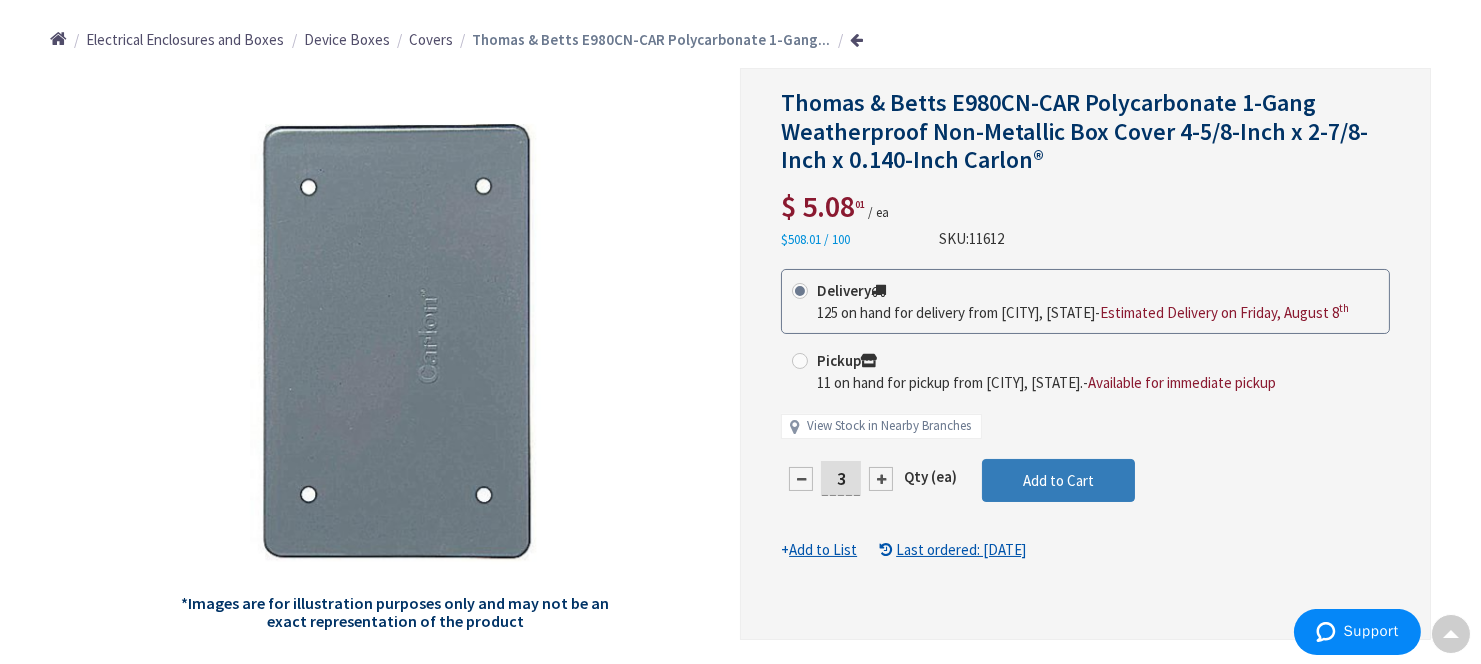 click on "This product is Discontinued
Delivery
125 on hand for delivery from [CITY], [STATE]
-  Estimated Delivery on Friday, August 8 th
Pickup
11 on hand for pickup from [CITY], [STATE].
-  Available for immediate pickup
View Stock in Nearby Branches
3 Qty (ea)" at bounding box center (1085, 414) 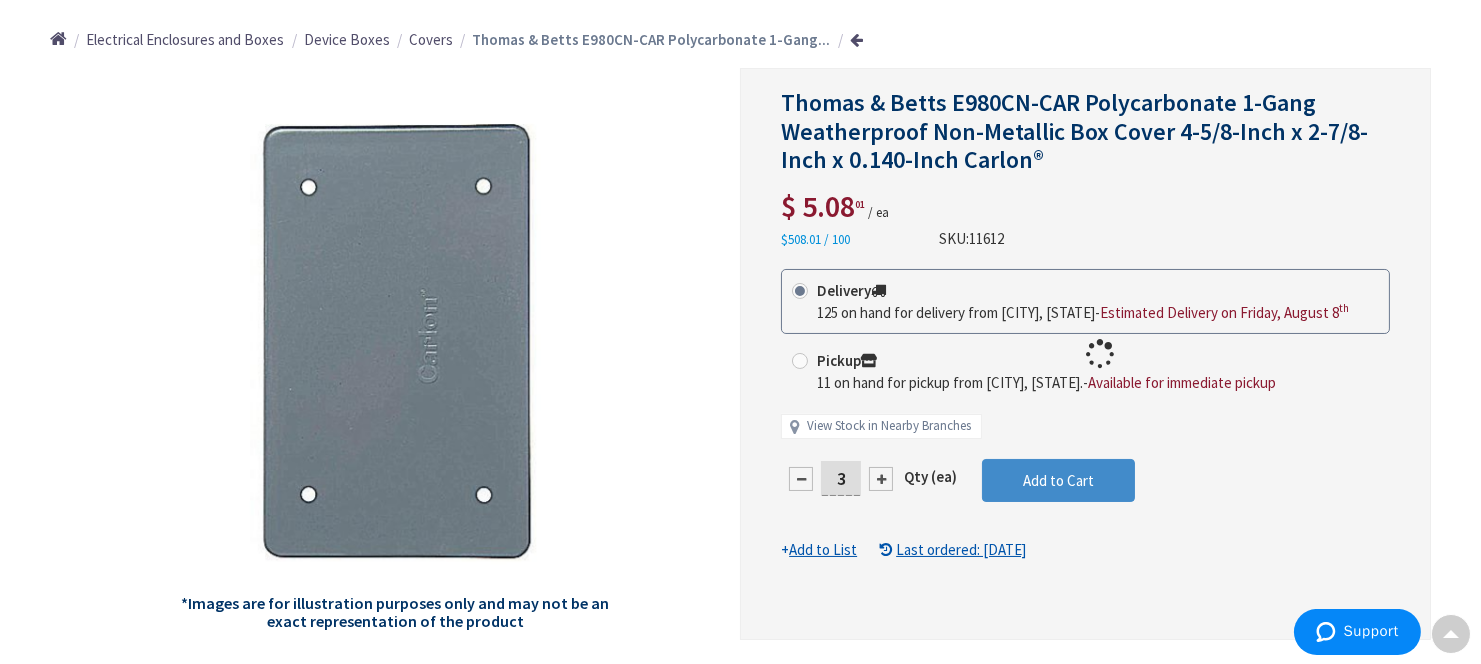 click at bounding box center (1085, 354) 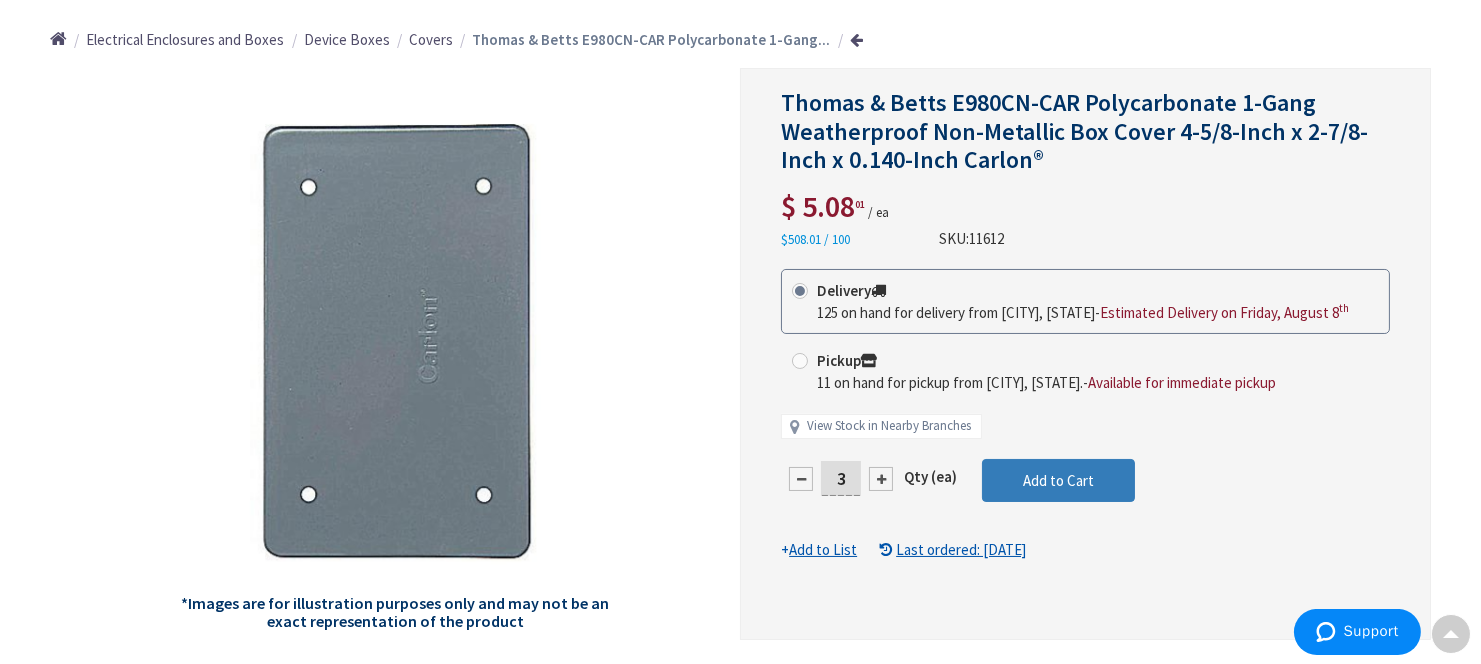 click on "Add to Cart" at bounding box center [1058, 481] 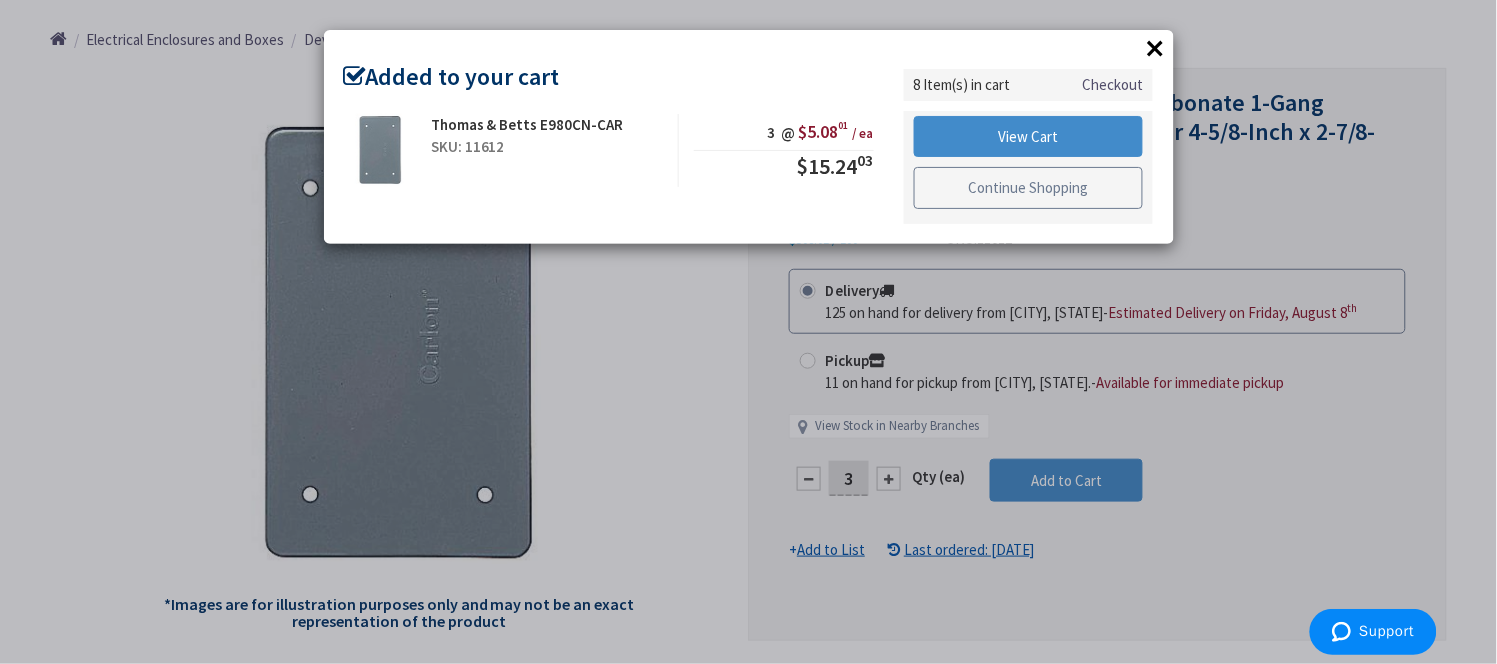 click on "Continue Shopping" at bounding box center (1029, 188) 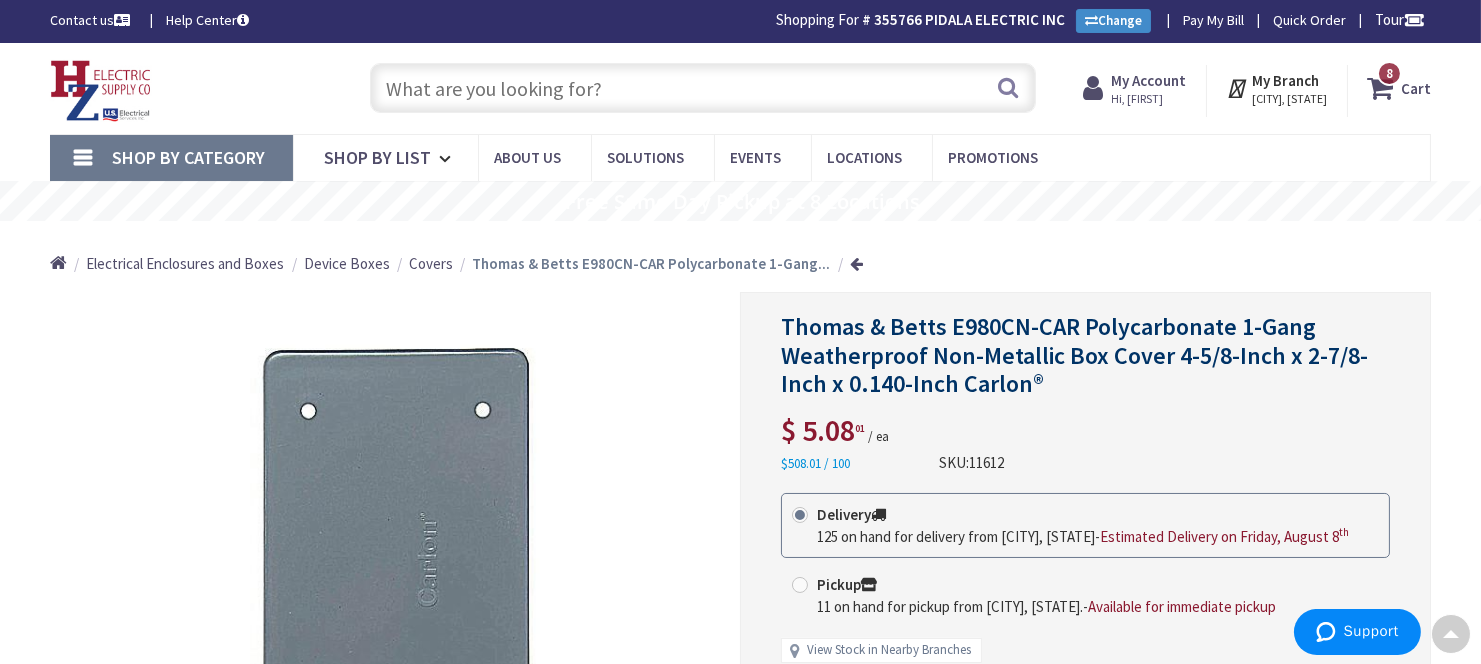 scroll, scrollTop: 0, scrollLeft: 0, axis: both 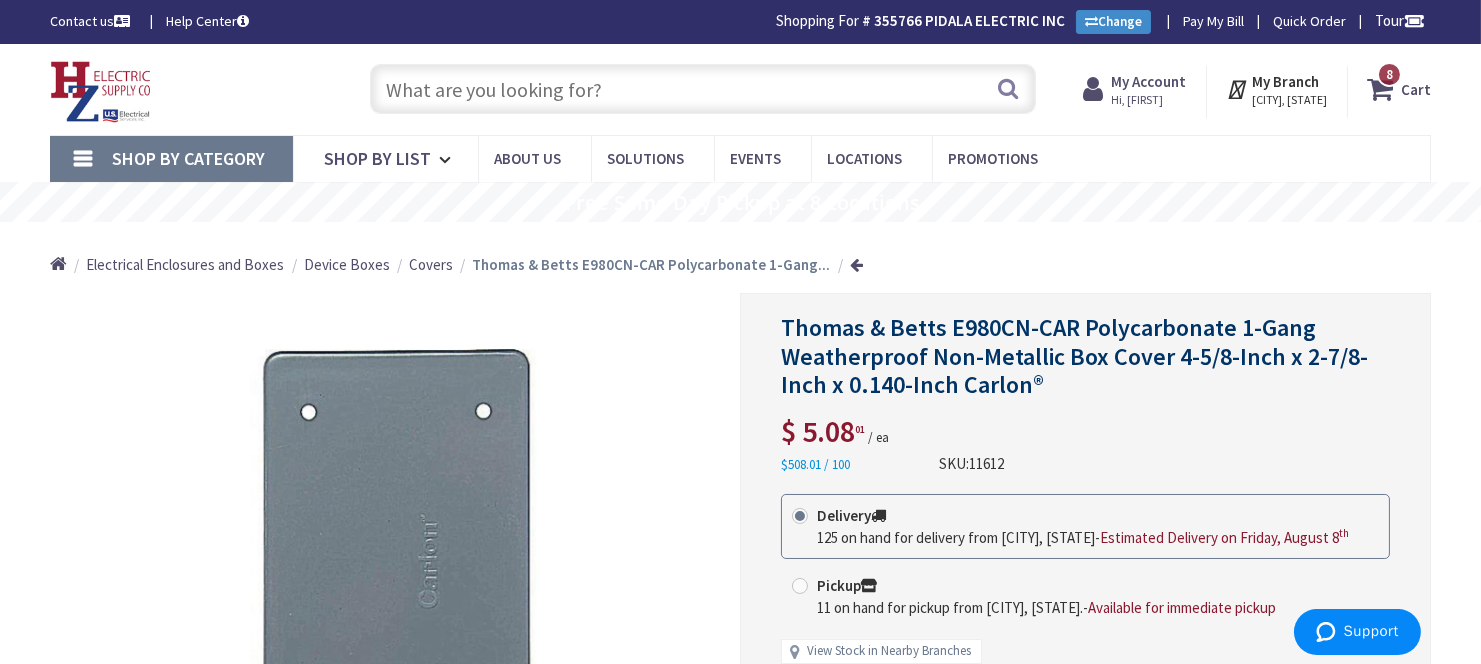 click at bounding box center [703, 89] 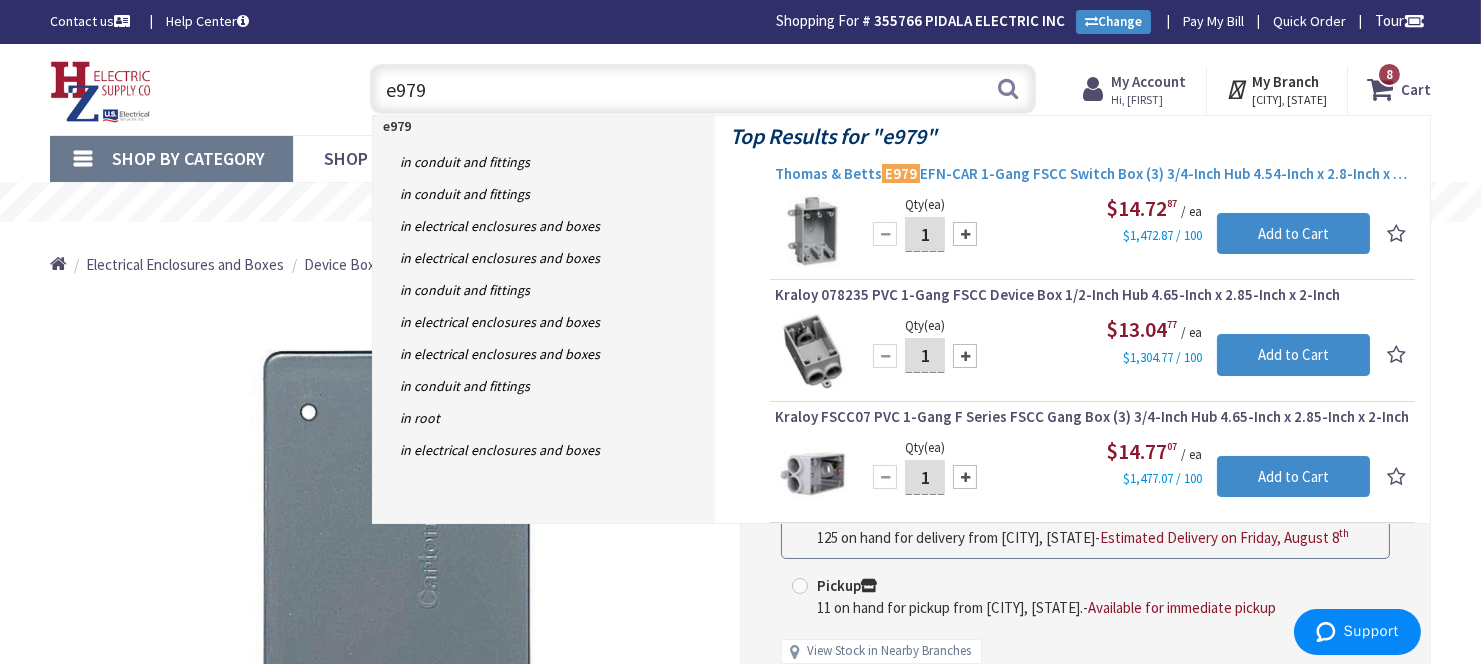 type on "e979" 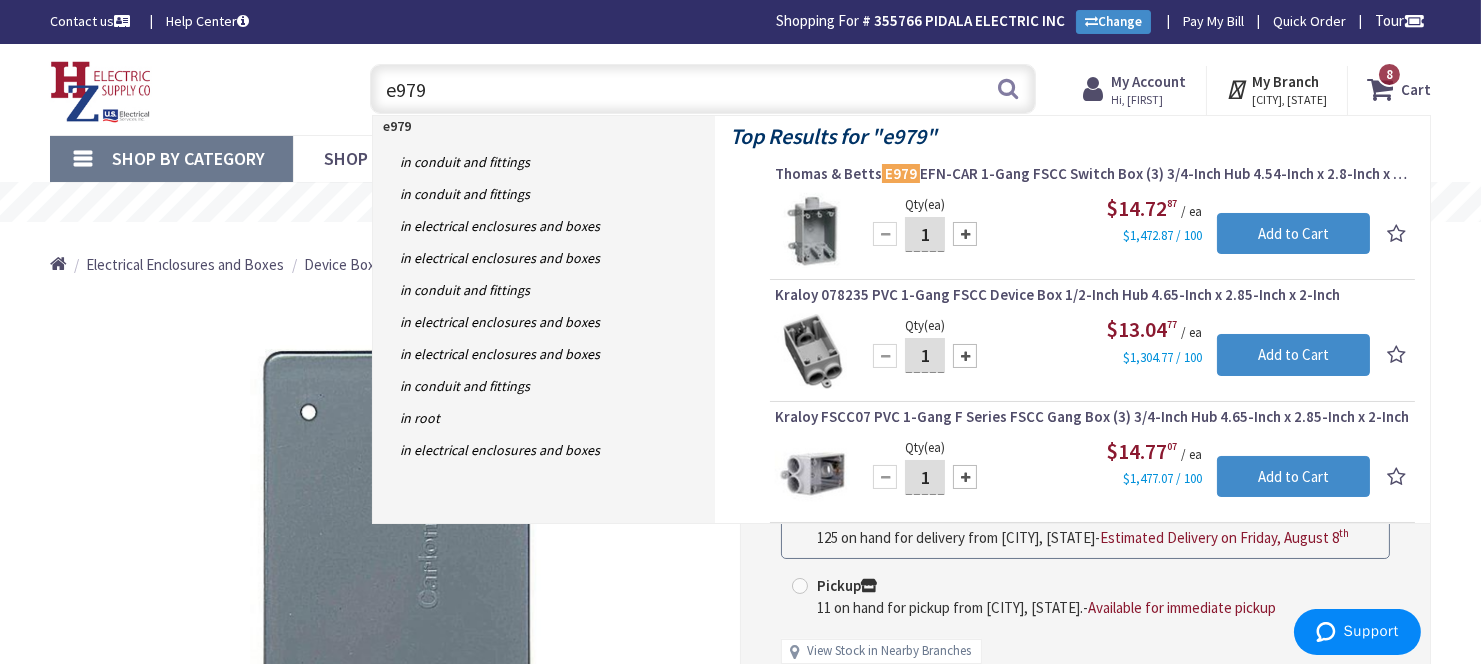 click on "Thomas & Betts E979 EFN-CAR 1-Gang FSCC Switch Box (3) 3/4-Inch Hub 4.54-Inch x 2.8-Inch x 2.42-Inch Gray Carlon®" at bounding box center [1092, 174] 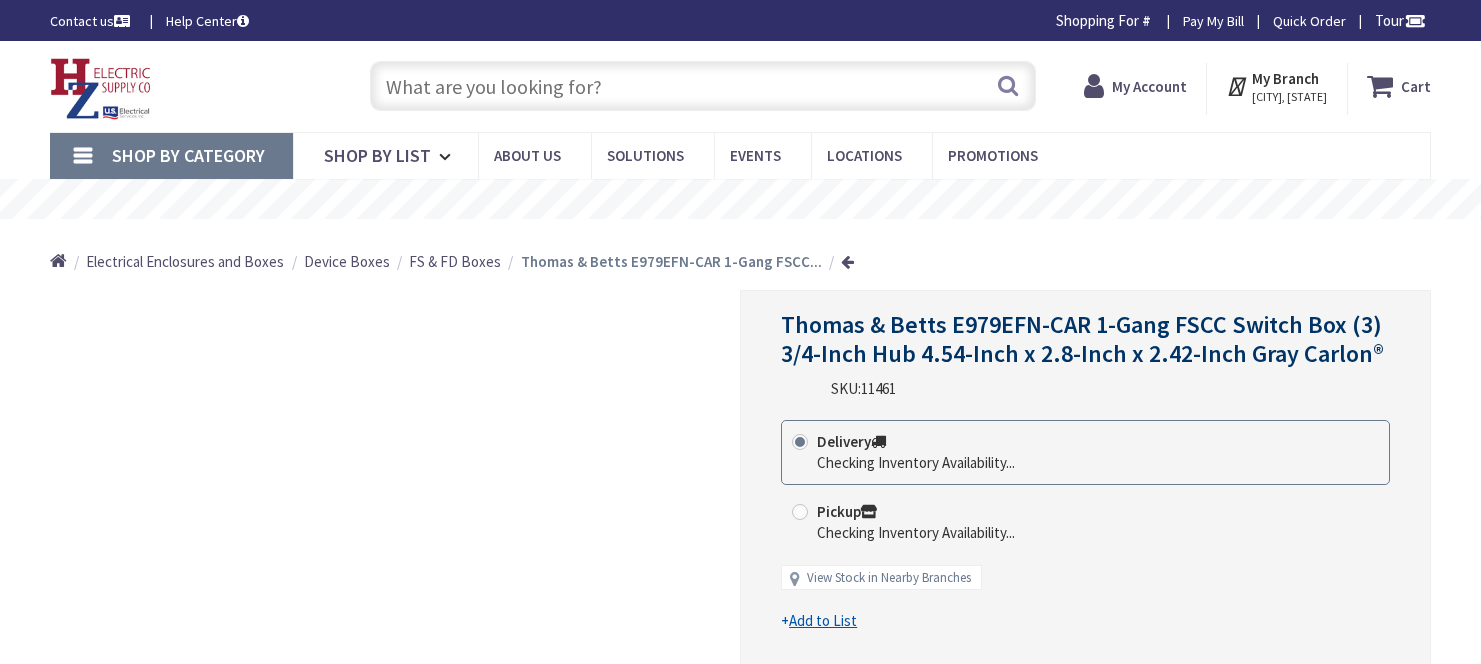 scroll, scrollTop: 0, scrollLeft: 0, axis: both 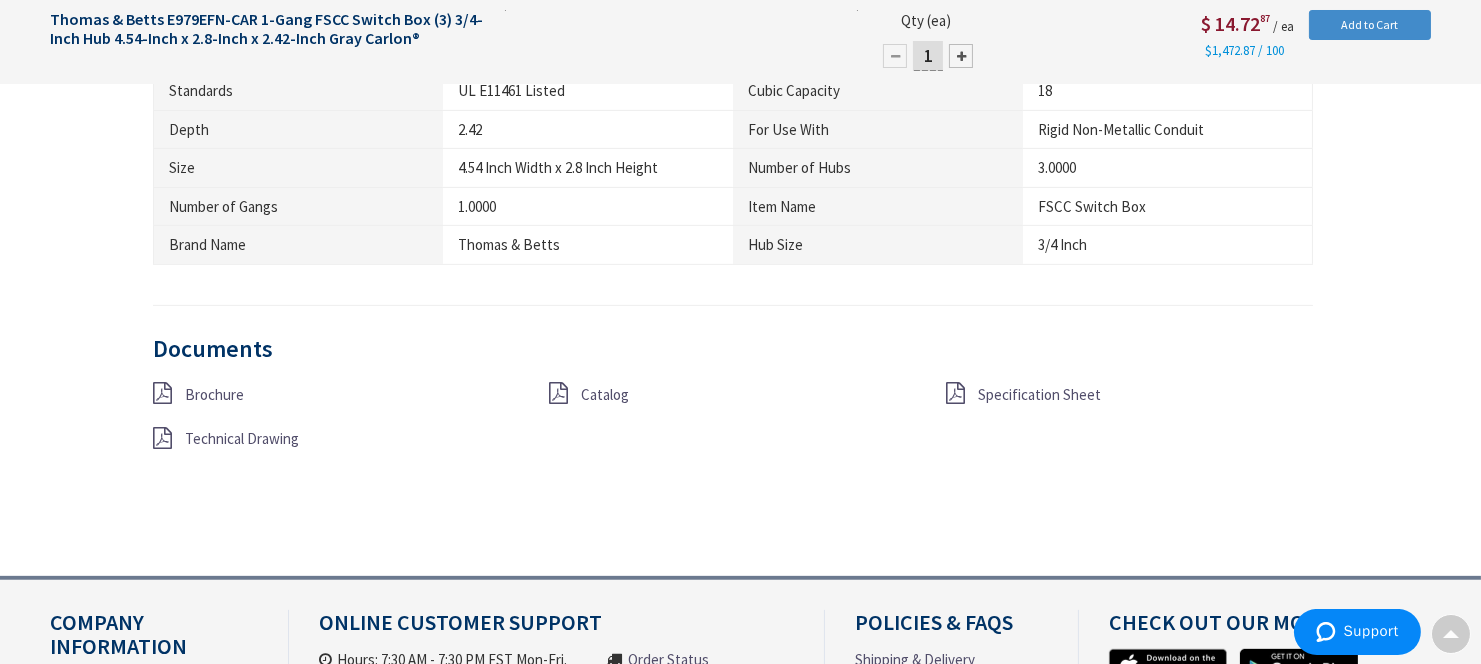 click at bounding box center [559, 393] 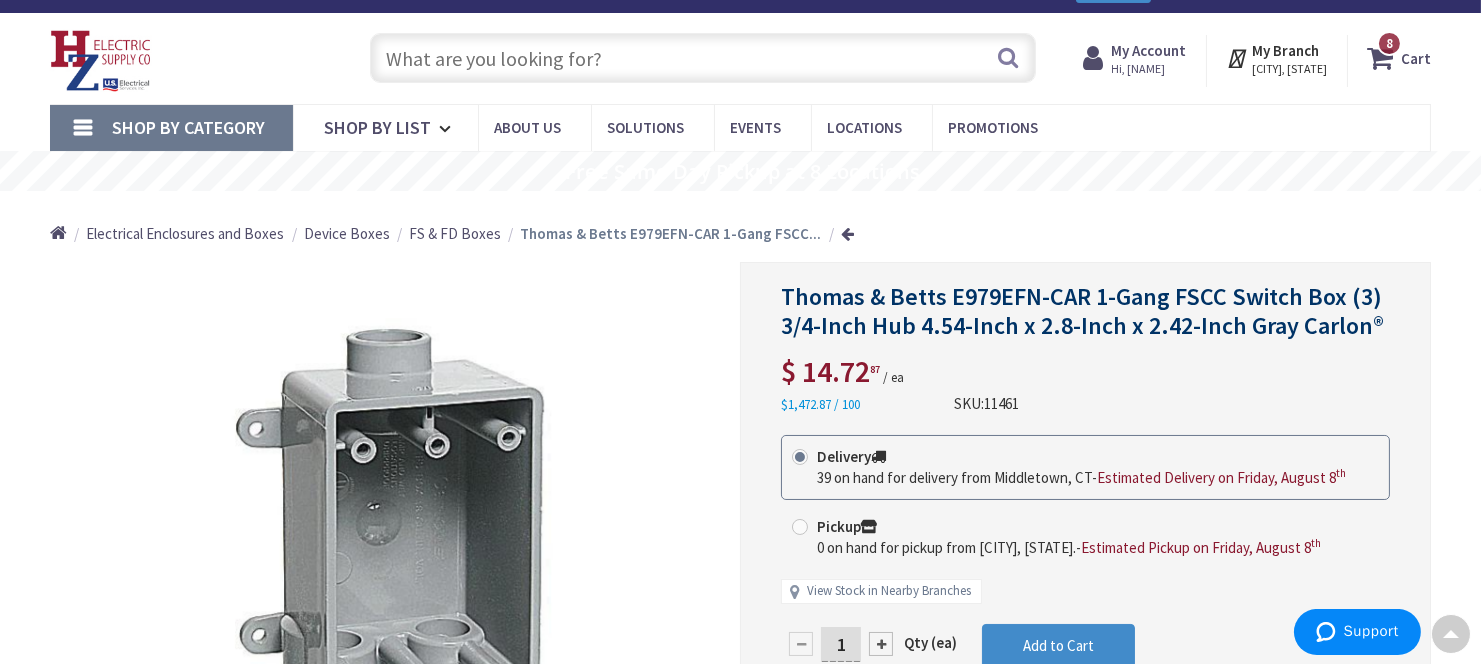 scroll, scrollTop: 0, scrollLeft: 0, axis: both 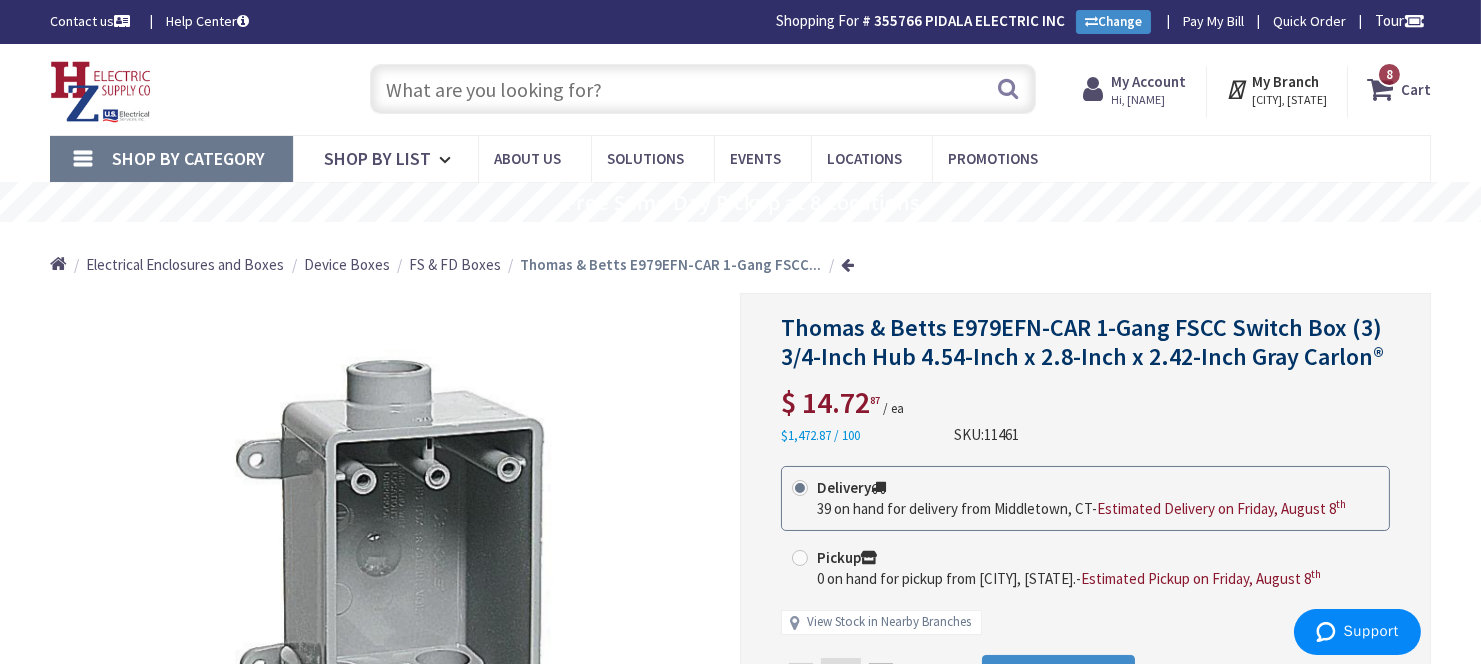 click at bounding box center [703, 89] 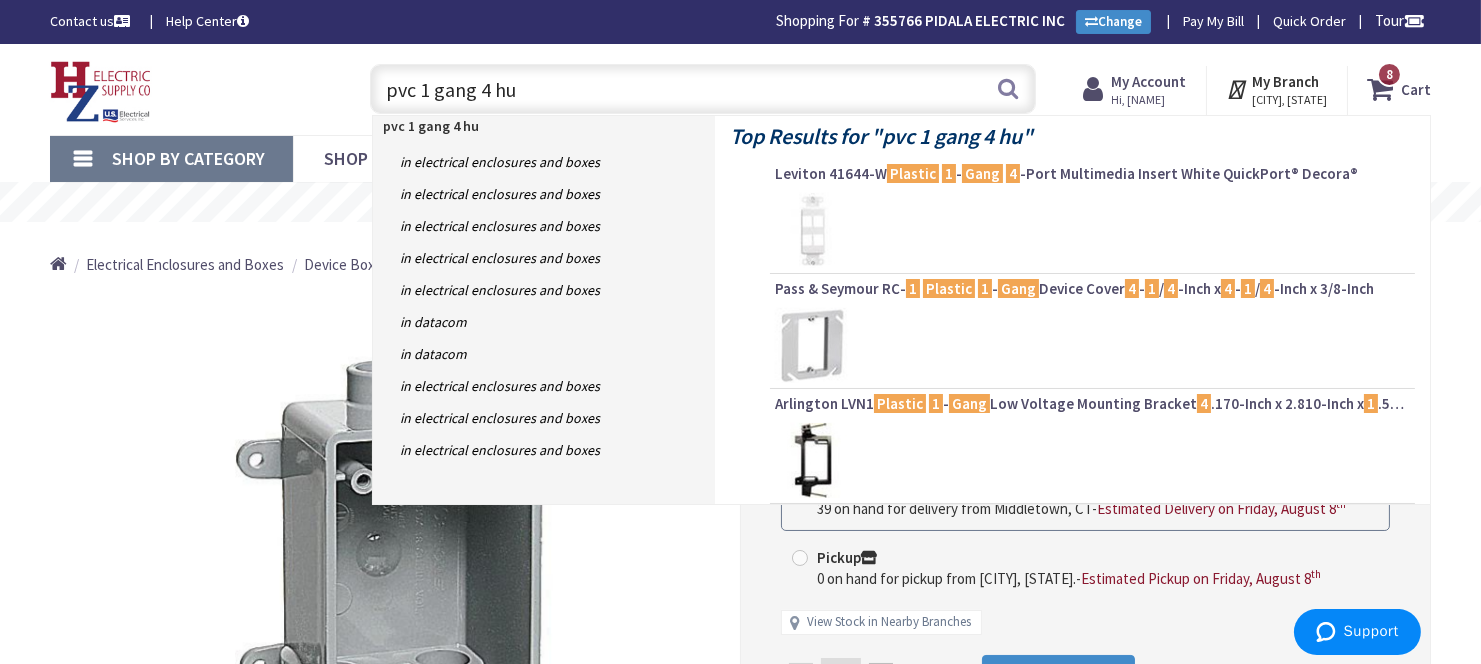 type on "pvc 1 gang 4 hub" 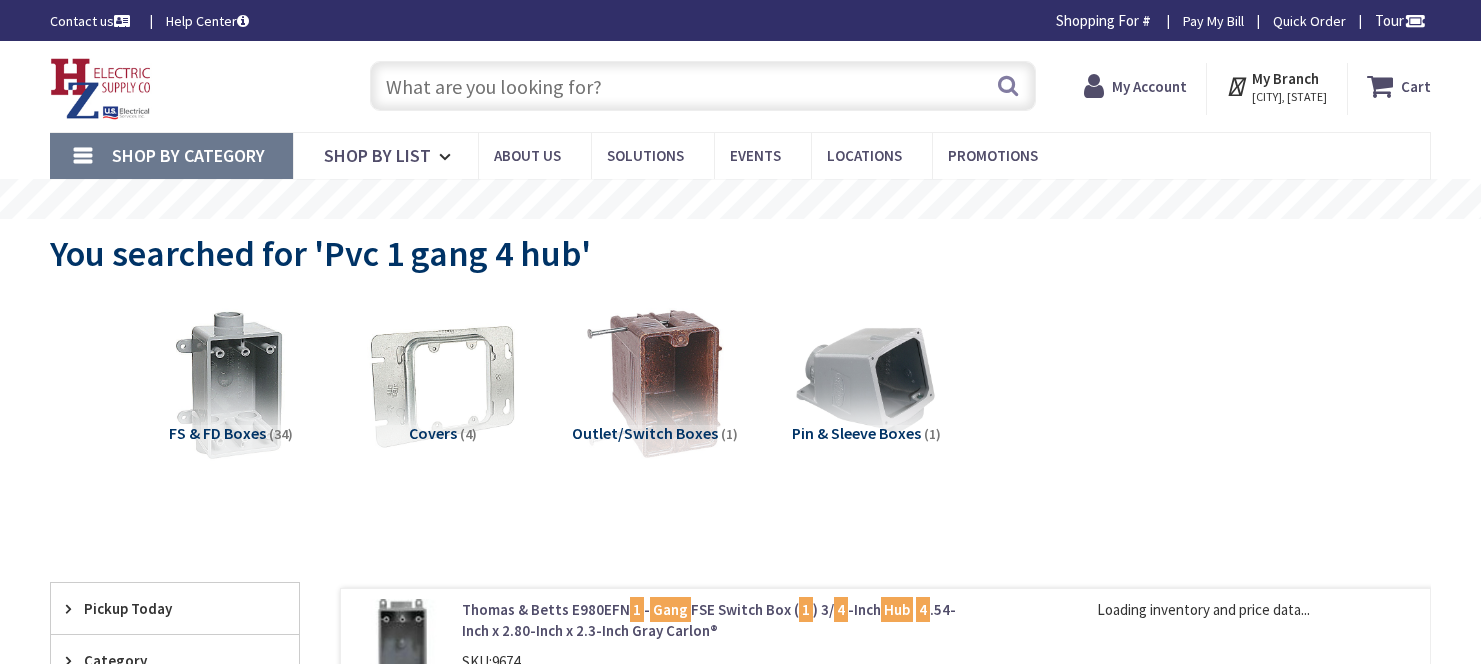 scroll, scrollTop: 0, scrollLeft: 0, axis: both 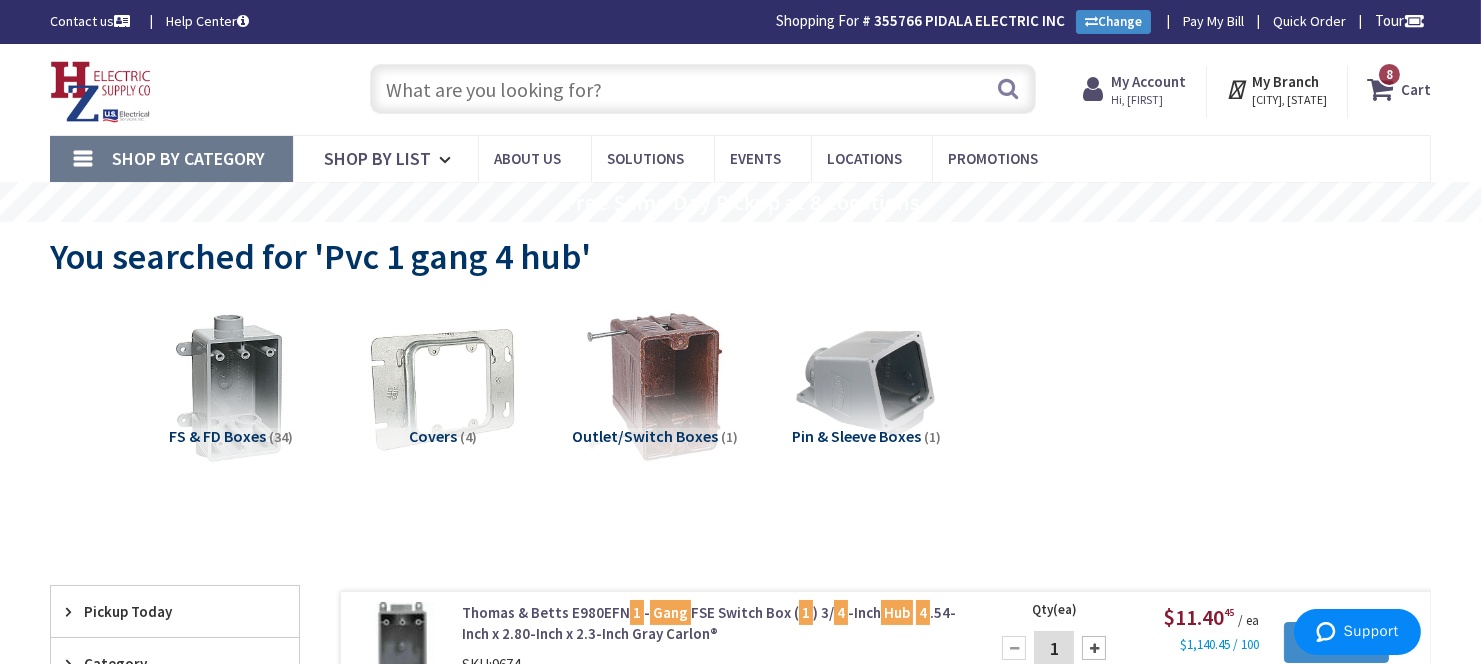 click at bounding box center [703, 89] 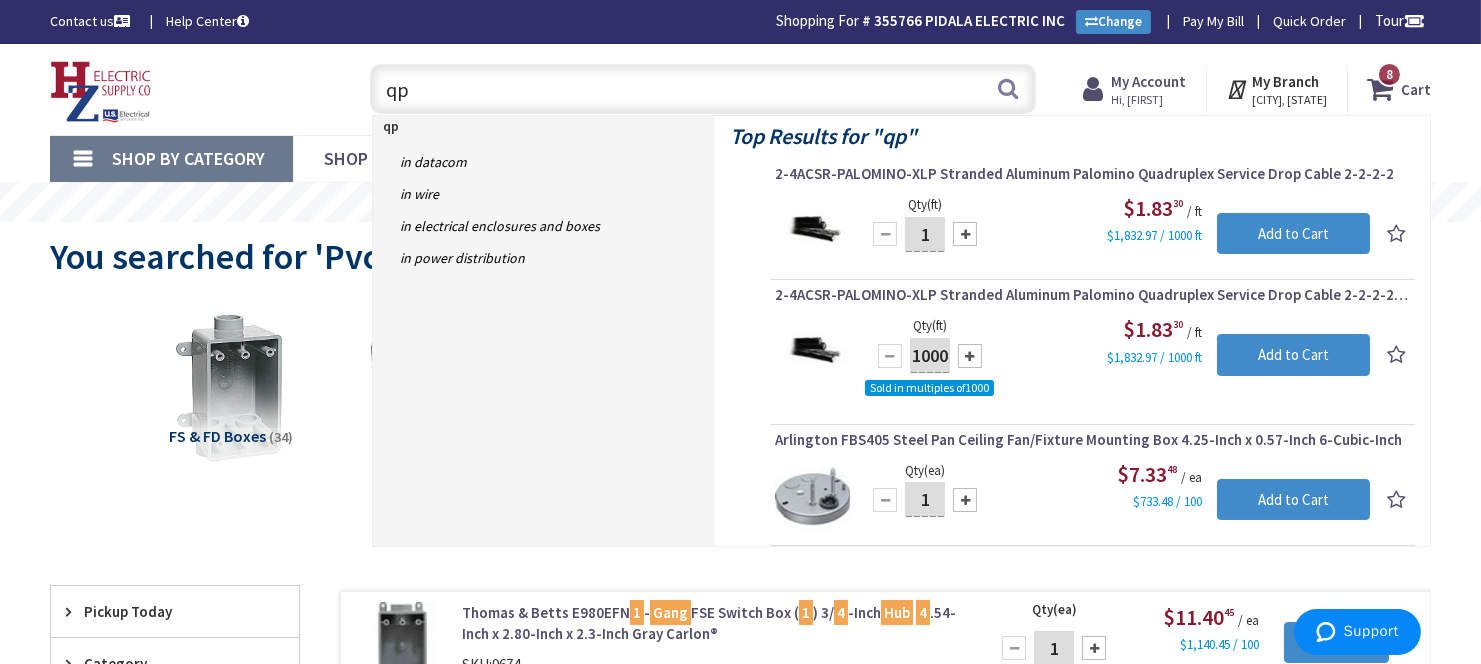 type on "q" 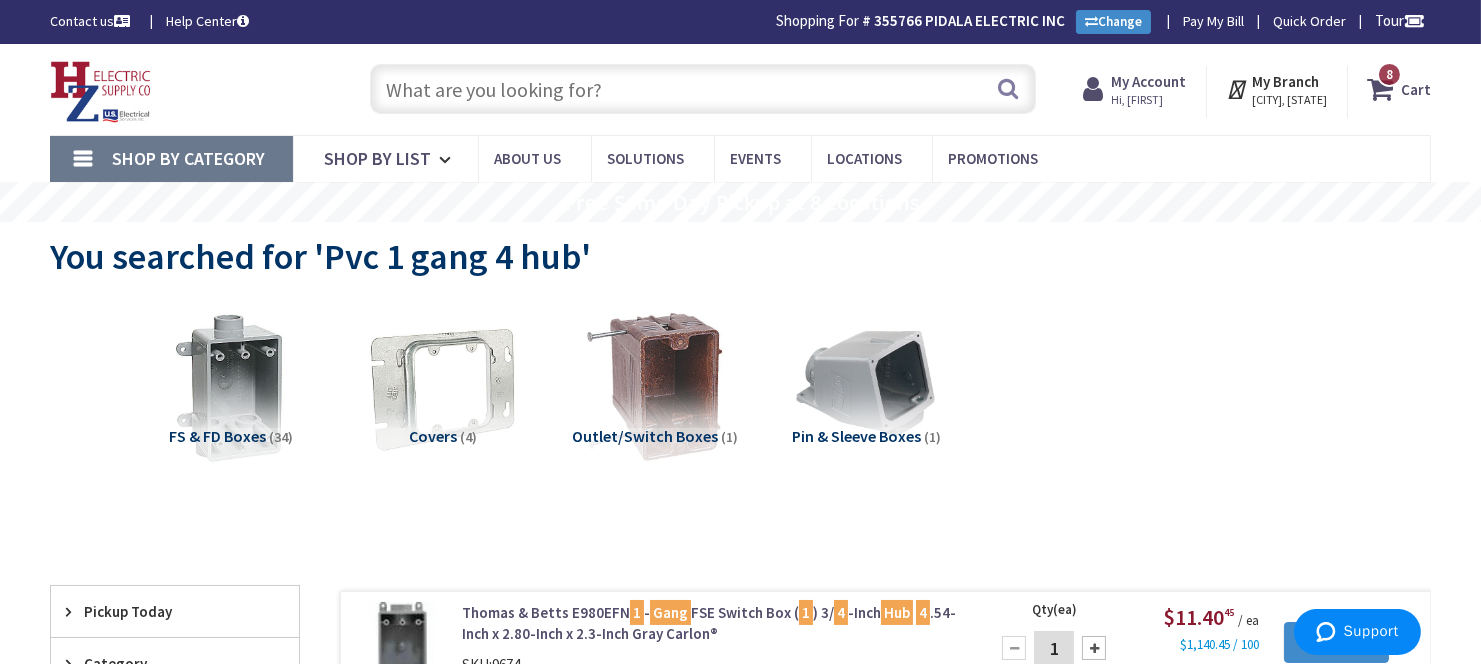 drag, startPoint x: 446, startPoint y: 113, endPoint x: 436, endPoint y: 93, distance: 22.36068 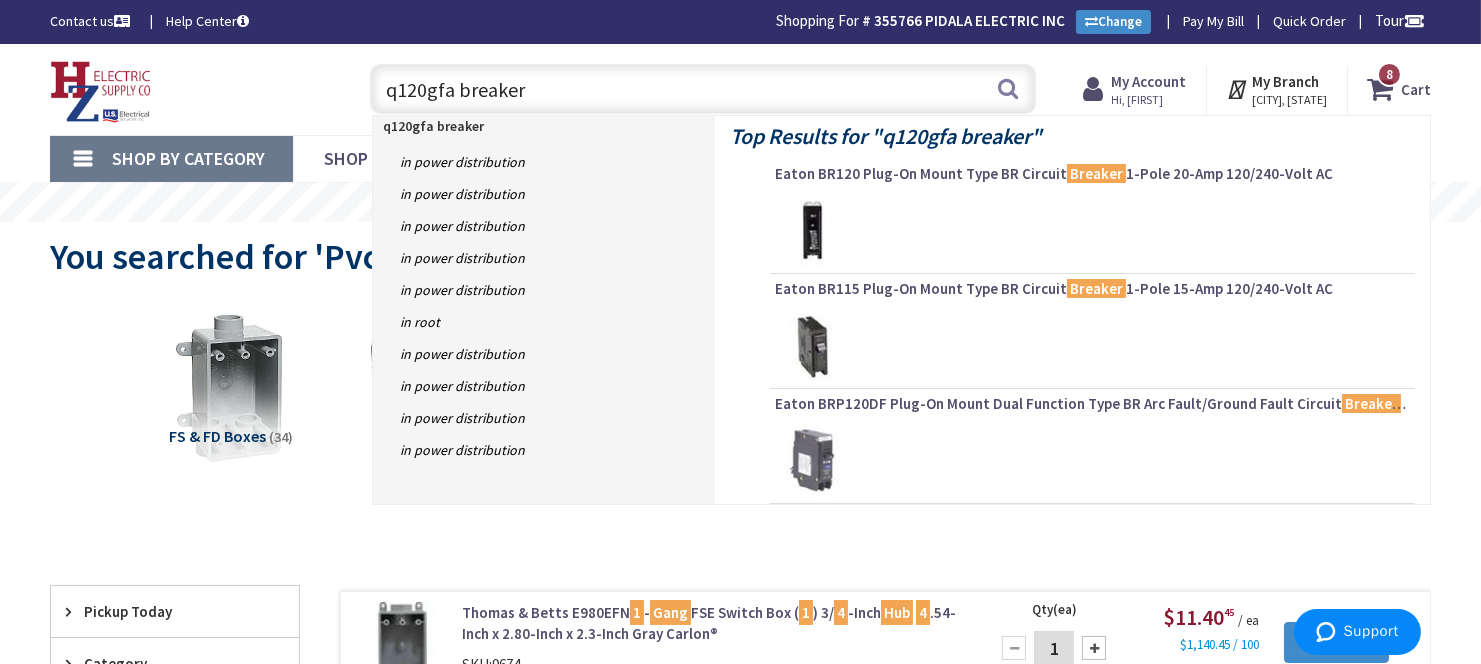 click on "q120gfa breaker" at bounding box center (703, 89) 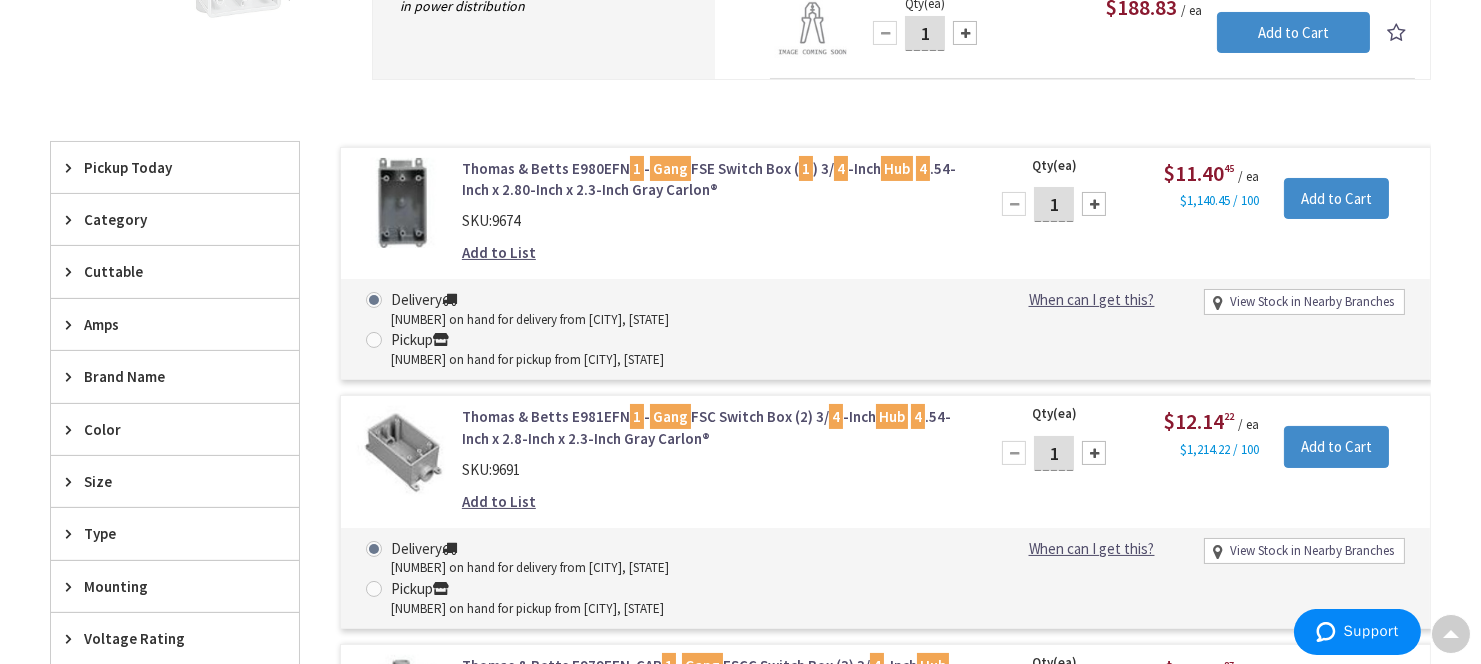 scroll, scrollTop: 0, scrollLeft: 0, axis: both 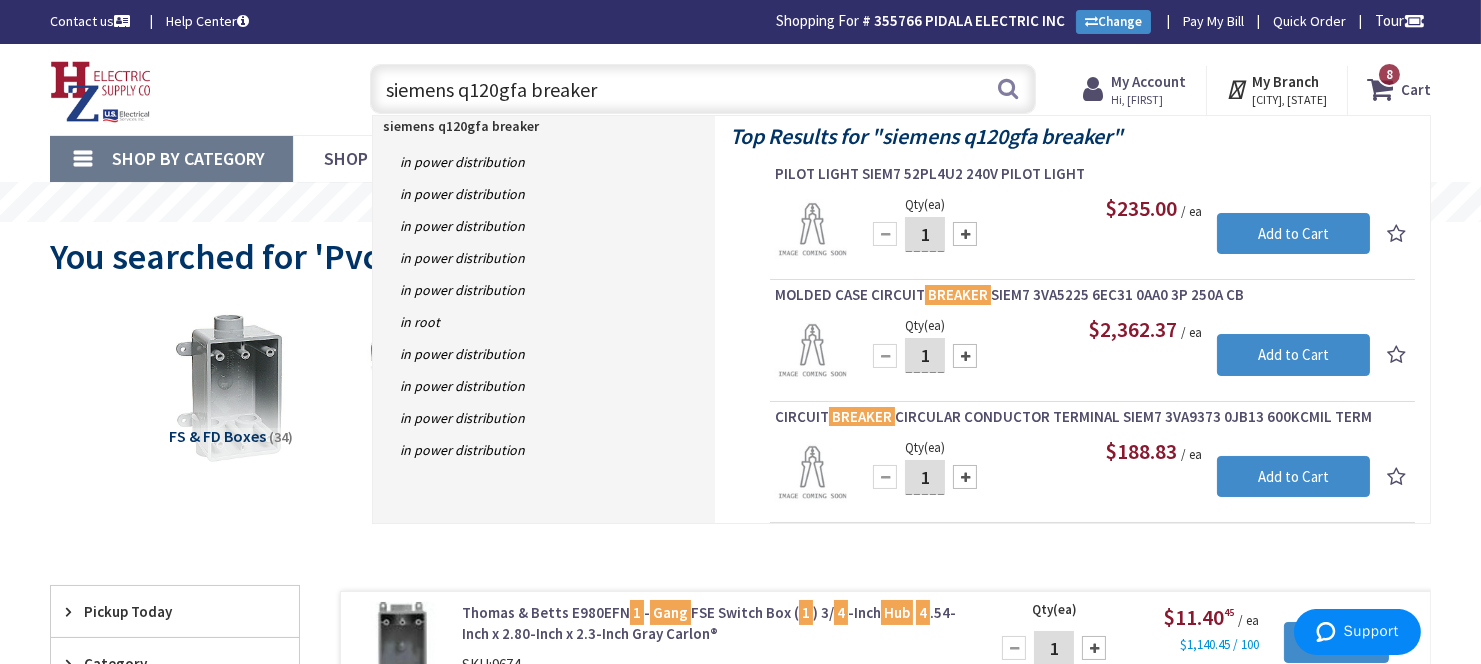 click on "siemens q120gfa breaker" at bounding box center [703, 89] 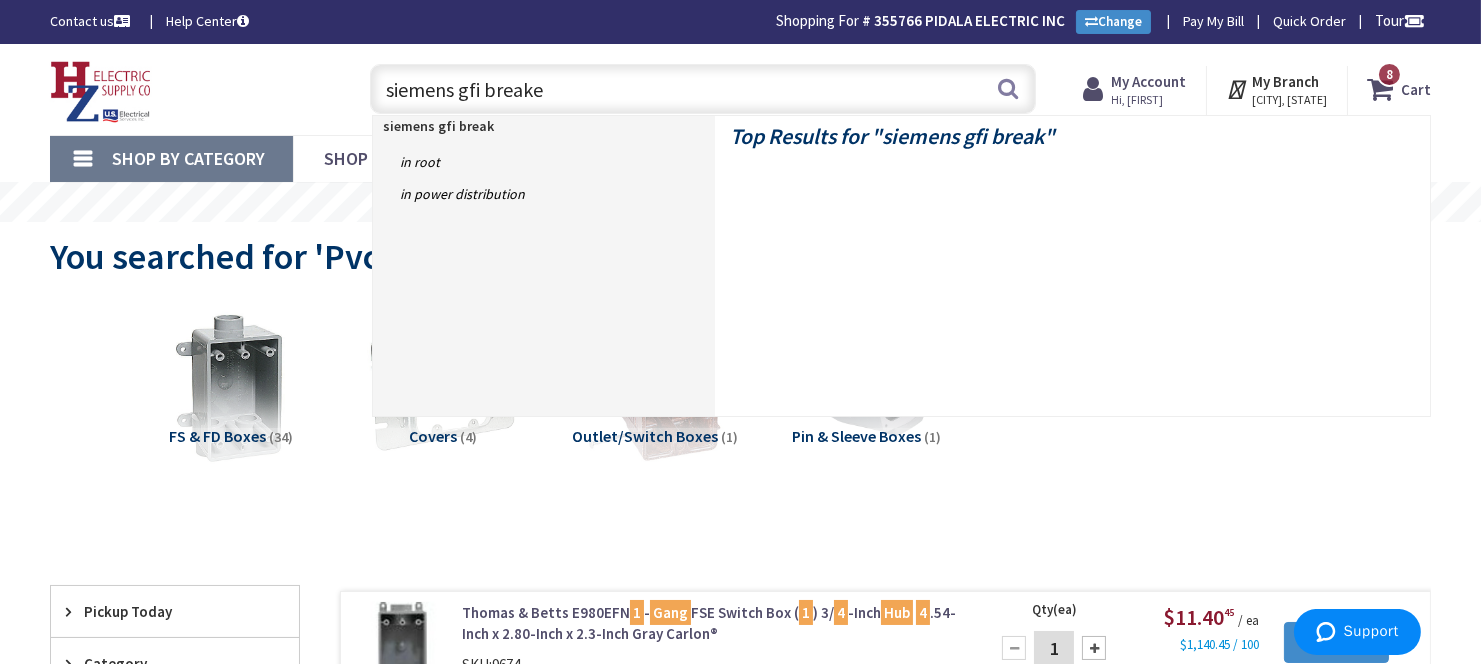 type on "siemens gfi breaker" 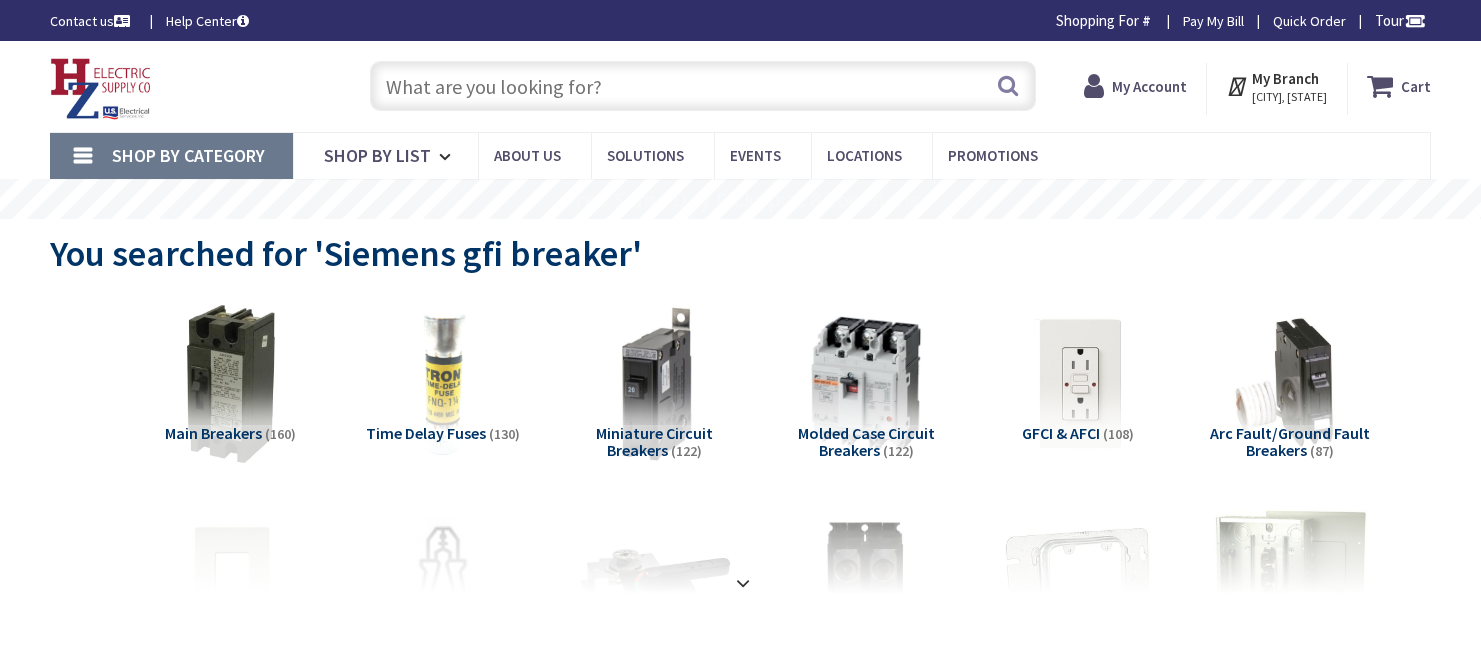 scroll, scrollTop: 437, scrollLeft: 0, axis: vertical 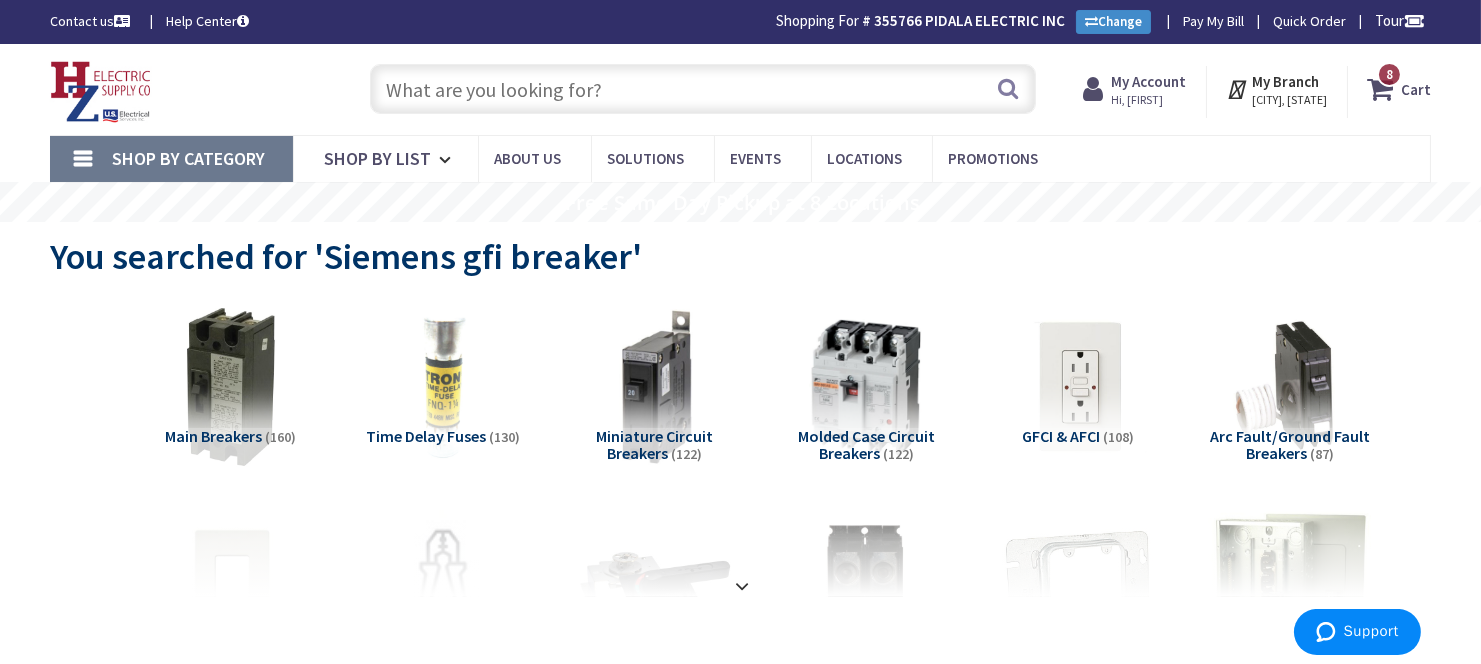 click at bounding box center [703, 89] 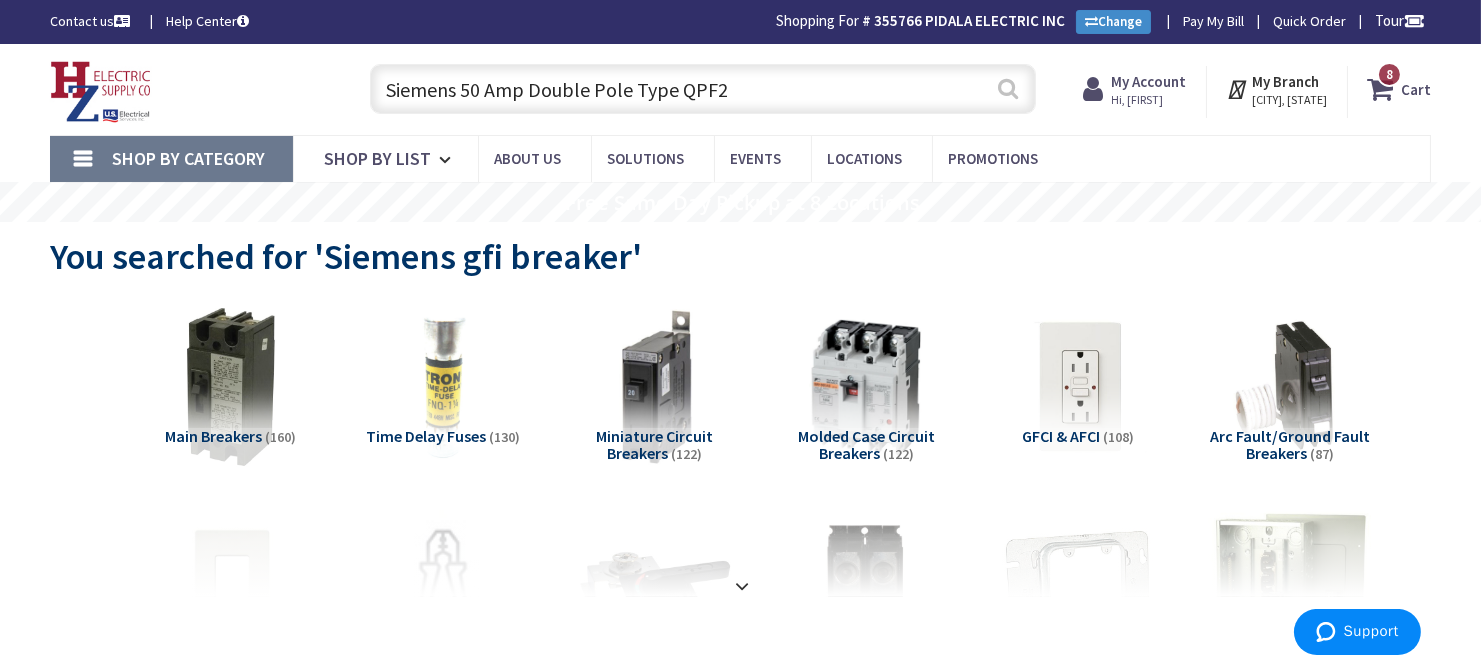 type on "Siemens 50 Amp Double Pole Type QPF2" 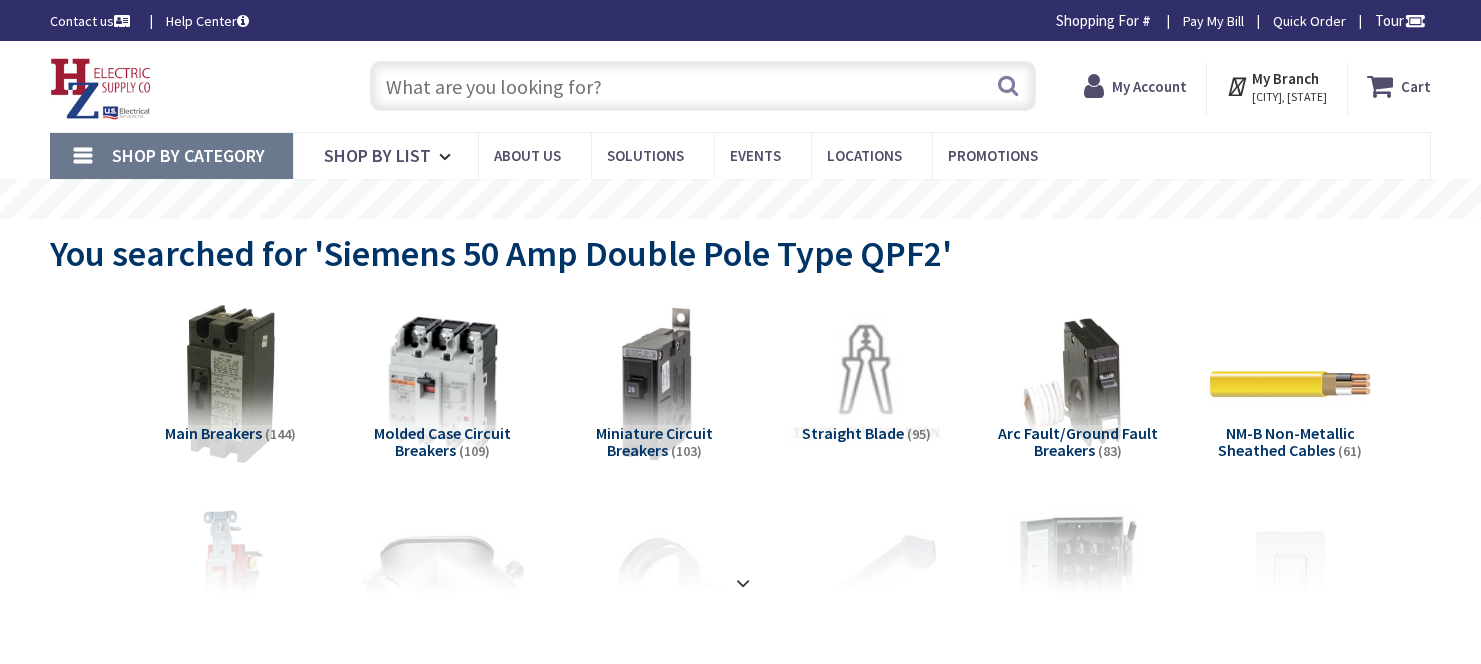 scroll, scrollTop: 333, scrollLeft: 0, axis: vertical 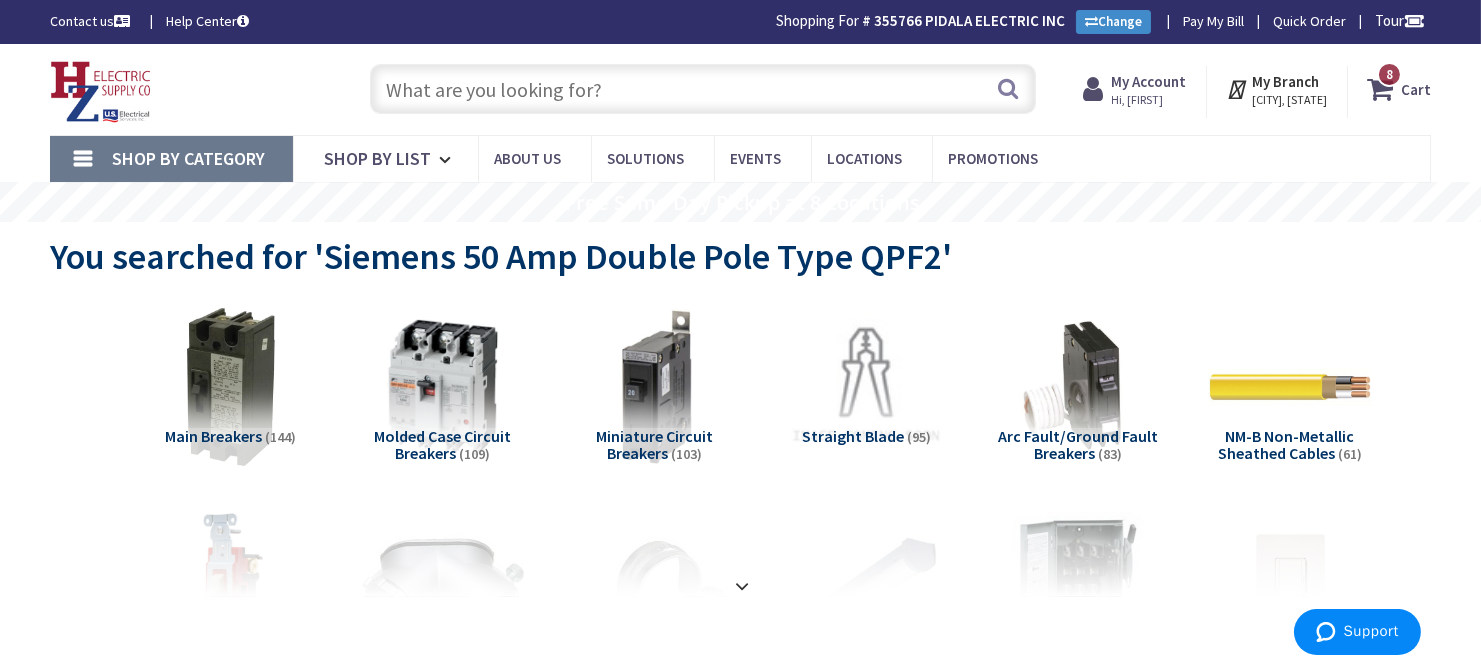 drag, startPoint x: 491, startPoint y: 104, endPoint x: 382, endPoint y: 72, distance: 113.600174 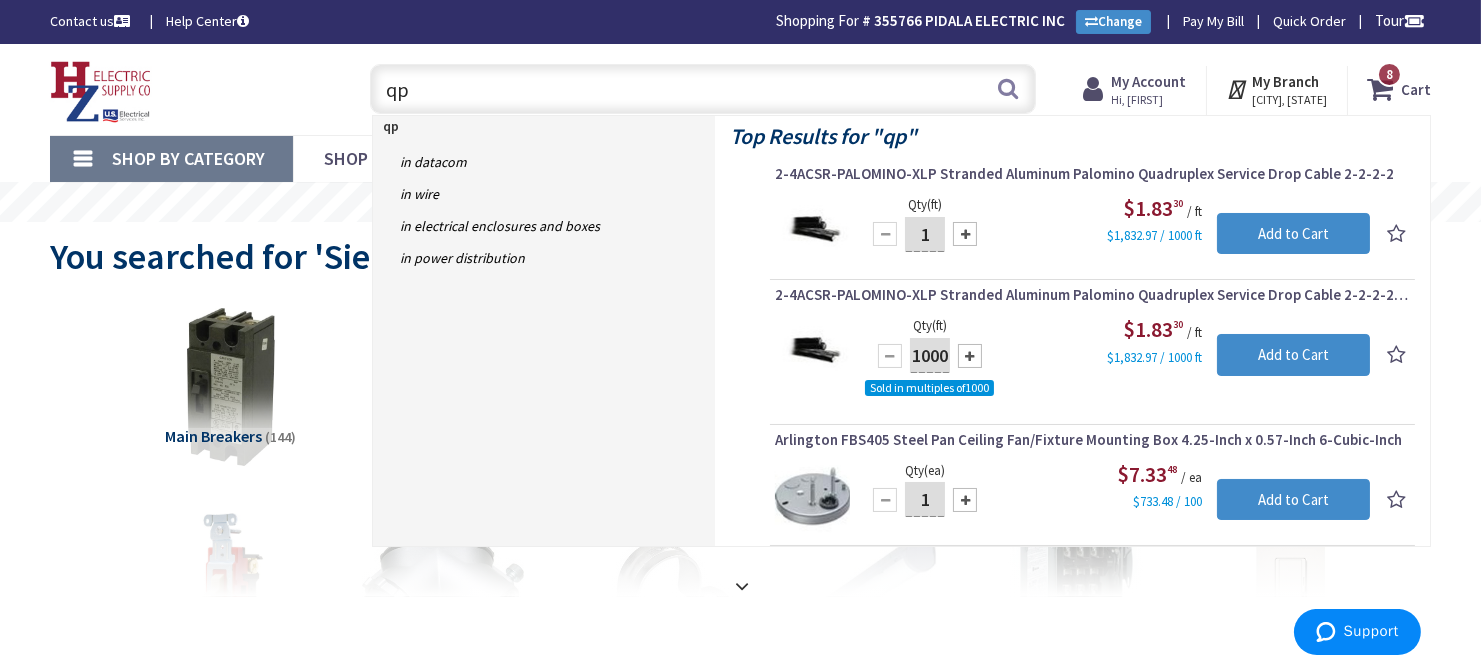 type on "q" 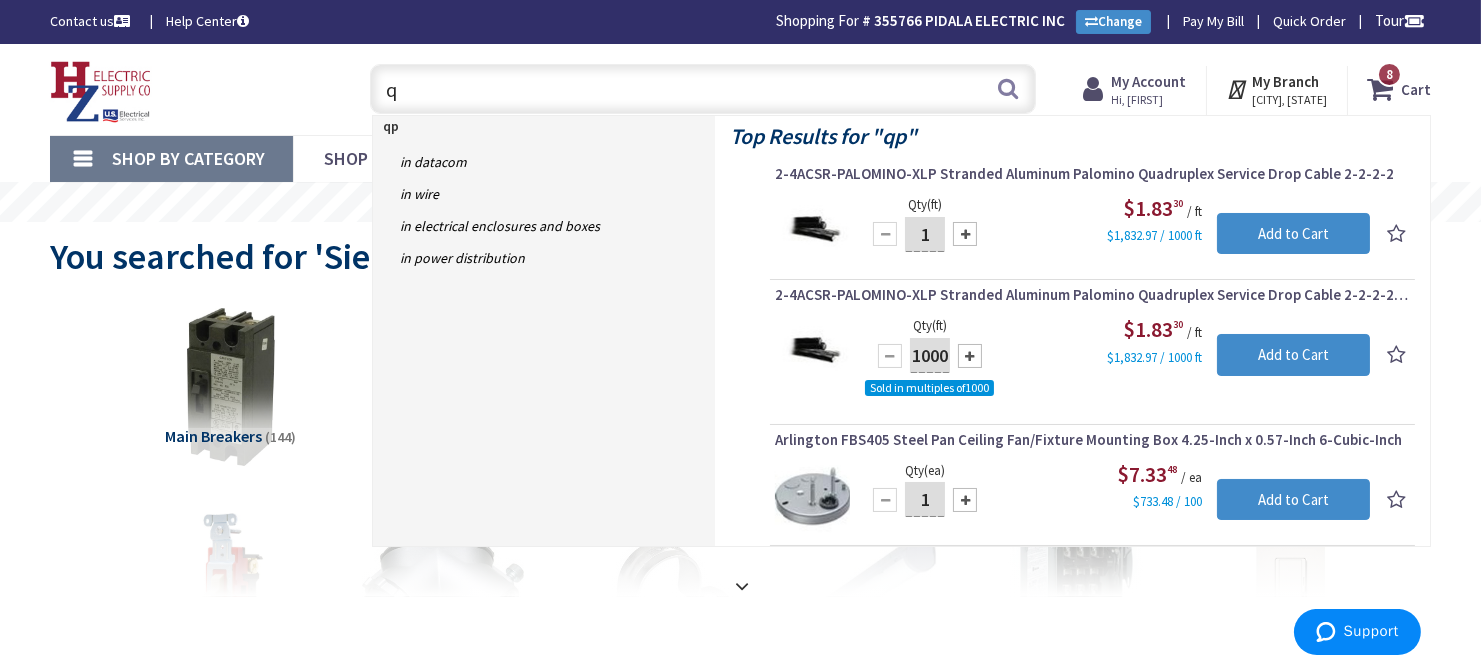 type 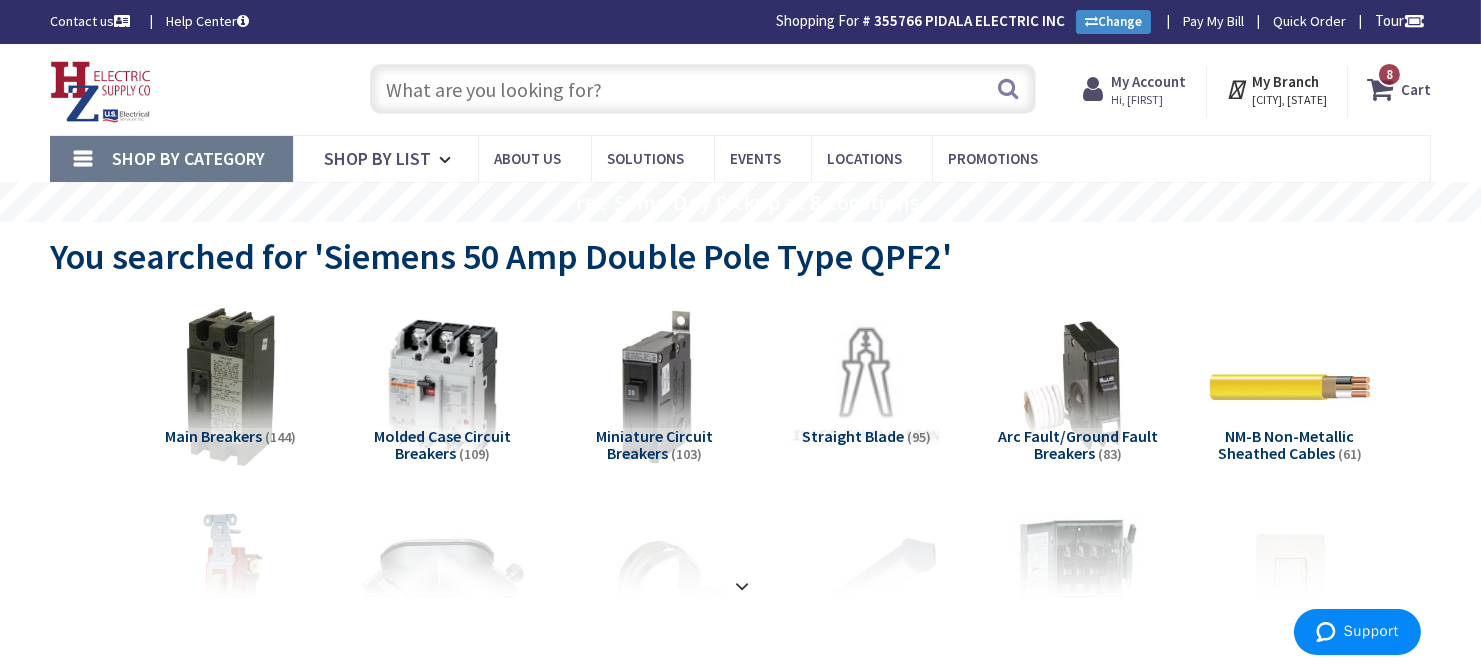 click on "8
8
items" at bounding box center (1389, 74) 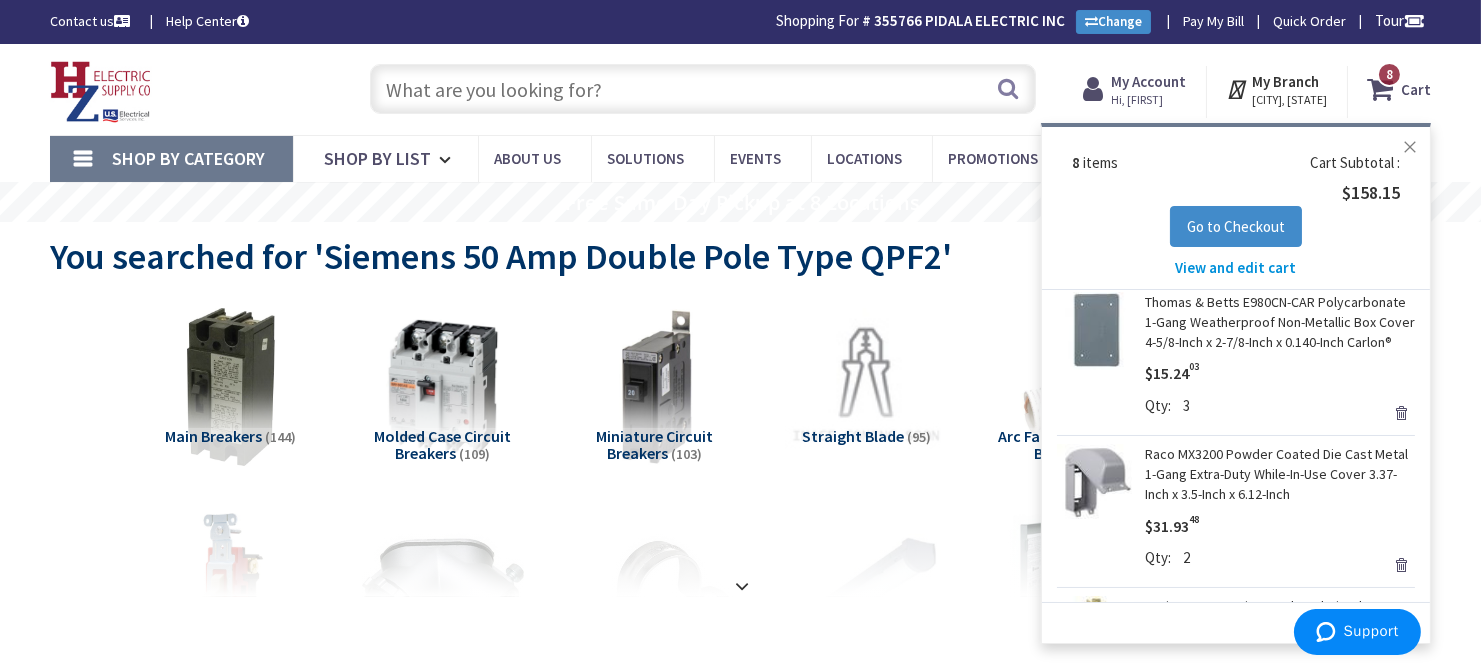 scroll, scrollTop: 0, scrollLeft: 0, axis: both 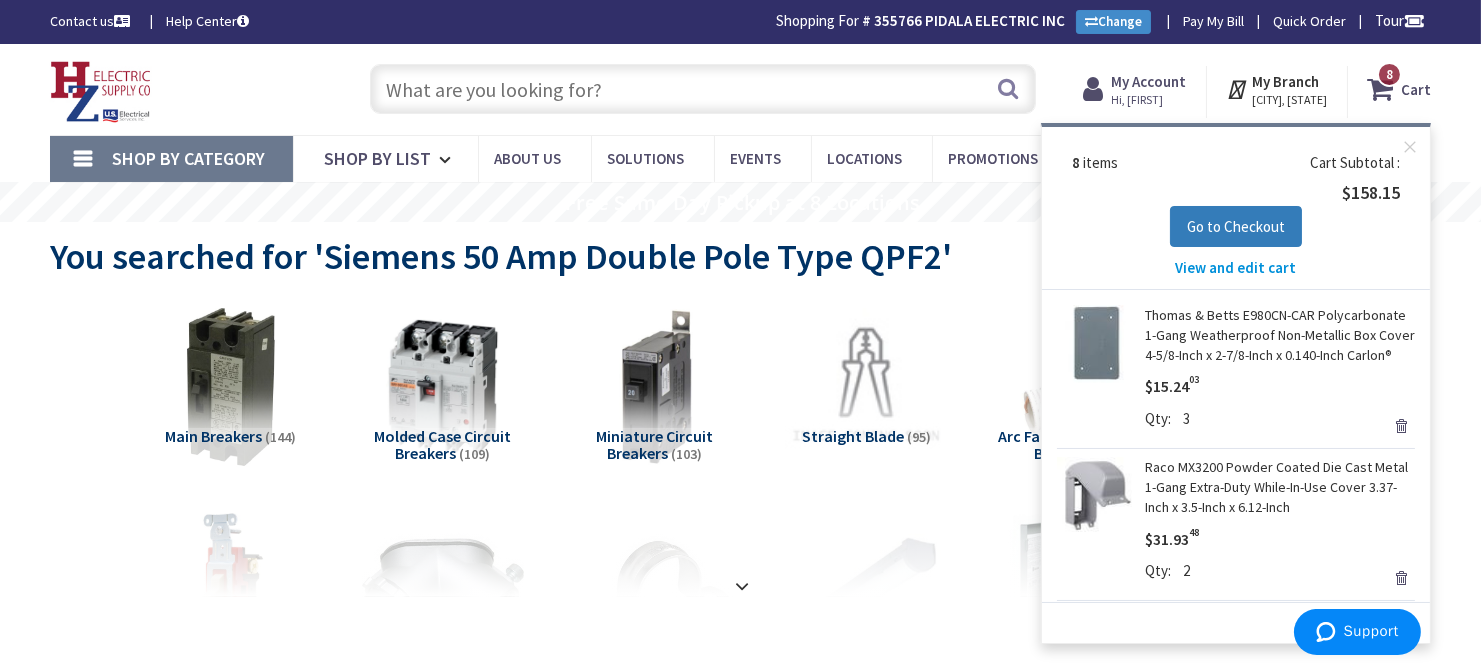 click on "Go to Checkout" at bounding box center (1236, 226) 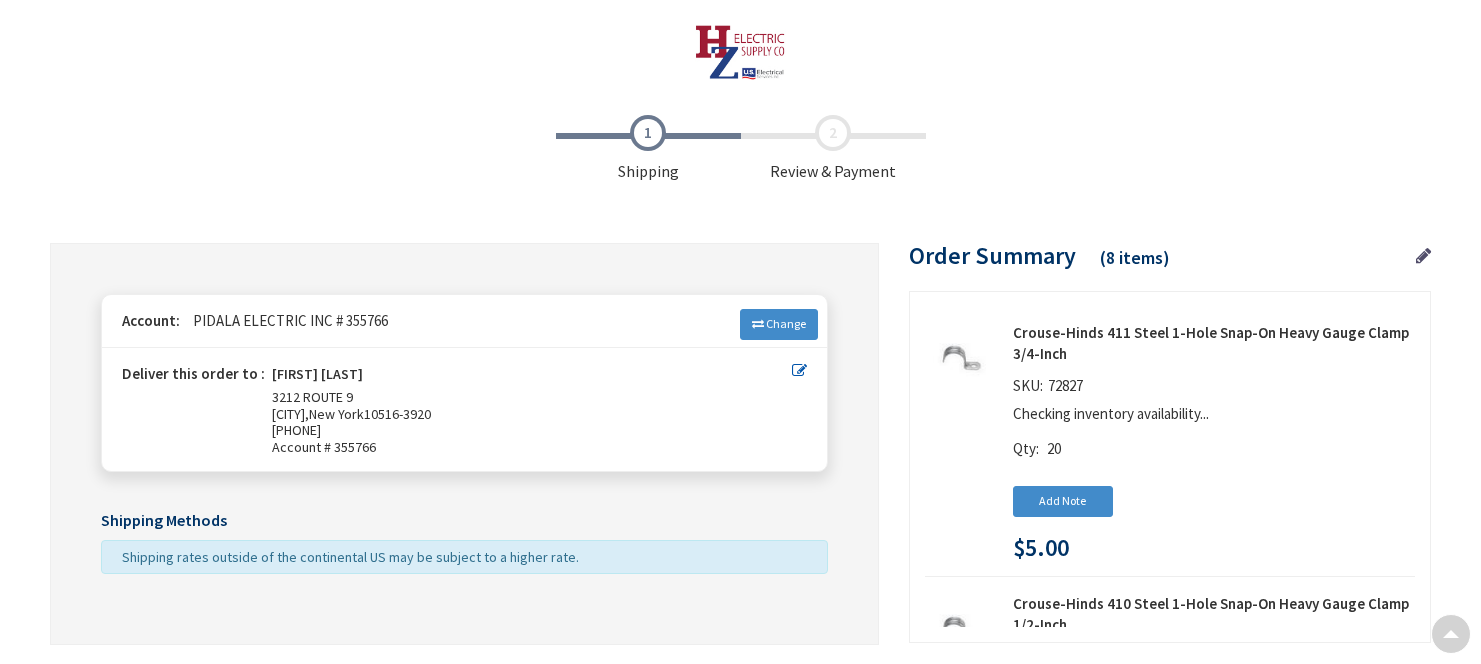 scroll, scrollTop: 187, scrollLeft: 0, axis: vertical 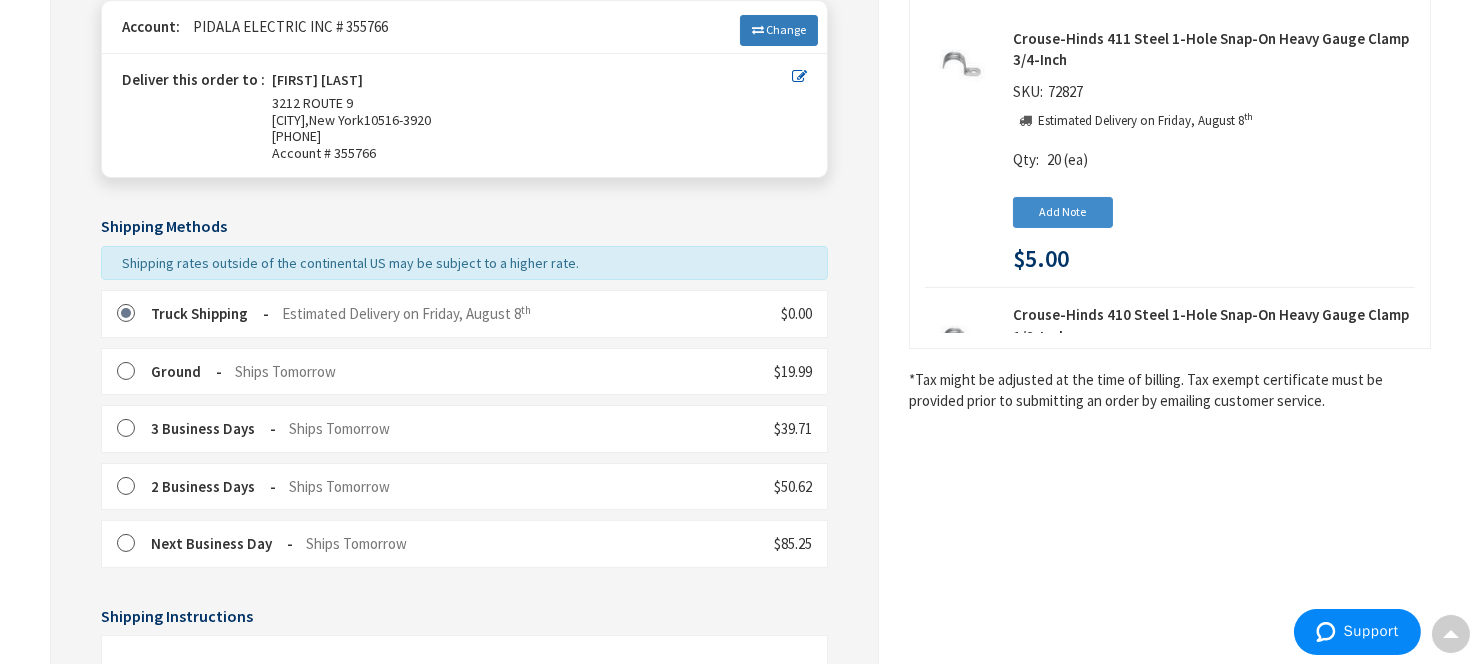 click at bounding box center [758, 30] 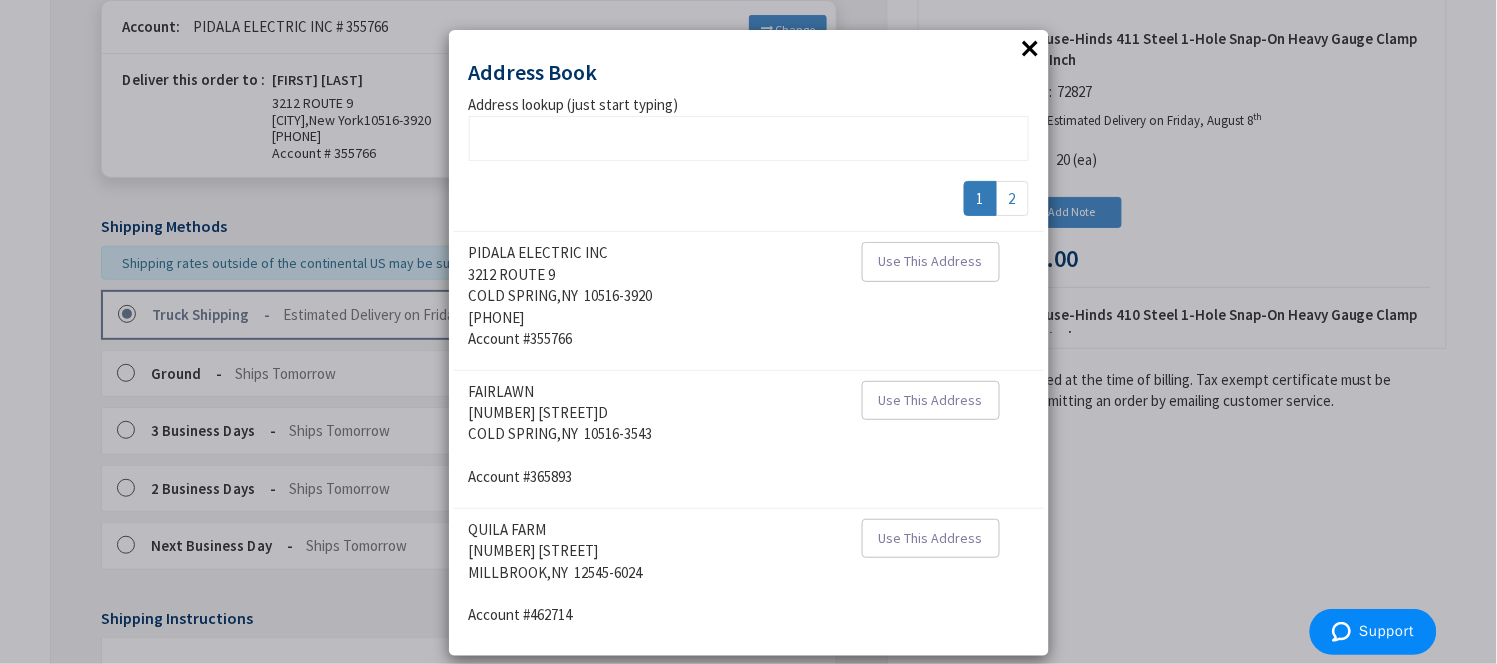 scroll, scrollTop: 22, scrollLeft: 0, axis: vertical 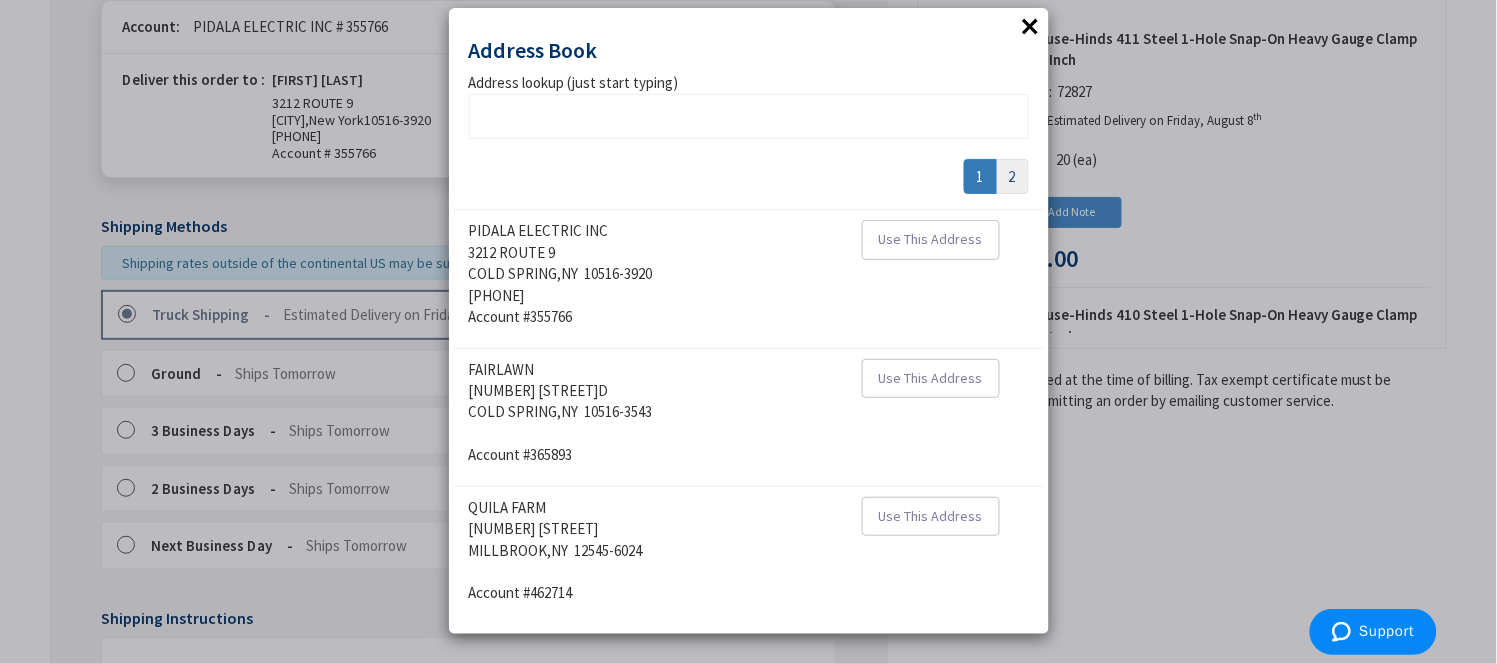 click on "2" at bounding box center (1012, 176) 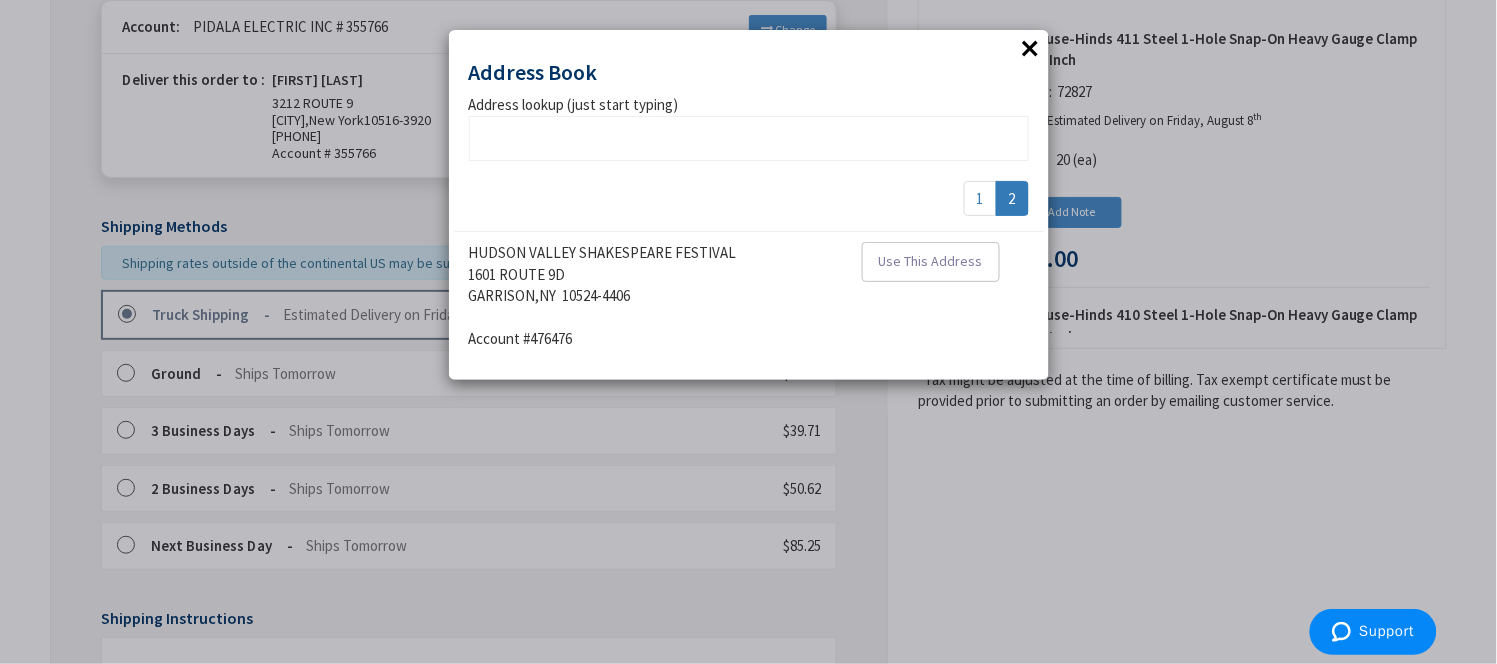 scroll, scrollTop: 0, scrollLeft: 0, axis: both 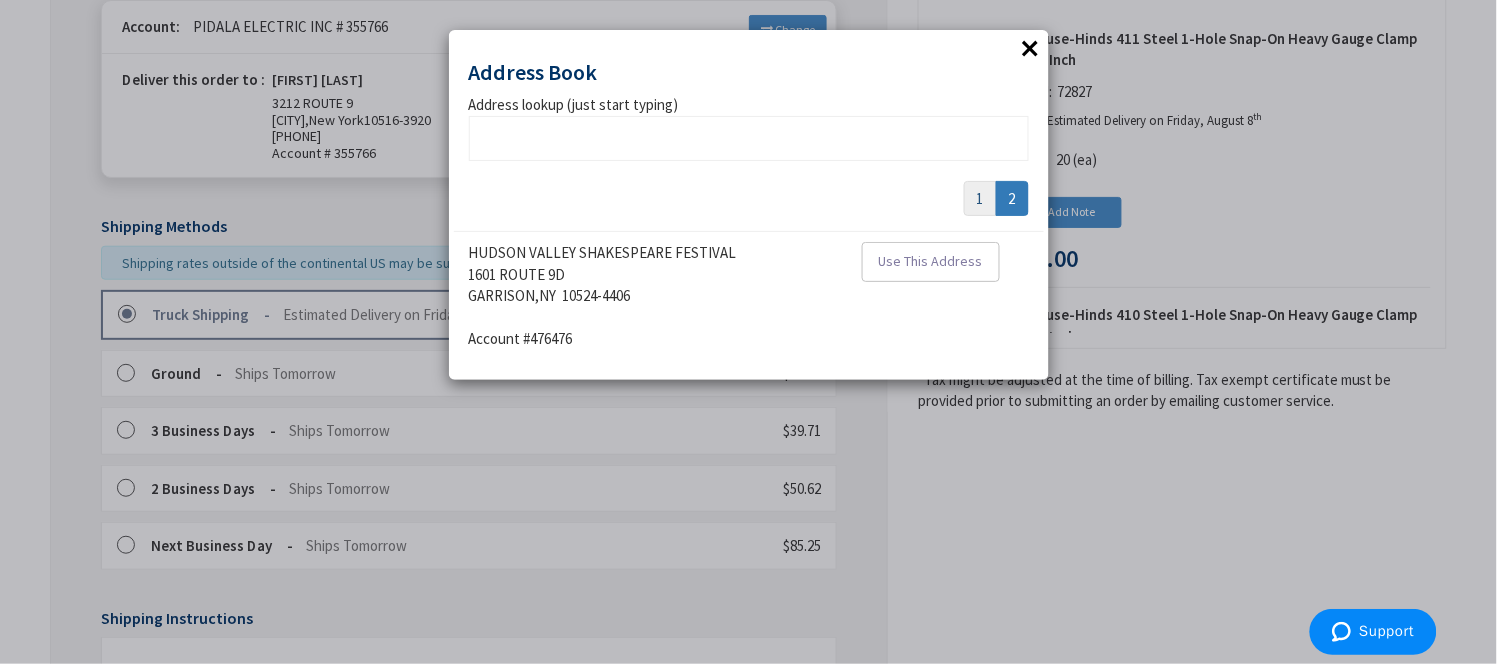 click on "1" at bounding box center (980, 198) 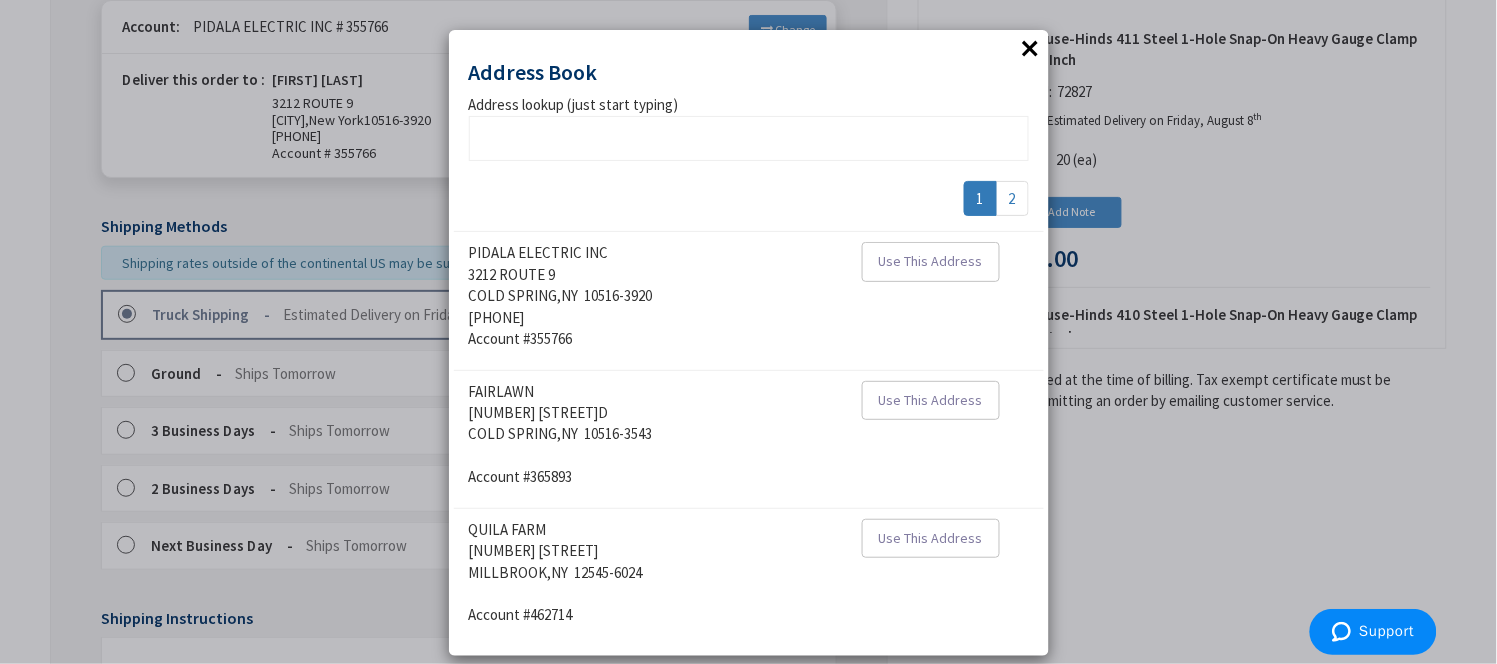 scroll, scrollTop: 22, scrollLeft: 0, axis: vertical 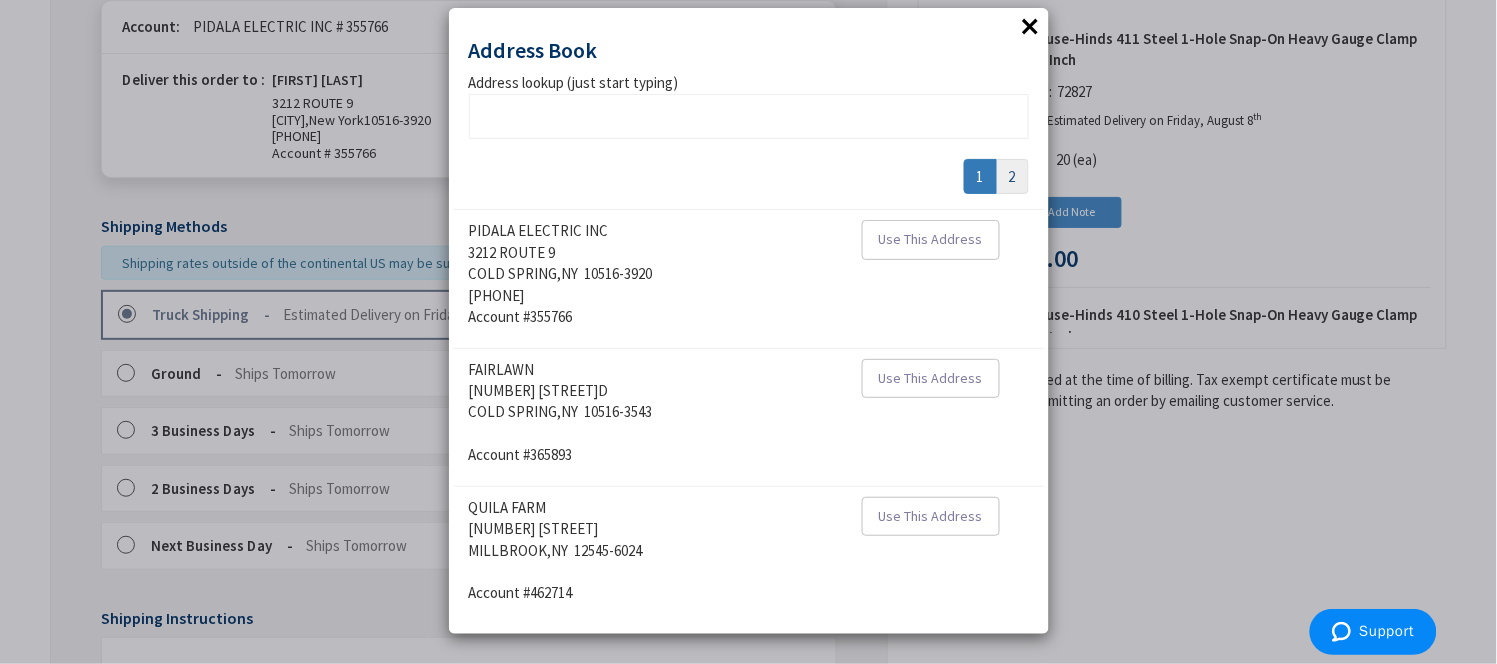 click on "2" at bounding box center [1012, 176] 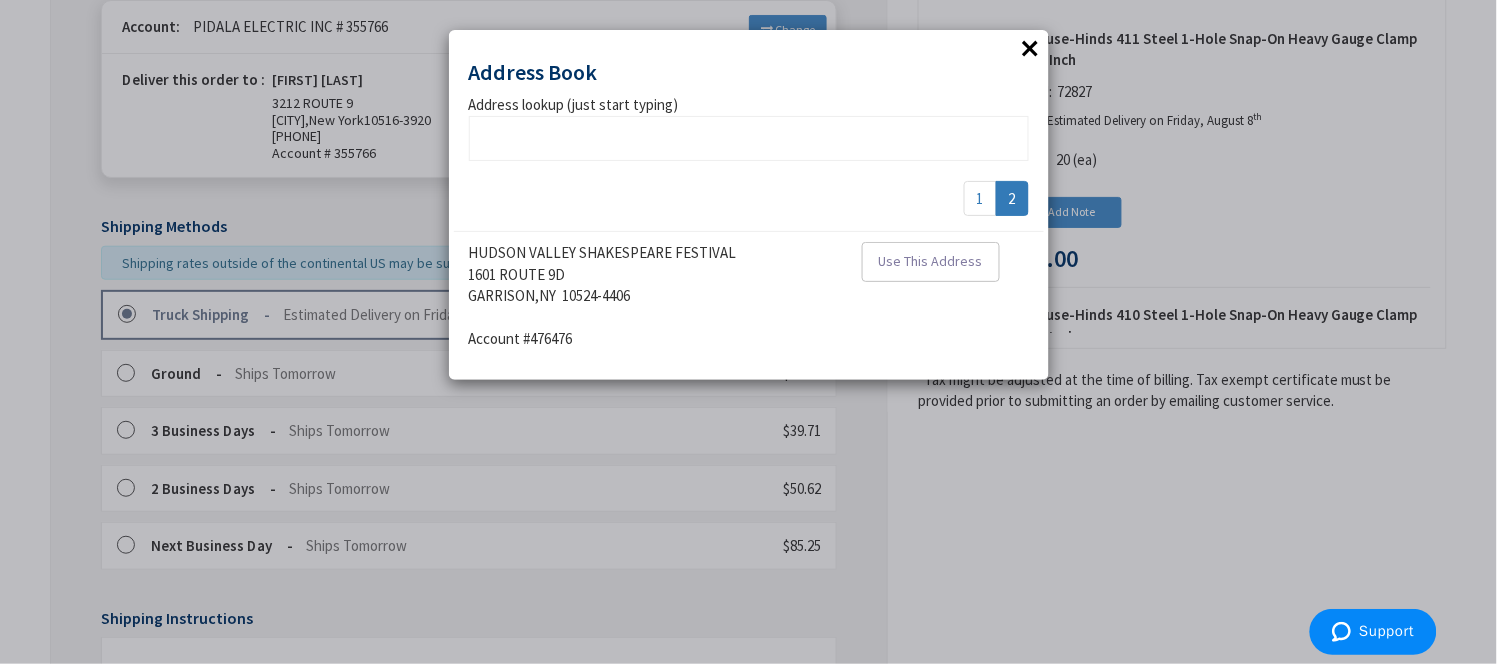 scroll, scrollTop: 0, scrollLeft: 0, axis: both 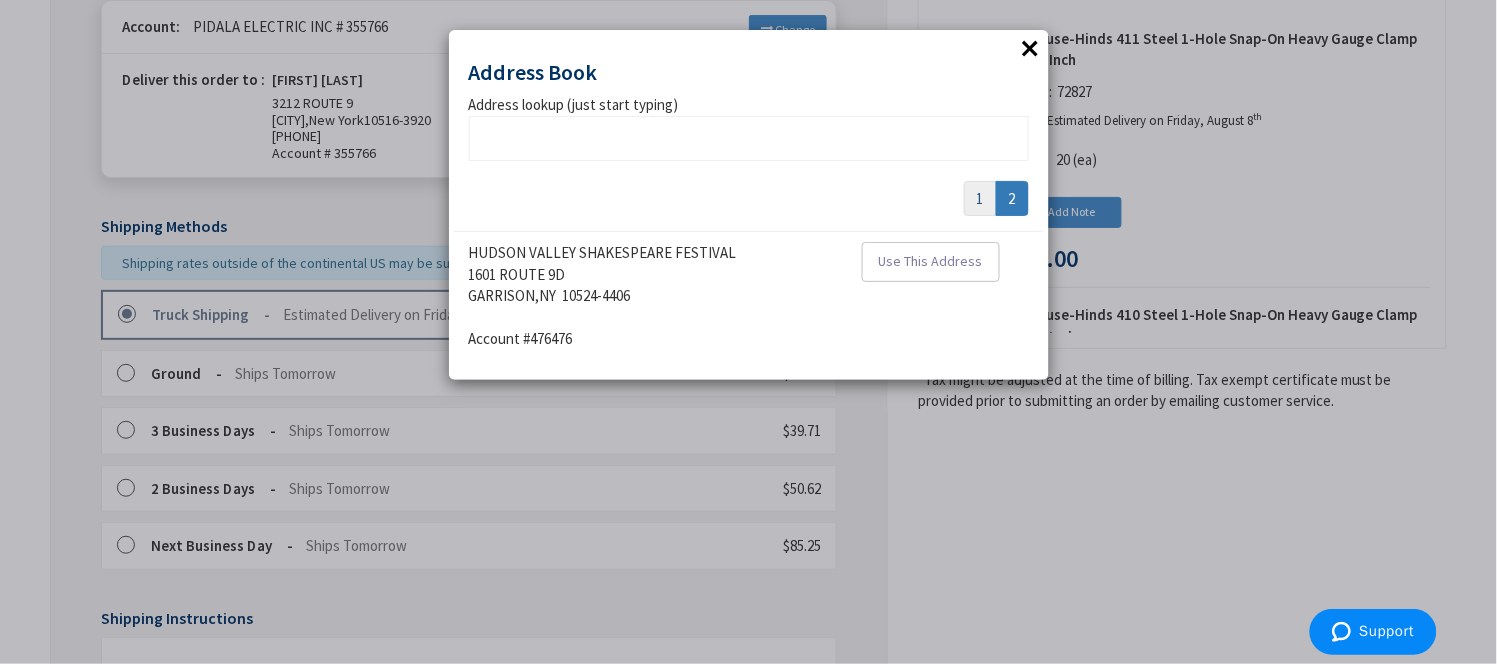 click on "1" at bounding box center [980, 198] 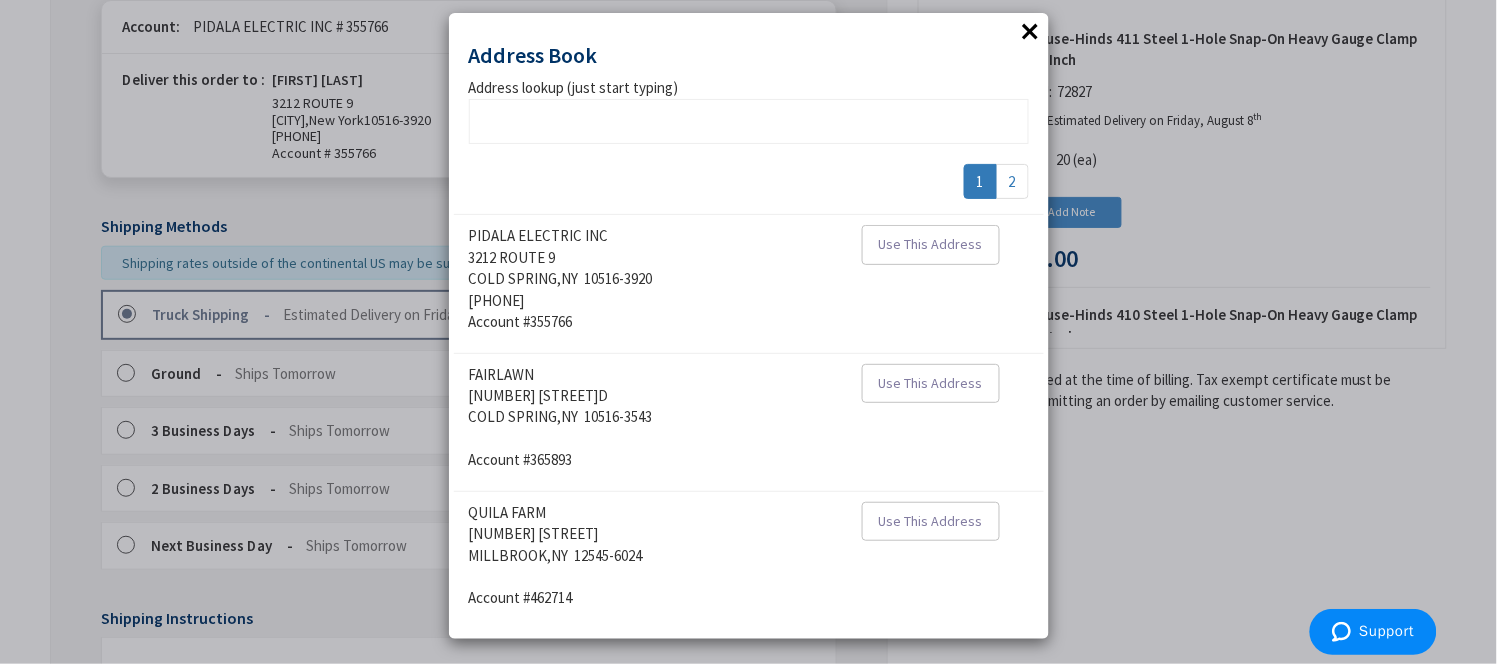 scroll, scrollTop: 22, scrollLeft: 0, axis: vertical 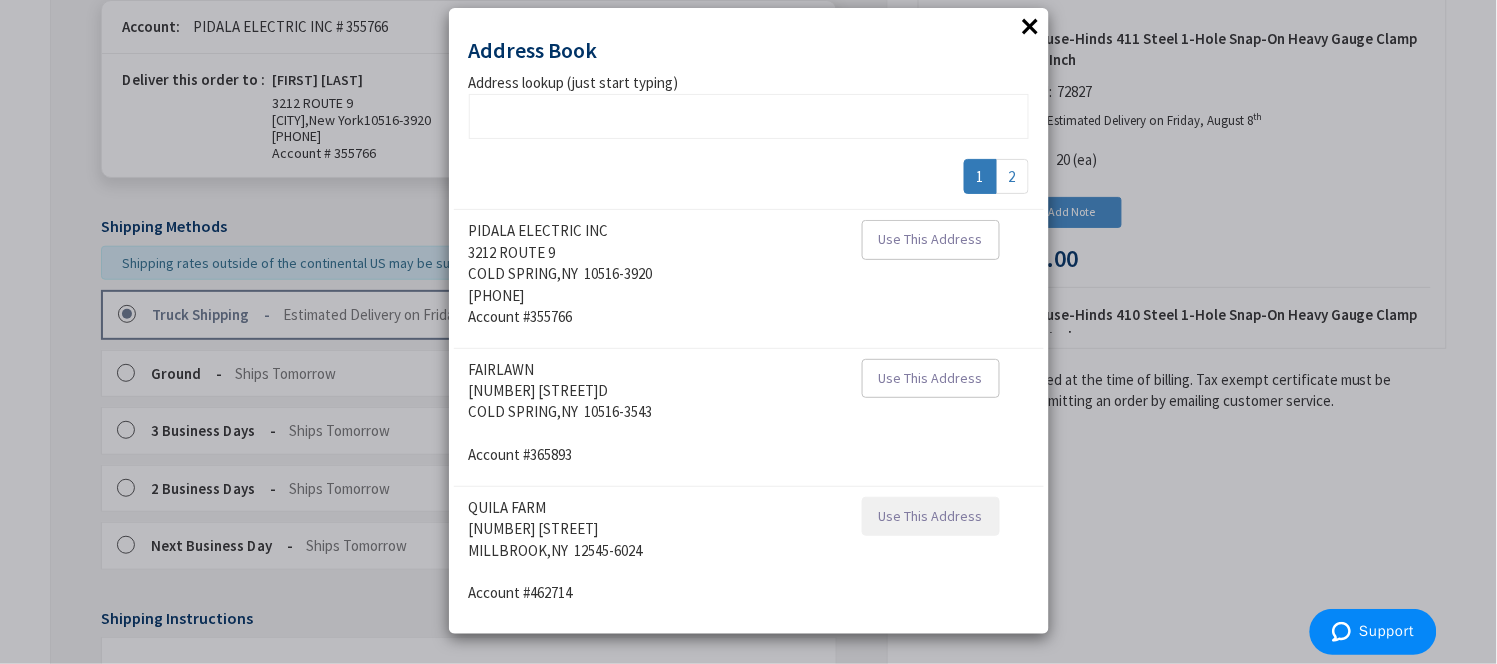 click on "Use This Address" at bounding box center (931, 516) 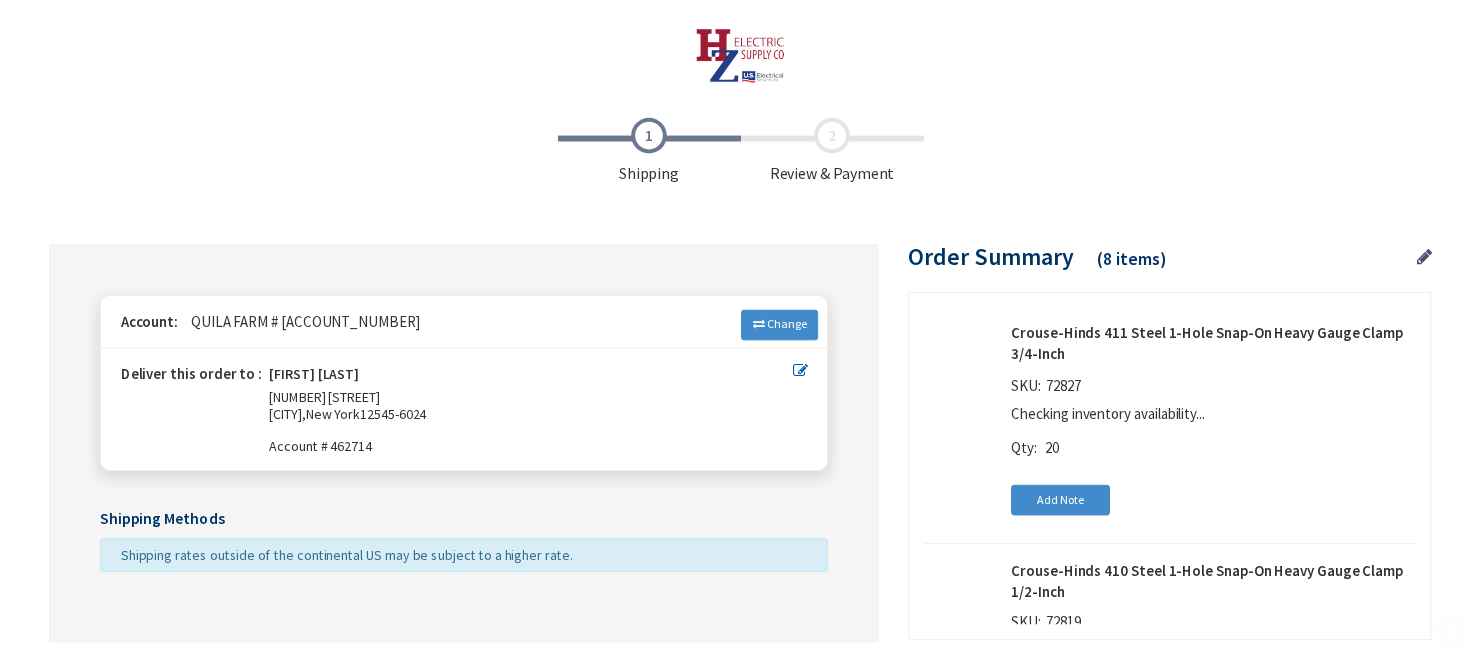 scroll, scrollTop: 187, scrollLeft: 0, axis: vertical 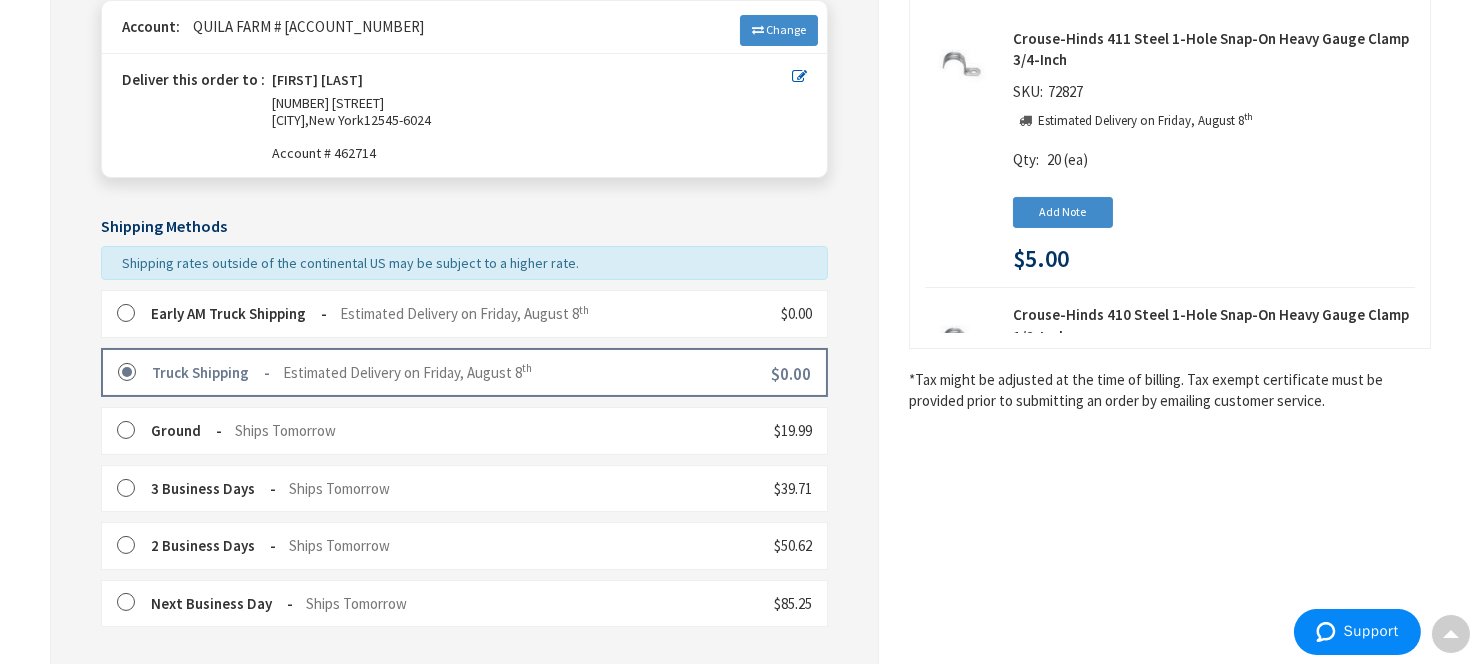 click at bounding box center (132, 314) 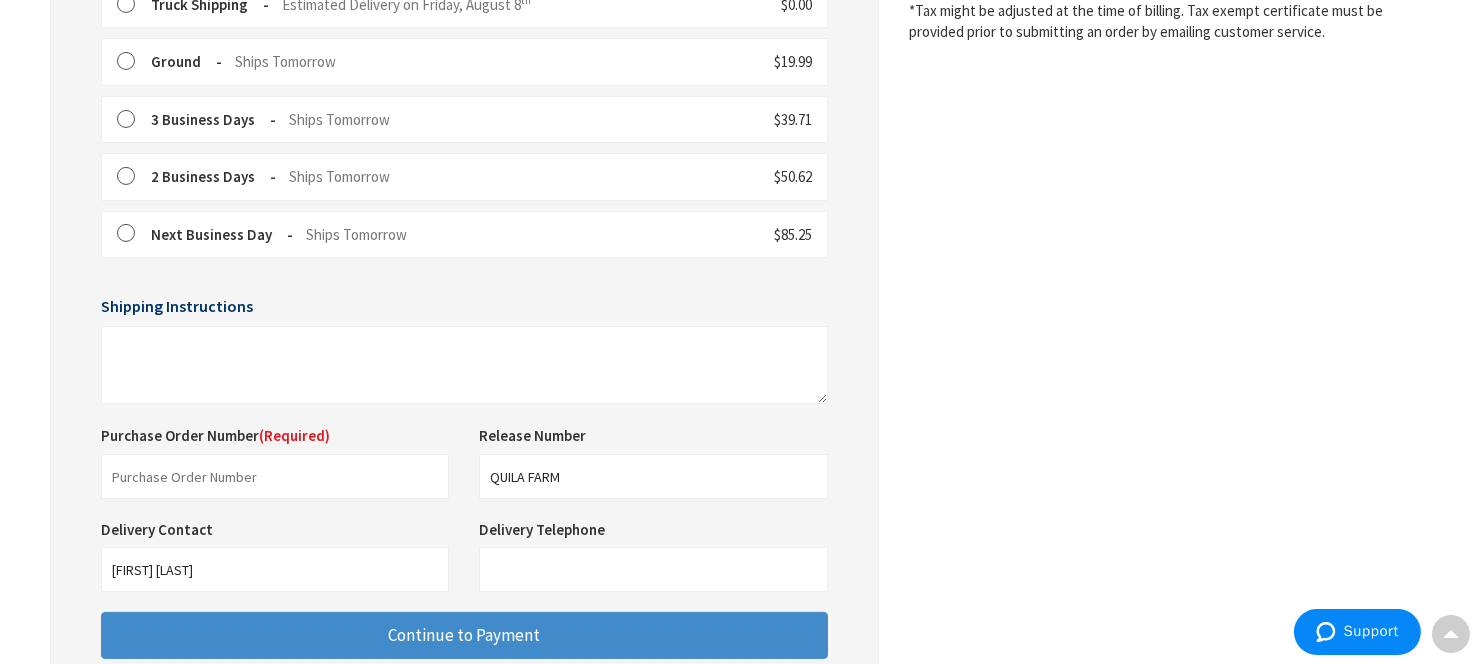 scroll, scrollTop: 738, scrollLeft: 0, axis: vertical 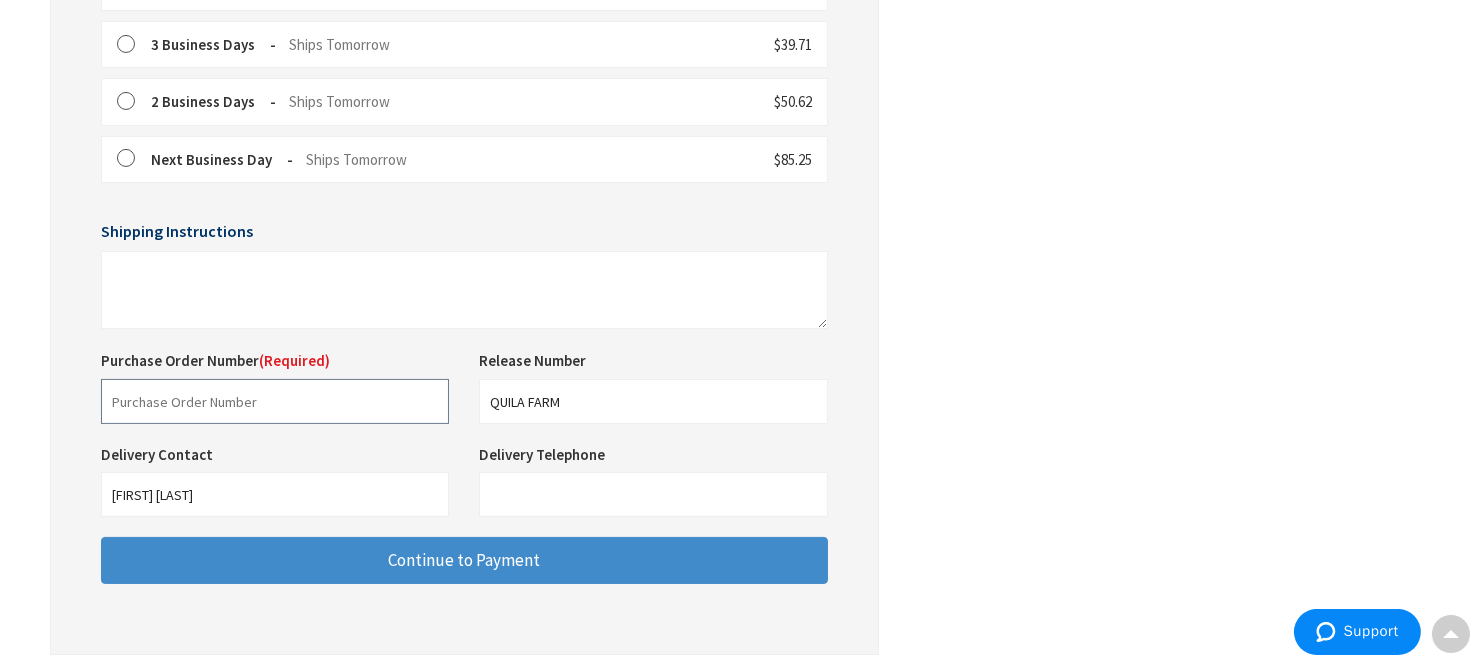 click at bounding box center [275, 401] 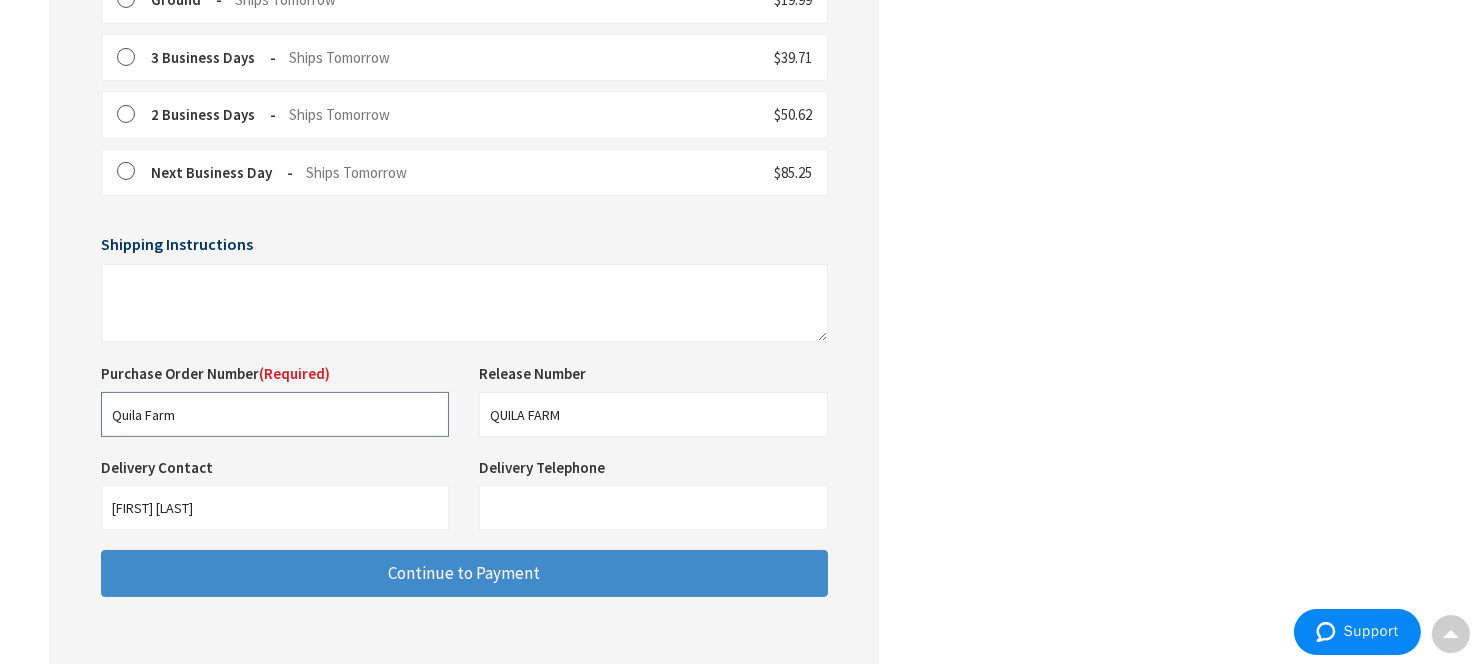scroll, scrollTop: 850, scrollLeft: 0, axis: vertical 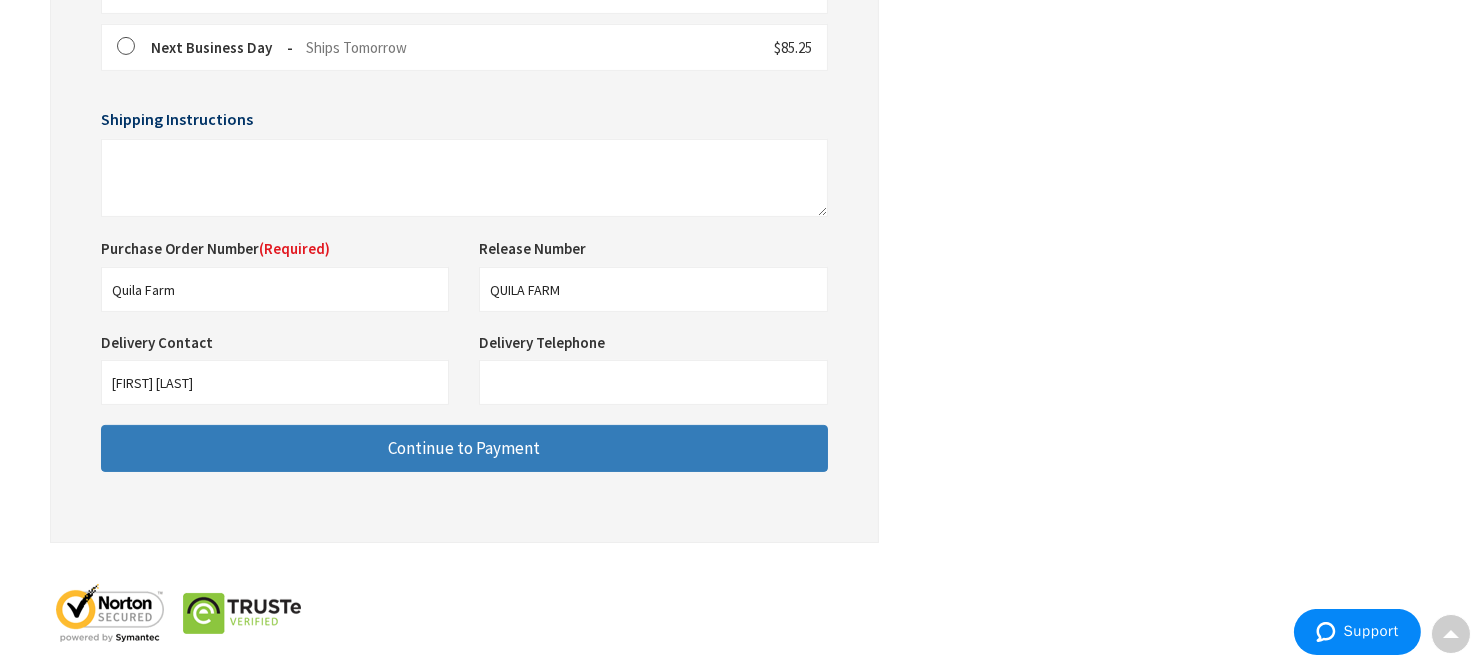 click on "Continue to Payment" at bounding box center [464, 448] 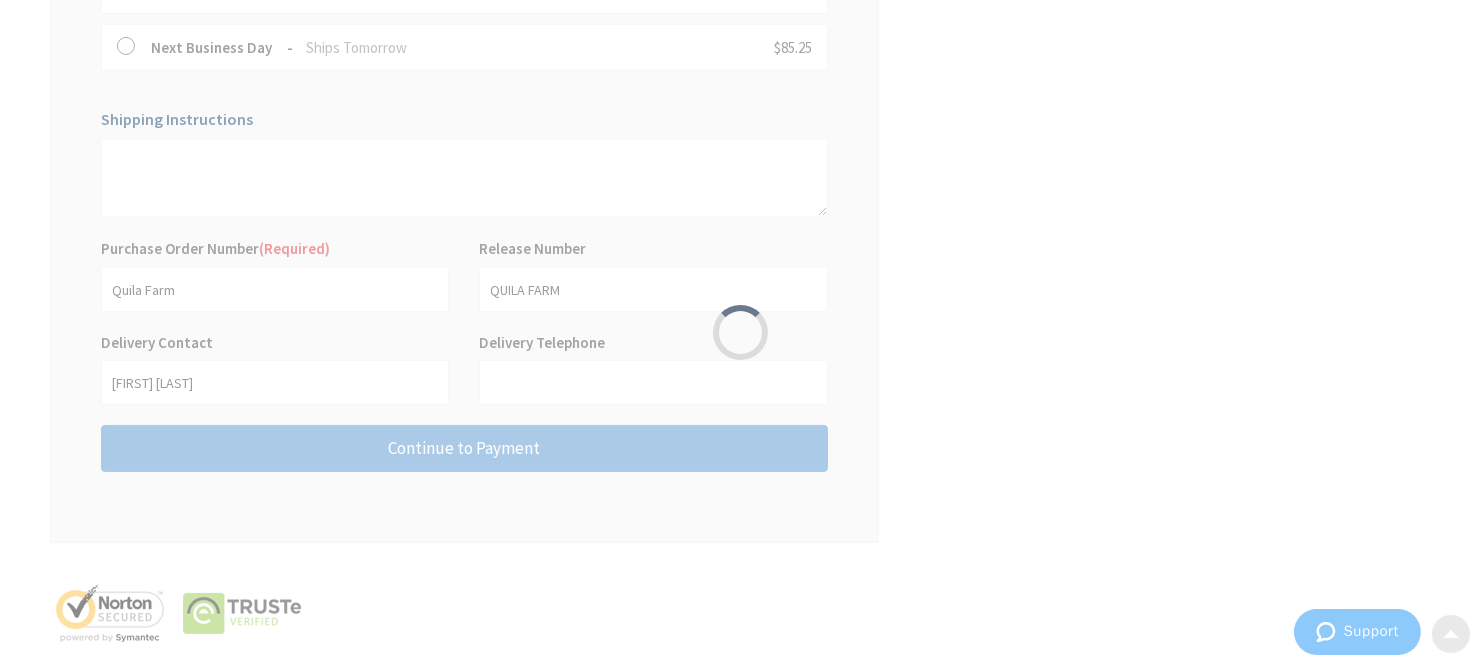 scroll, scrollTop: 0, scrollLeft: 0, axis: both 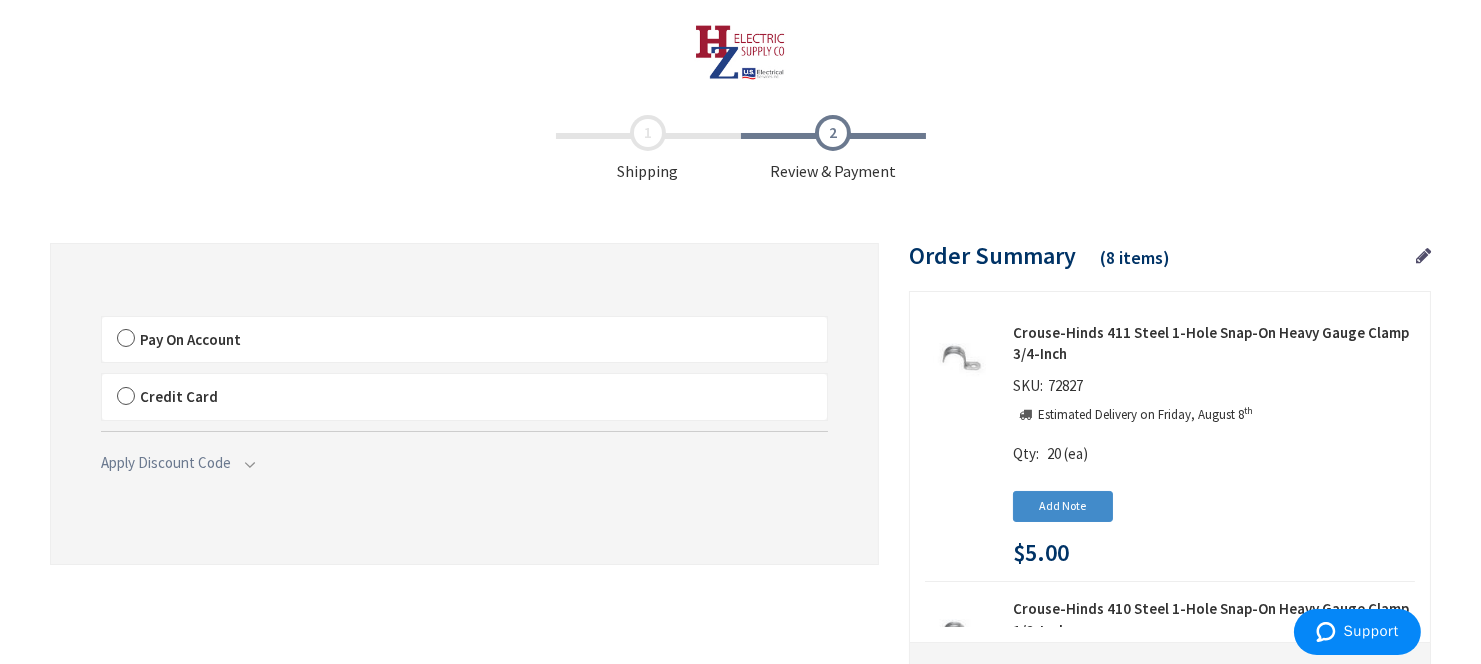 click on "Pay On Account" at bounding box center [464, 340] 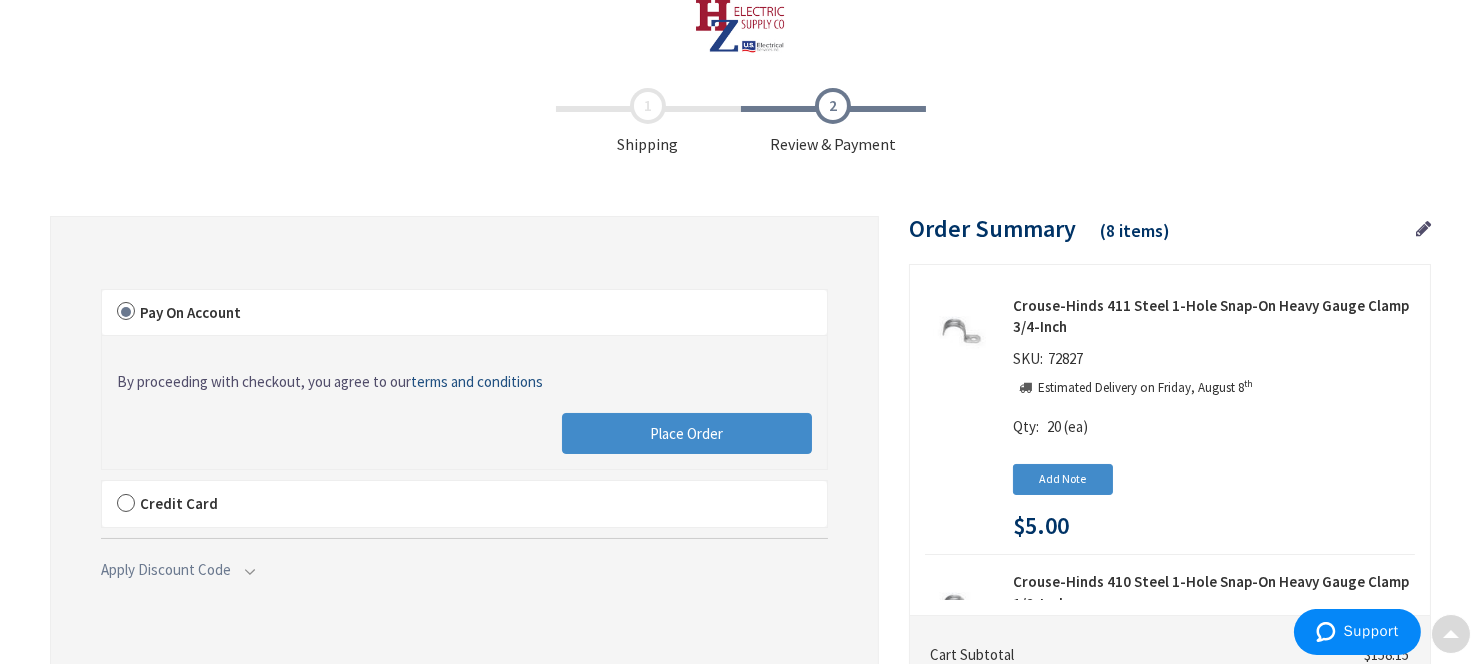 scroll, scrollTop: 0, scrollLeft: 0, axis: both 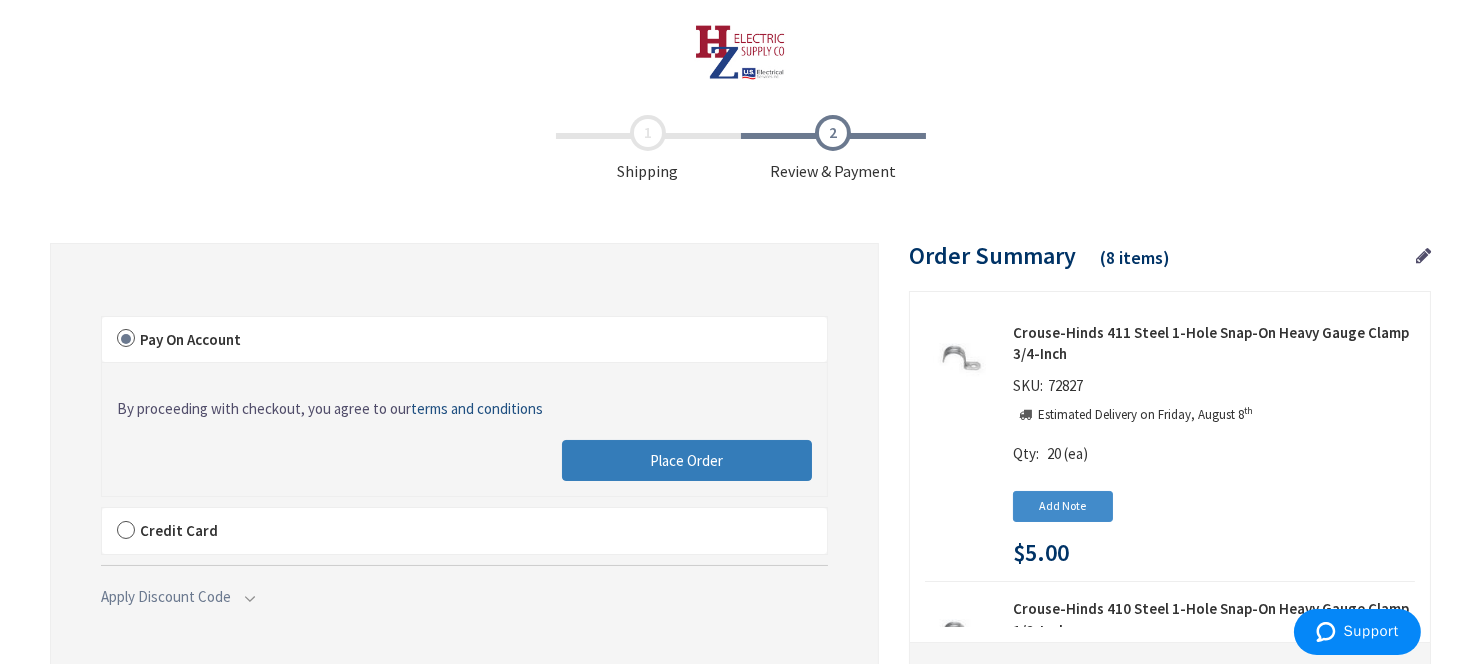 click on "Place Order" at bounding box center [687, 461] 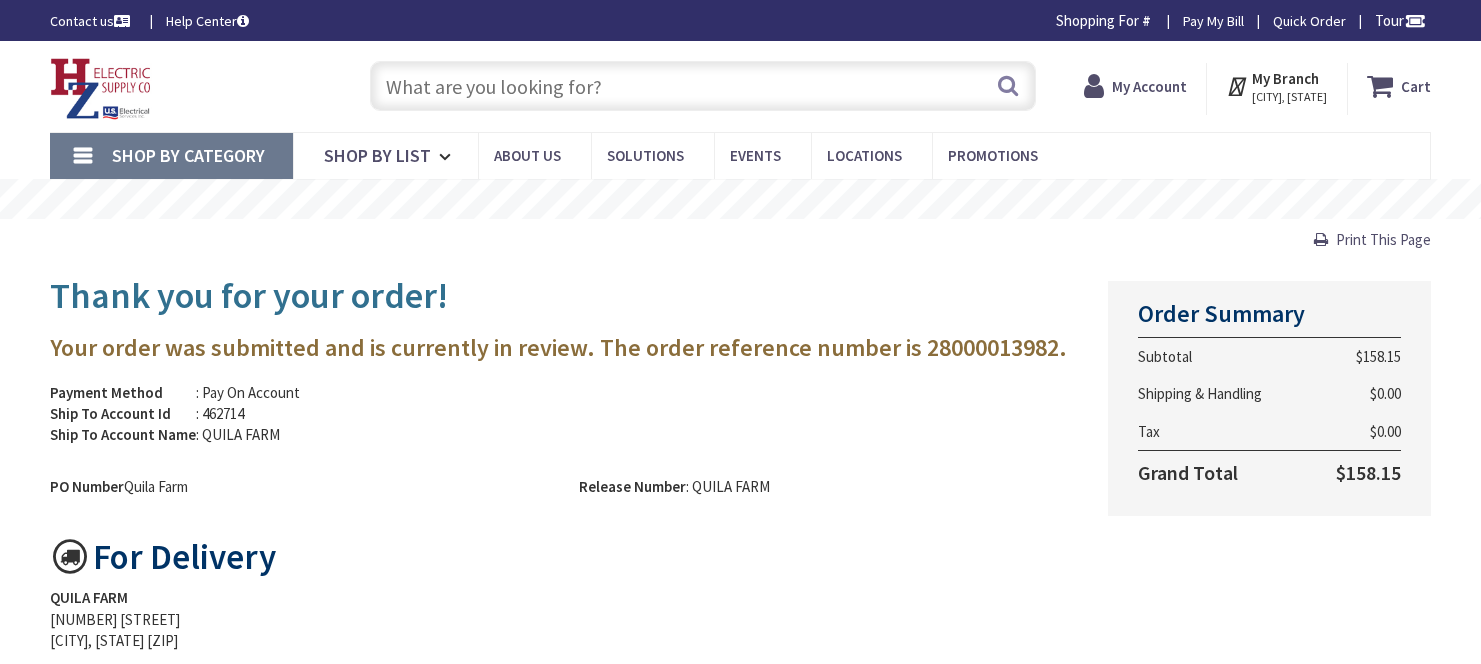 scroll, scrollTop: 0, scrollLeft: 0, axis: both 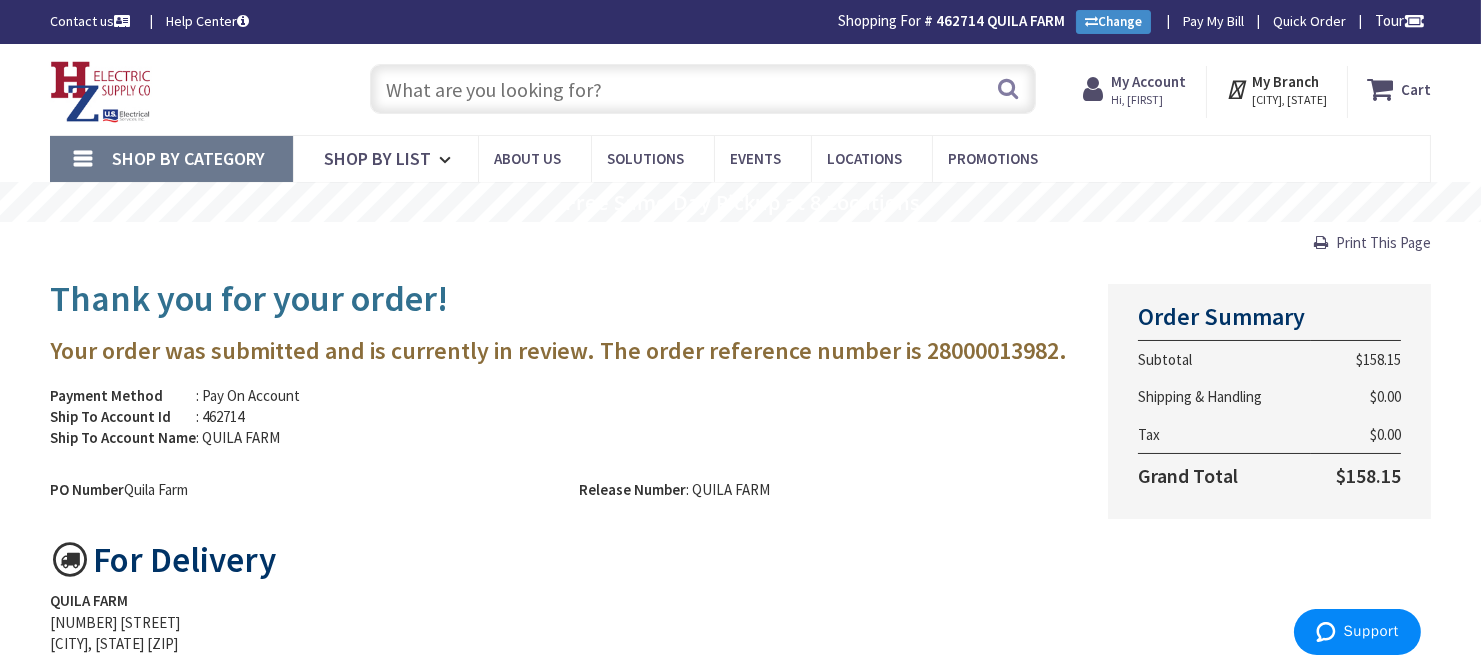 click at bounding box center [703, 89] 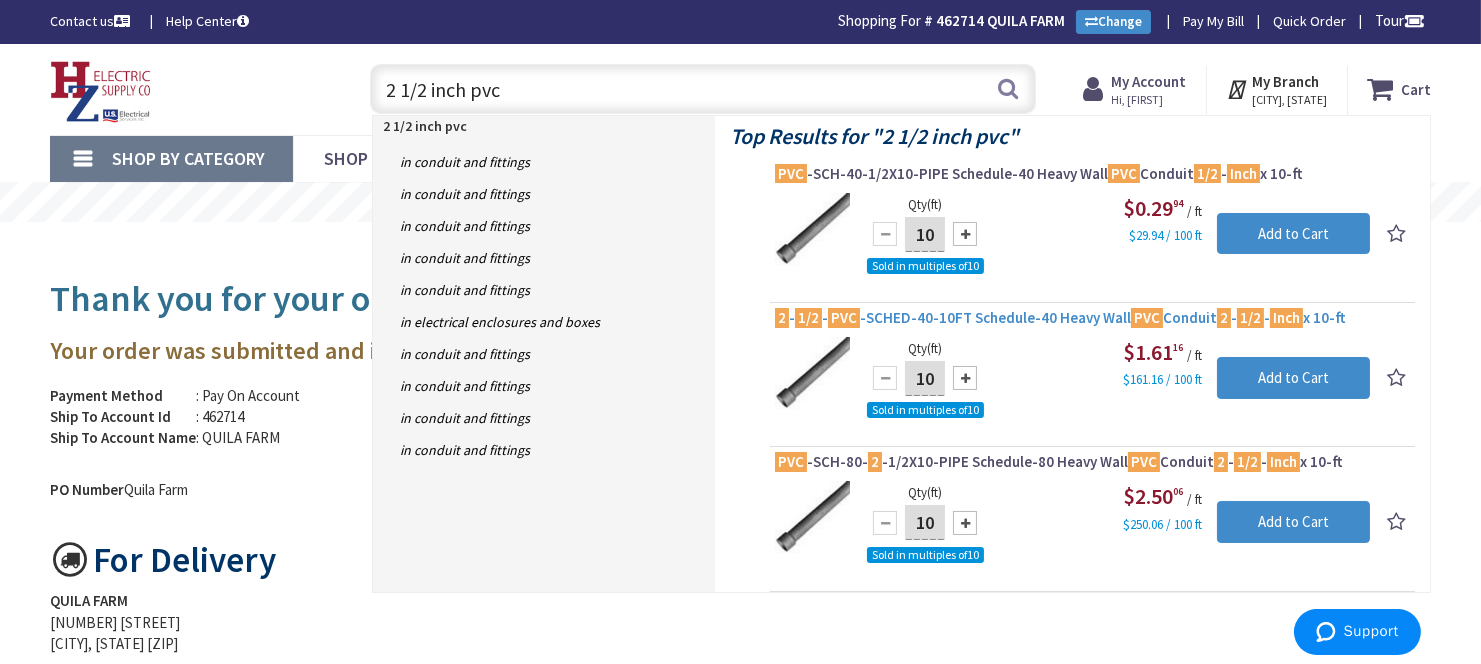 type on "2 1/2 inch pvc" 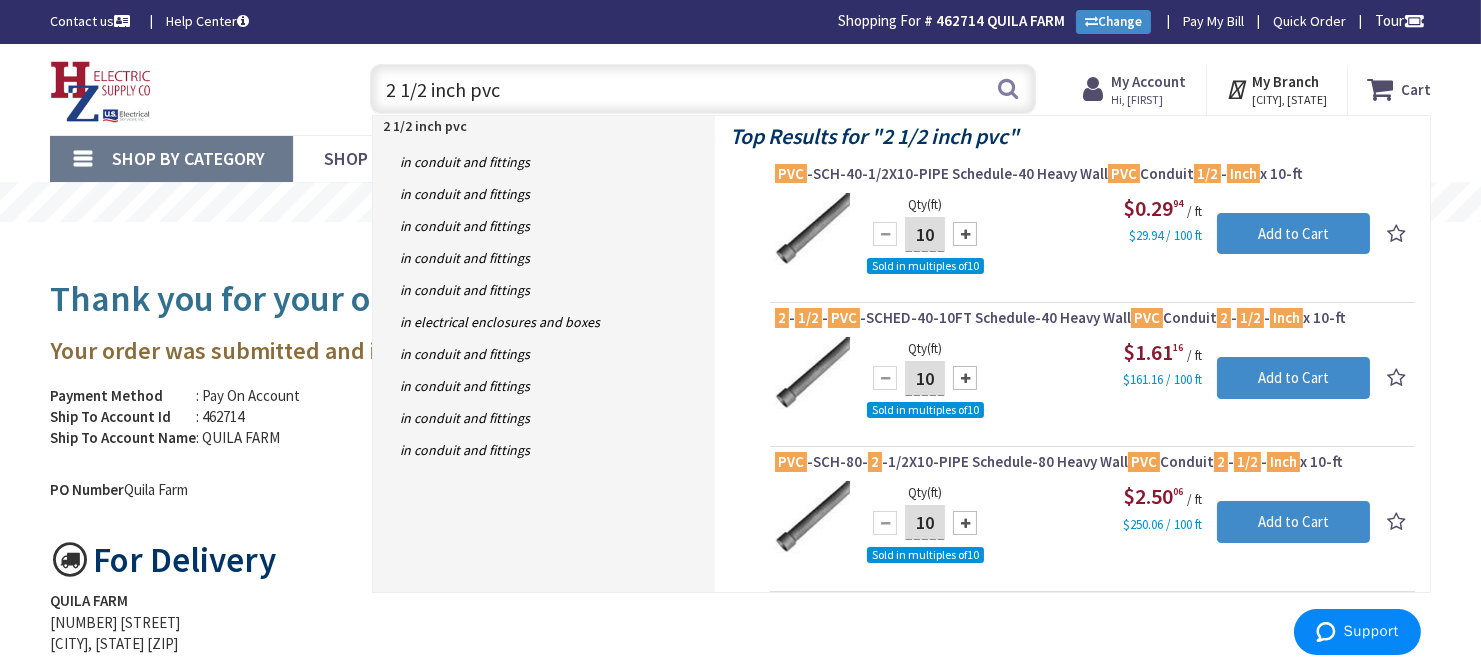 click on "2 - 1/2 - PVC -SCHED-40-10FT Schedule-40 Heavy Wall  PVC  Conduit  2 - 1/2 - Inch  x 10-ft" at bounding box center (1092, 318) 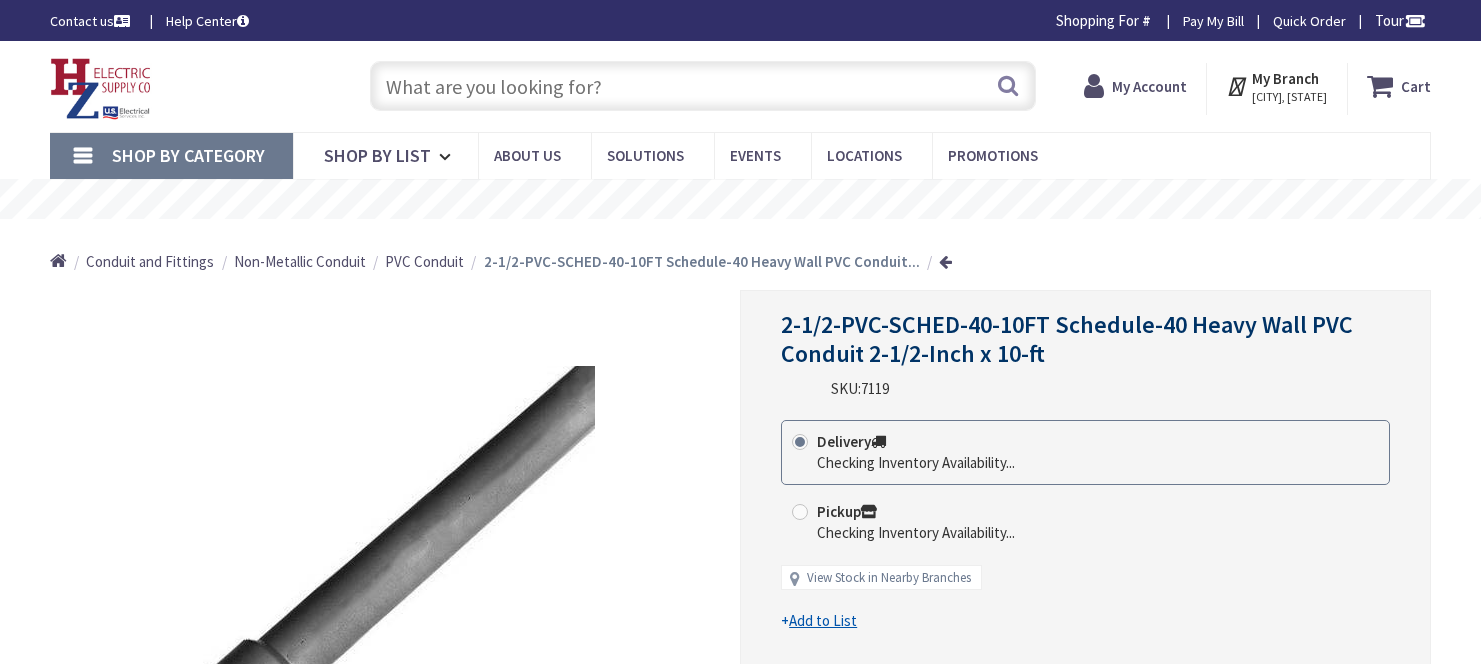 scroll, scrollTop: 0, scrollLeft: 0, axis: both 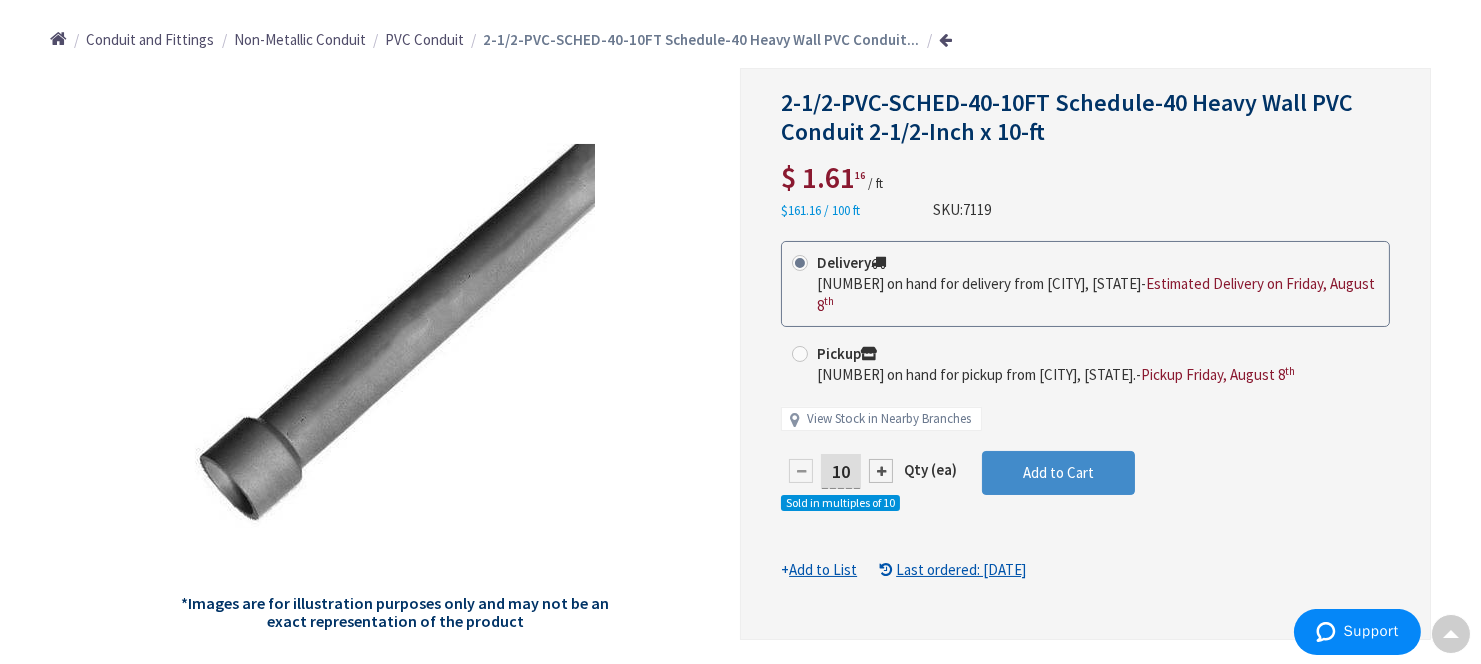 click on "10" at bounding box center [841, 471] 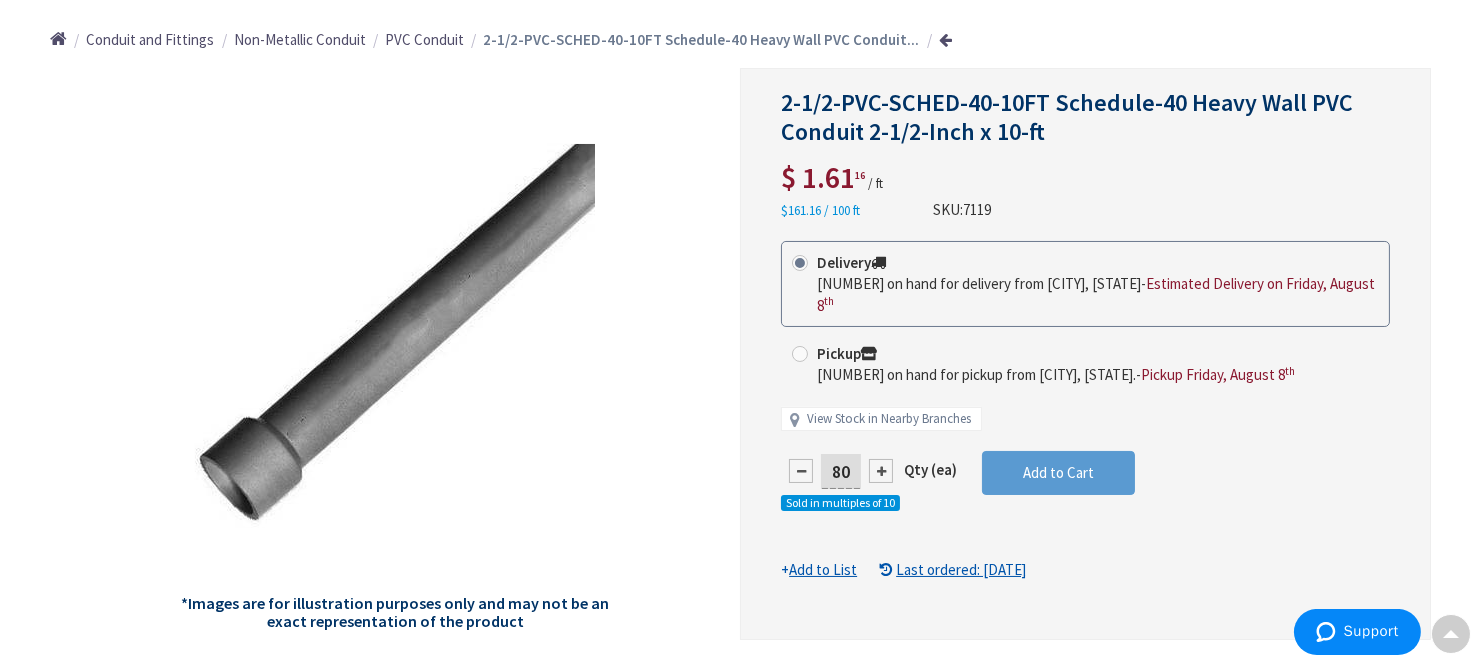 type on "80" 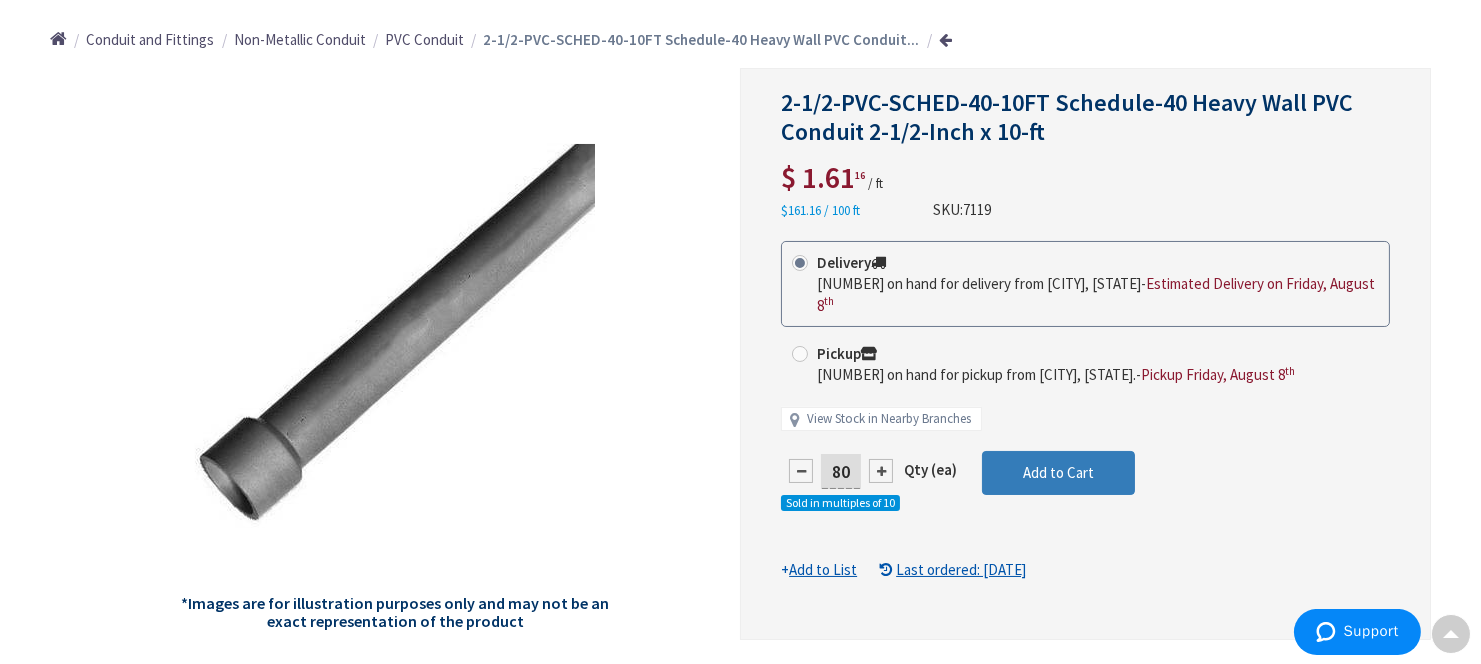 click on "This product is Discontinued
Delivery
12520 on hand for delivery from Middletown, CT
-  Estimated Delivery on Friday, August 8 th
Pickup
1210 on hand for pickup from Poughkeepsie, NY.
-  Pickup Friday, August 8 th
View Stock in Nearby Branches
80 Qty (ea)" at bounding box center (1085, 411) 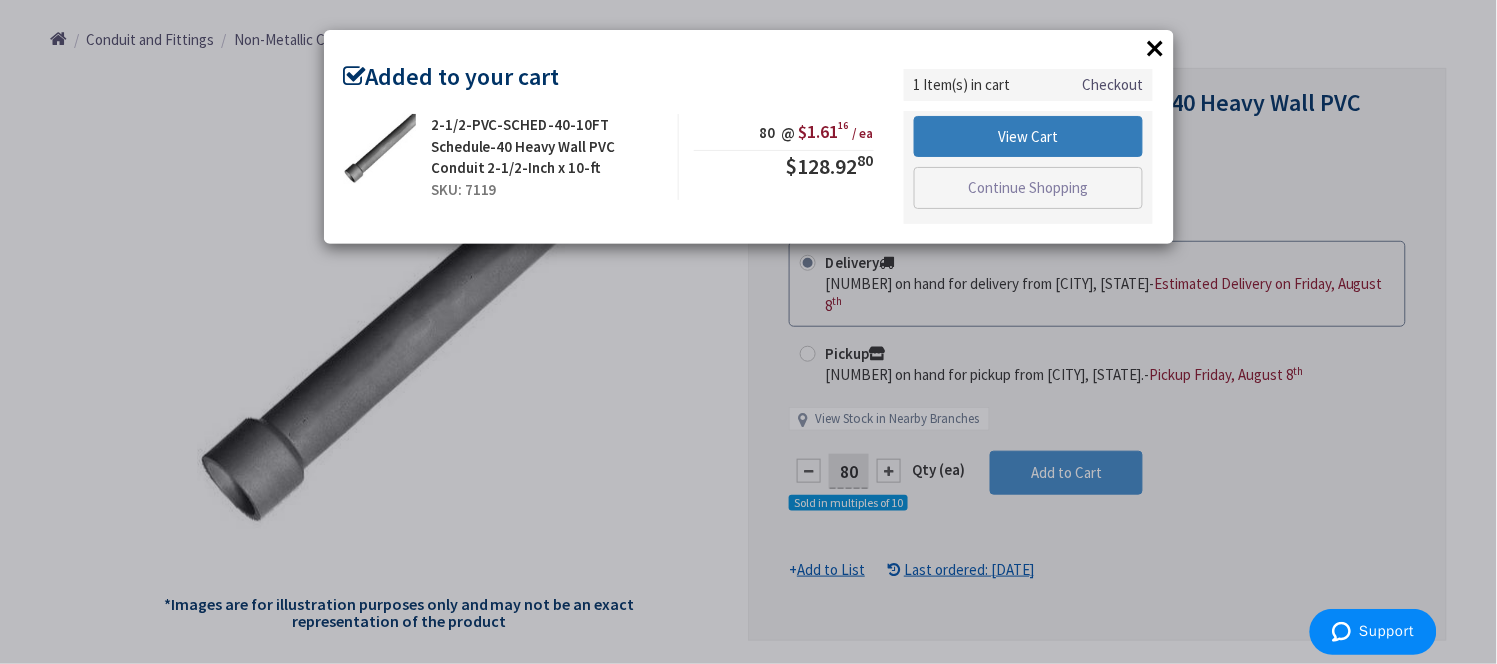click on "View Cart" at bounding box center (1029, 137) 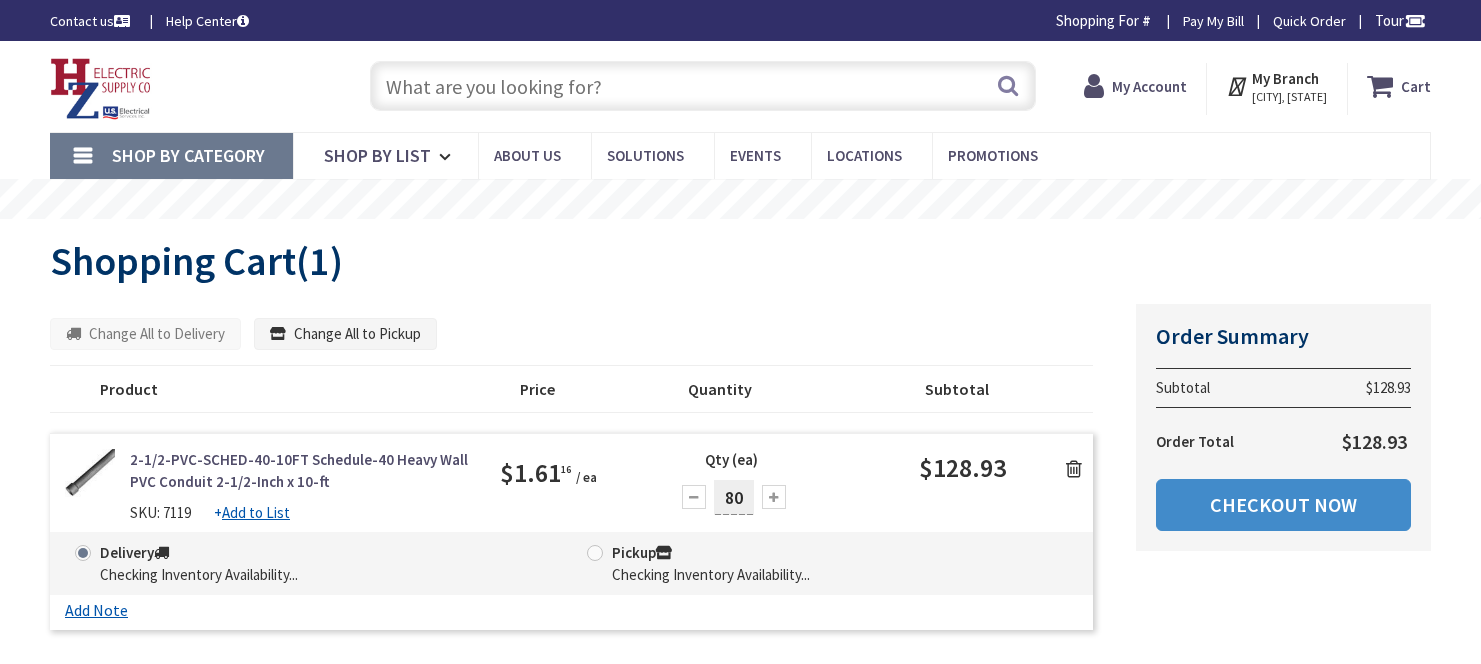 scroll, scrollTop: 0, scrollLeft: 0, axis: both 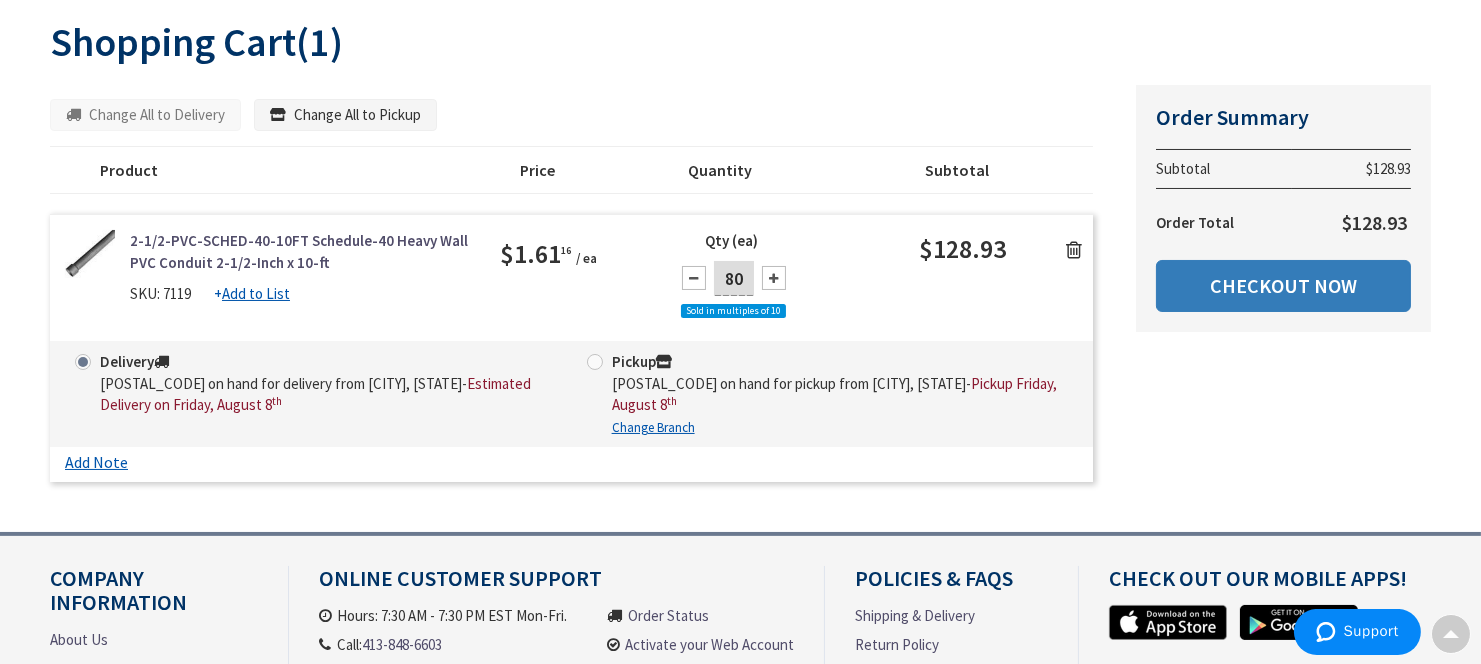 click on "Checkout Now" at bounding box center [1283, 286] 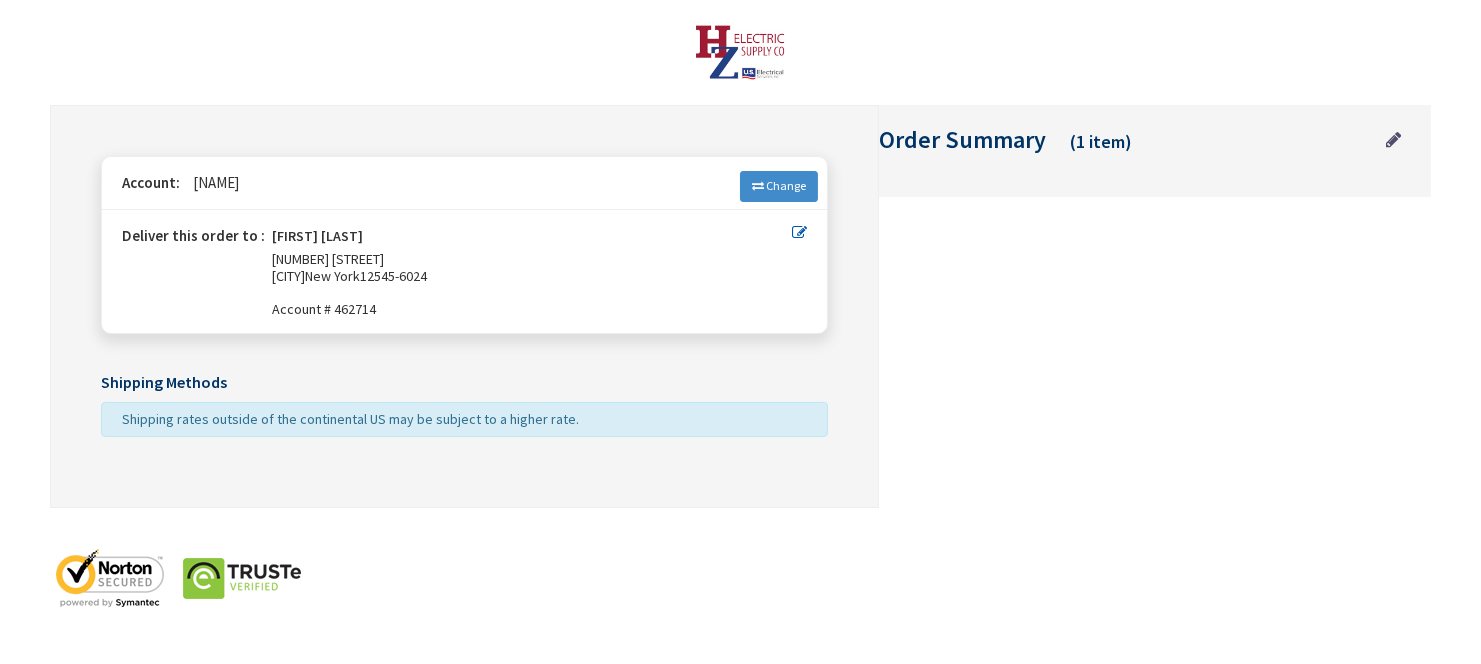 scroll, scrollTop: 145, scrollLeft: 0, axis: vertical 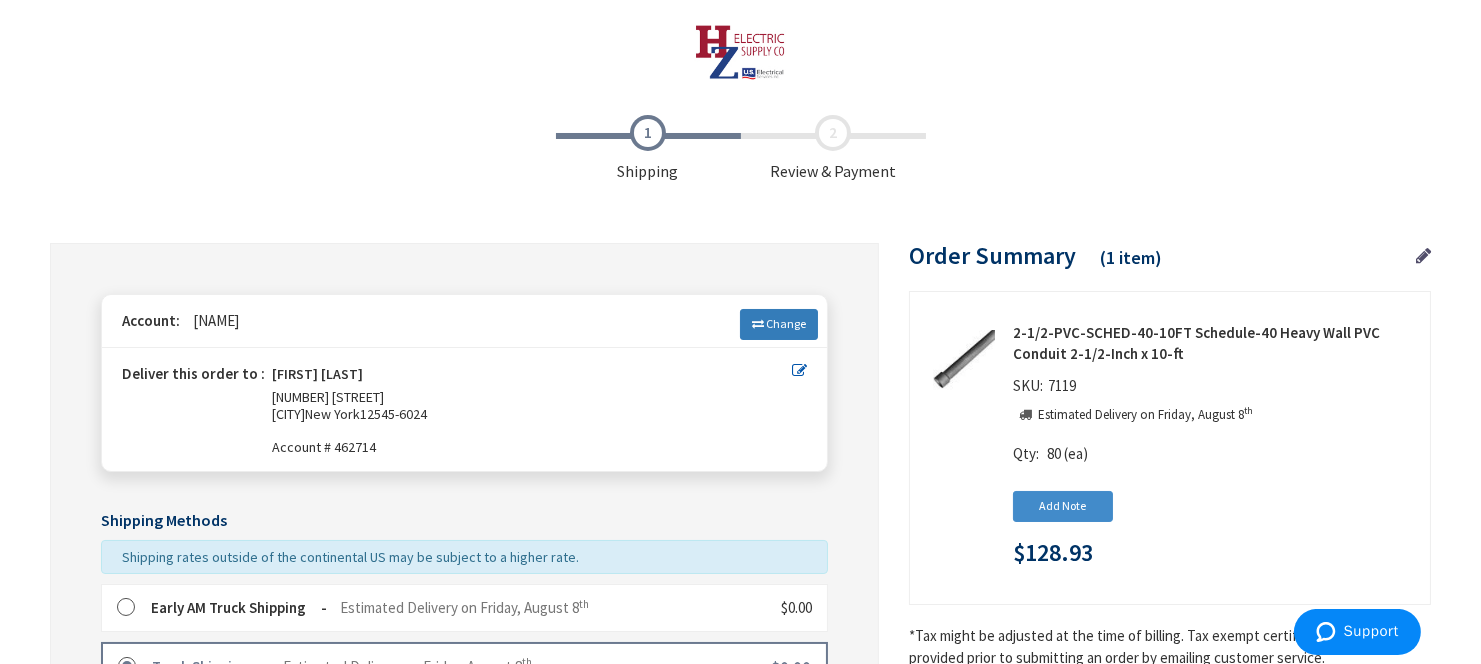click on "Change" at bounding box center (779, 324) 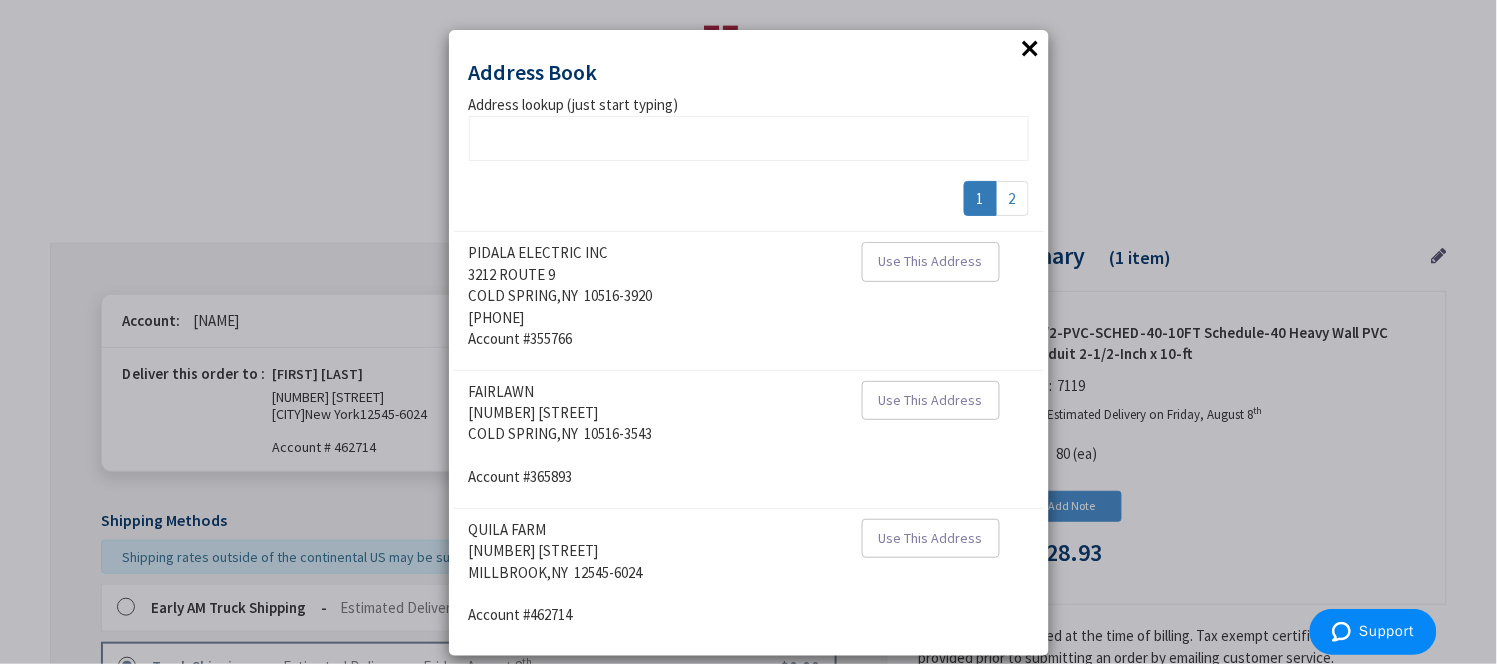 scroll, scrollTop: 22, scrollLeft: 0, axis: vertical 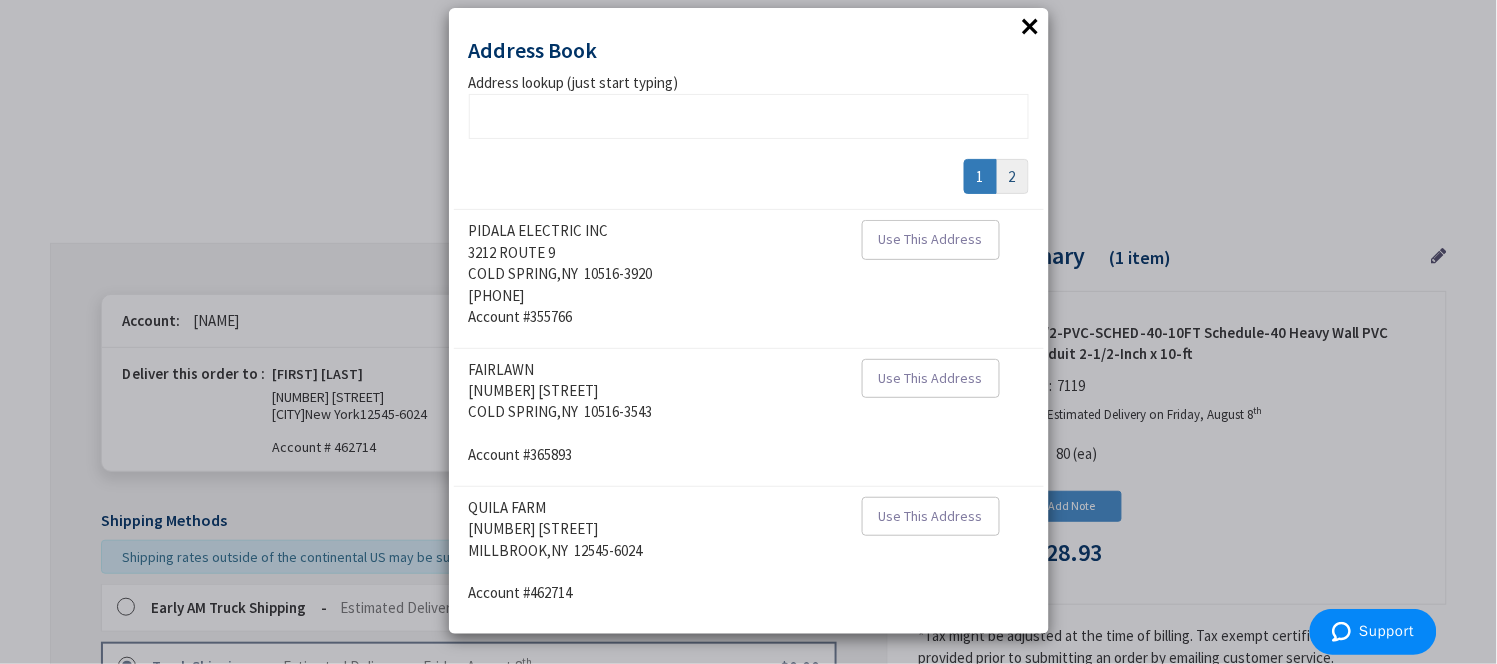 click on "2" at bounding box center [1012, 176] 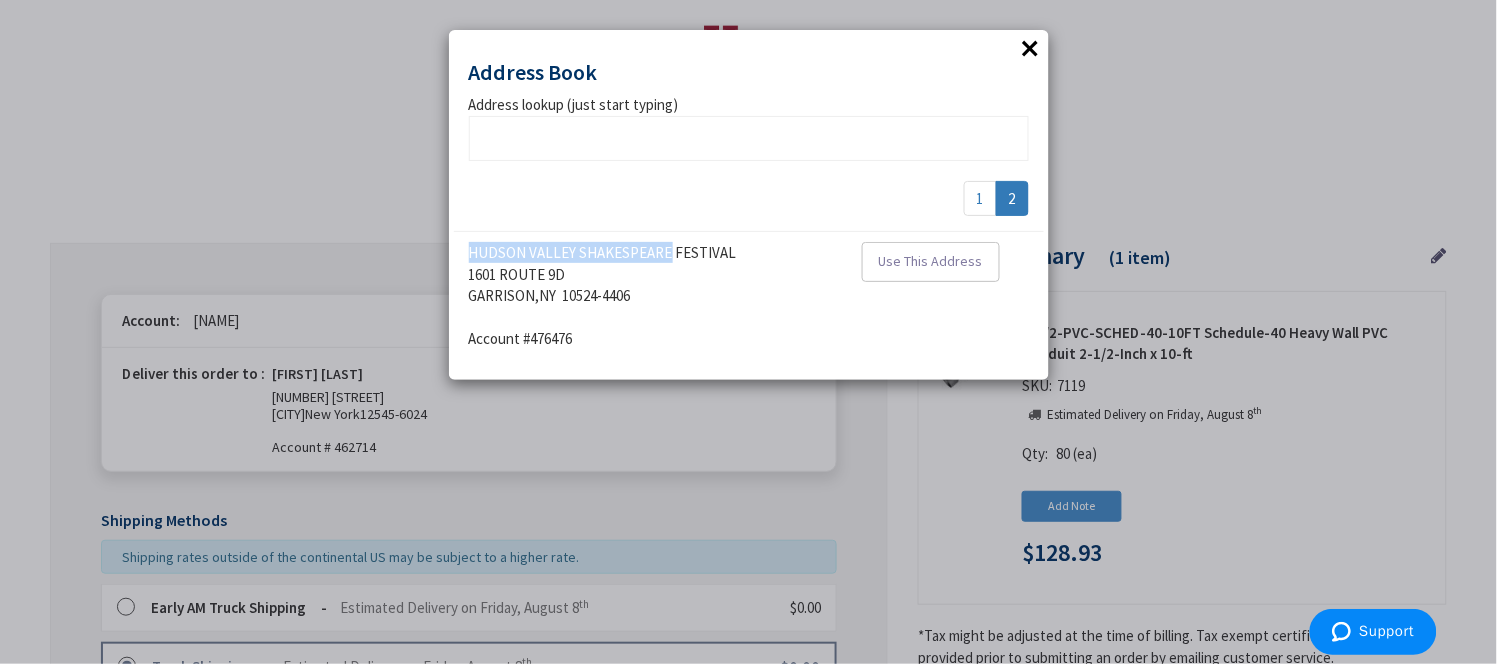drag, startPoint x: 468, startPoint y: 252, endPoint x: 666, endPoint y: 252, distance: 198 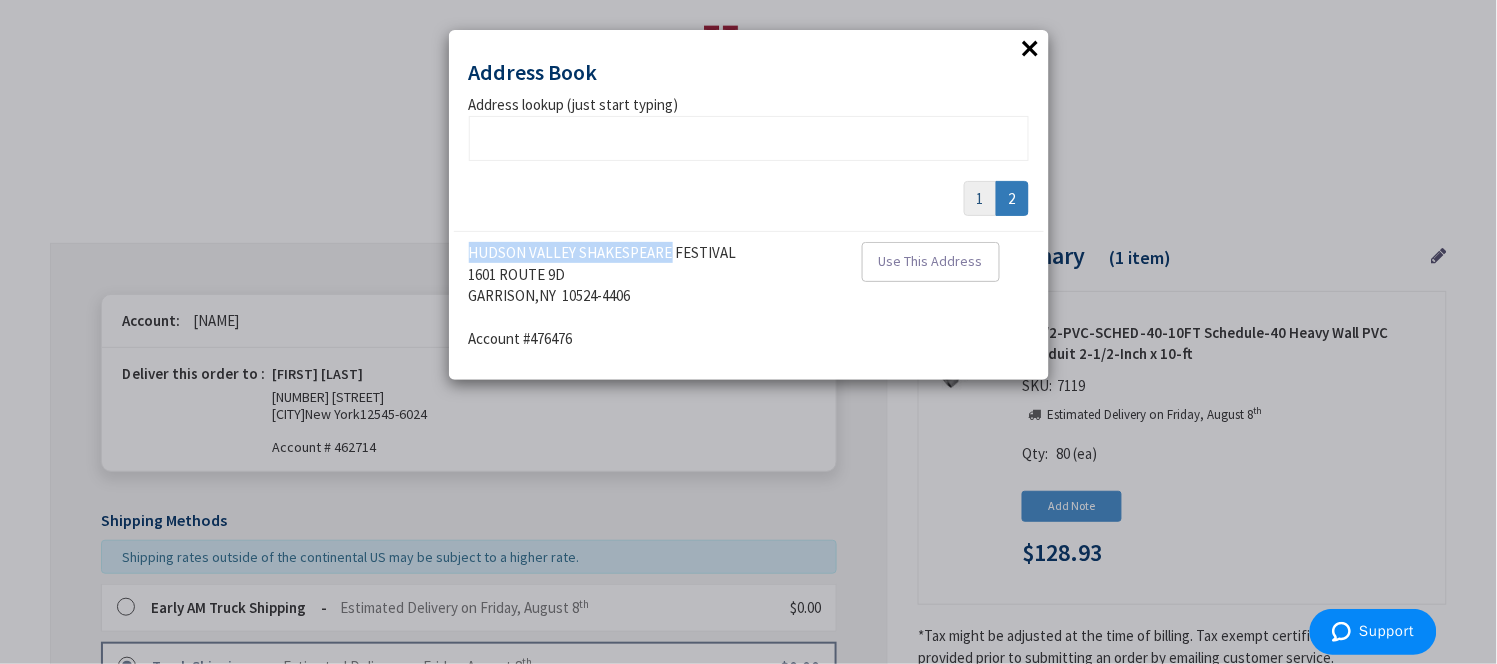 click on "1" at bounding box center [980, 198] 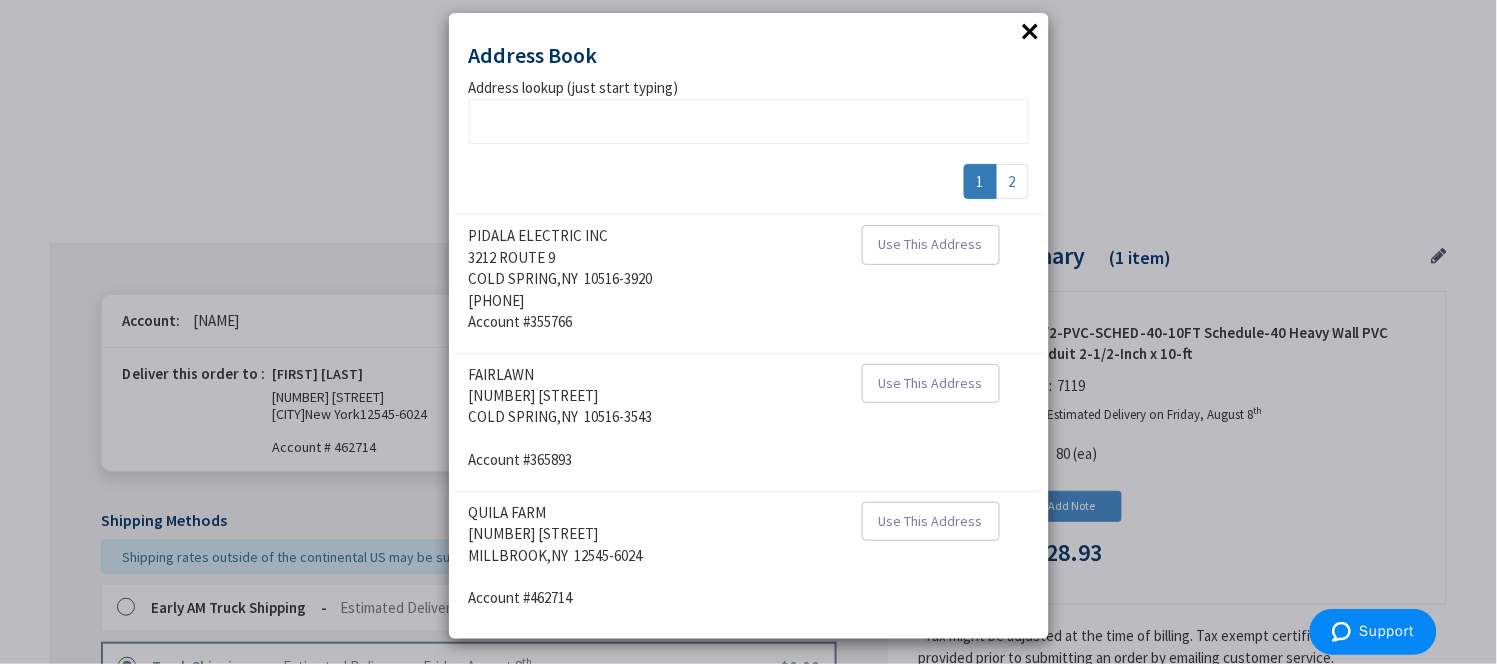 scroll, scrollTop: 22, scrollLeft: 0, axis: vertical 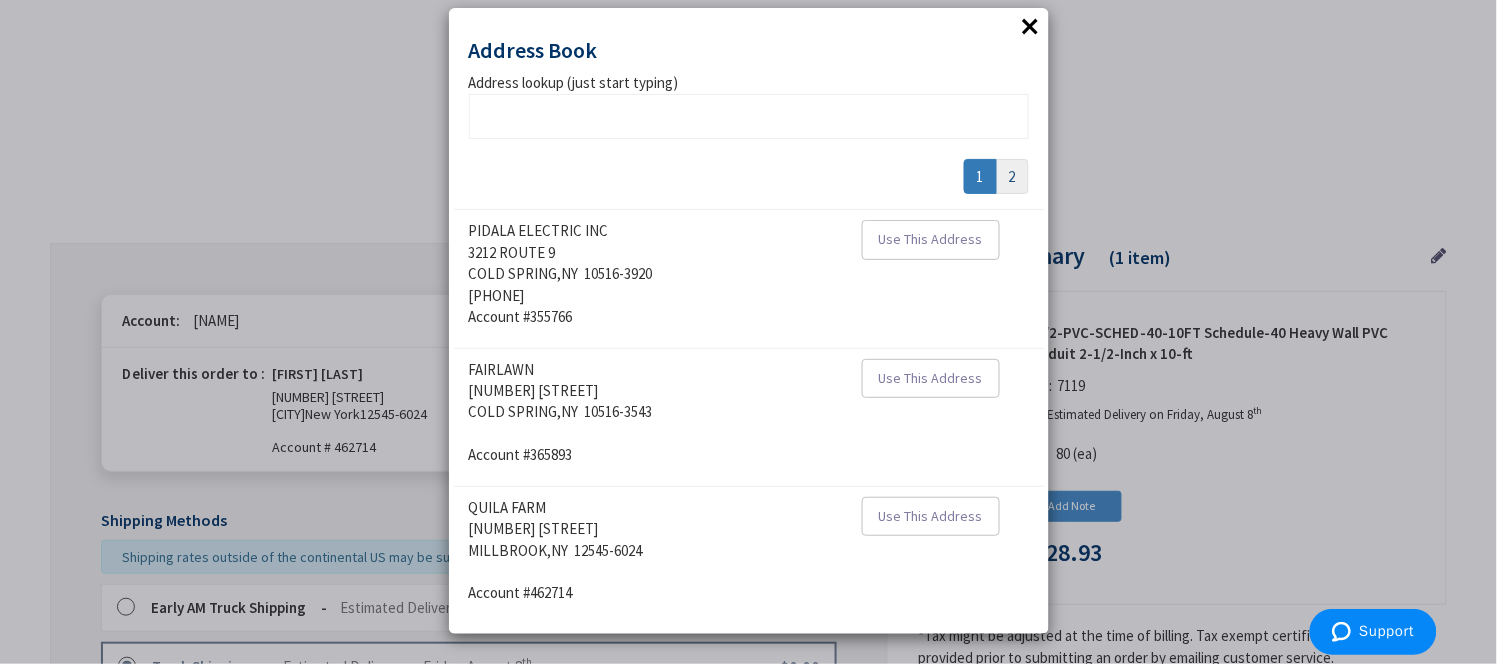 click on "2" at bounding box center (1012, 176) 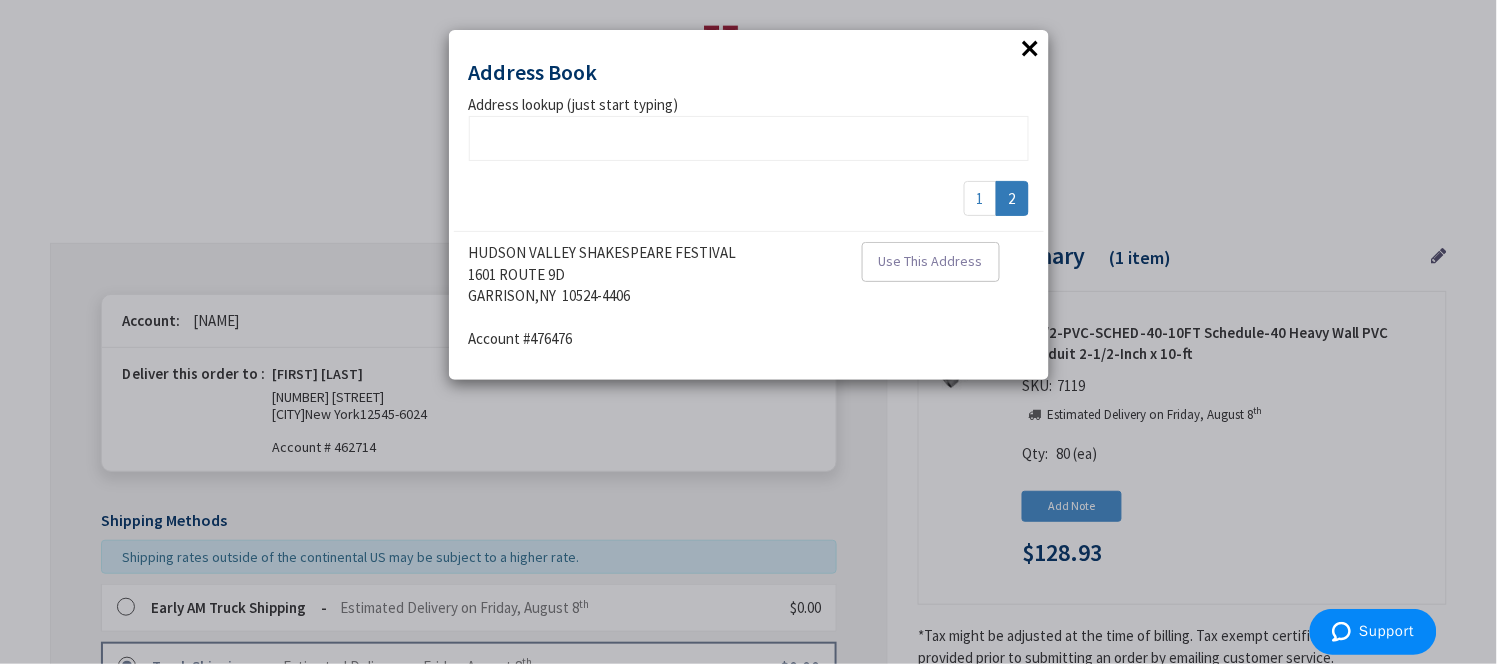 scroll, scrollTop: 0, scrollLeft: 0, axis: both 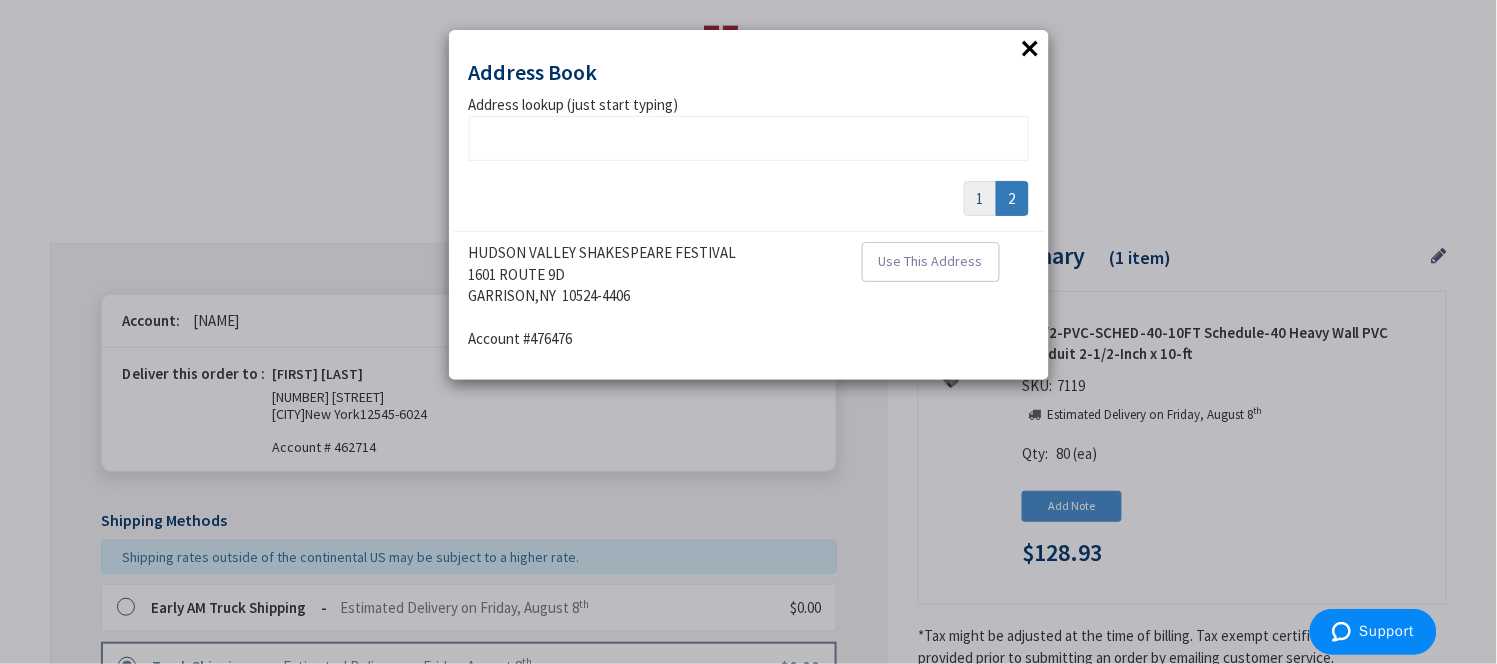 click on "1" at bounding box center (980, 198) 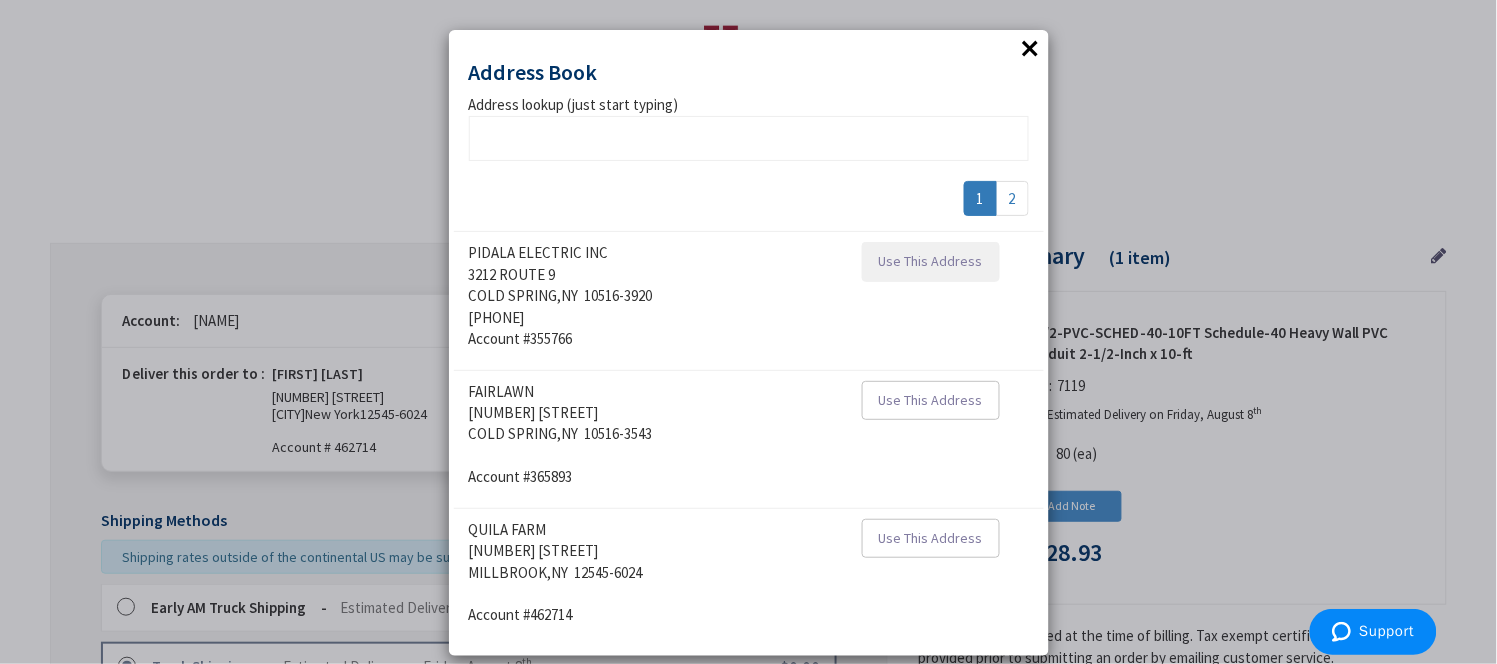click on "Use This Address" at bounding box center [931, 261] 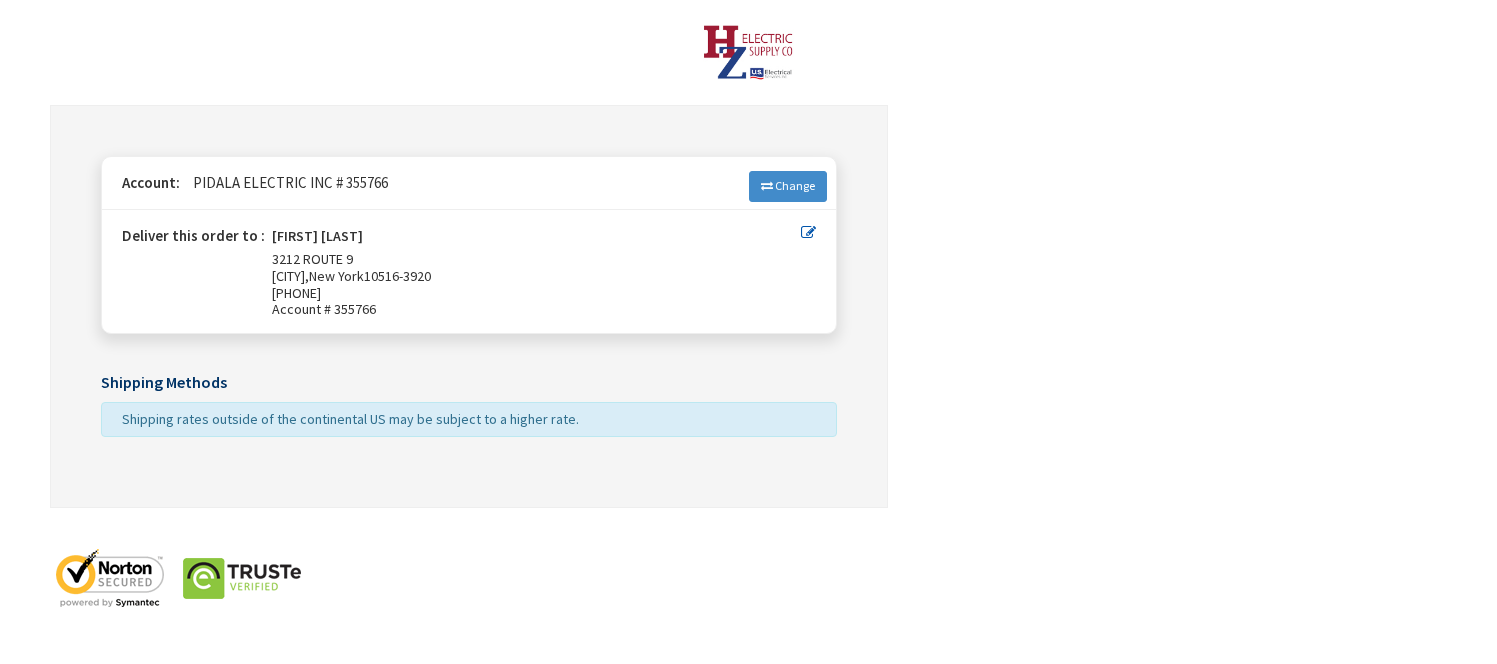 scroll, scrollTop: 0, scrollLeft: 0, axis: both 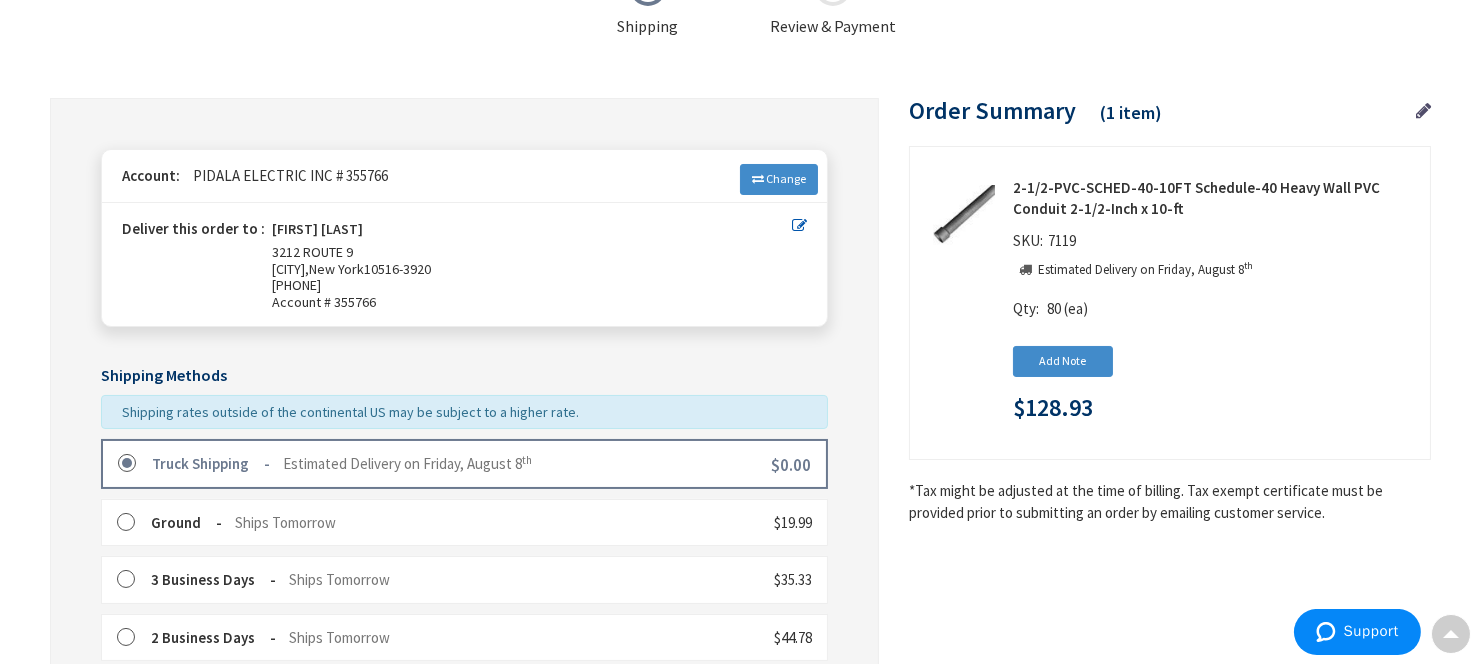 click on "Account # 355766" at bounding box center (532, 302) 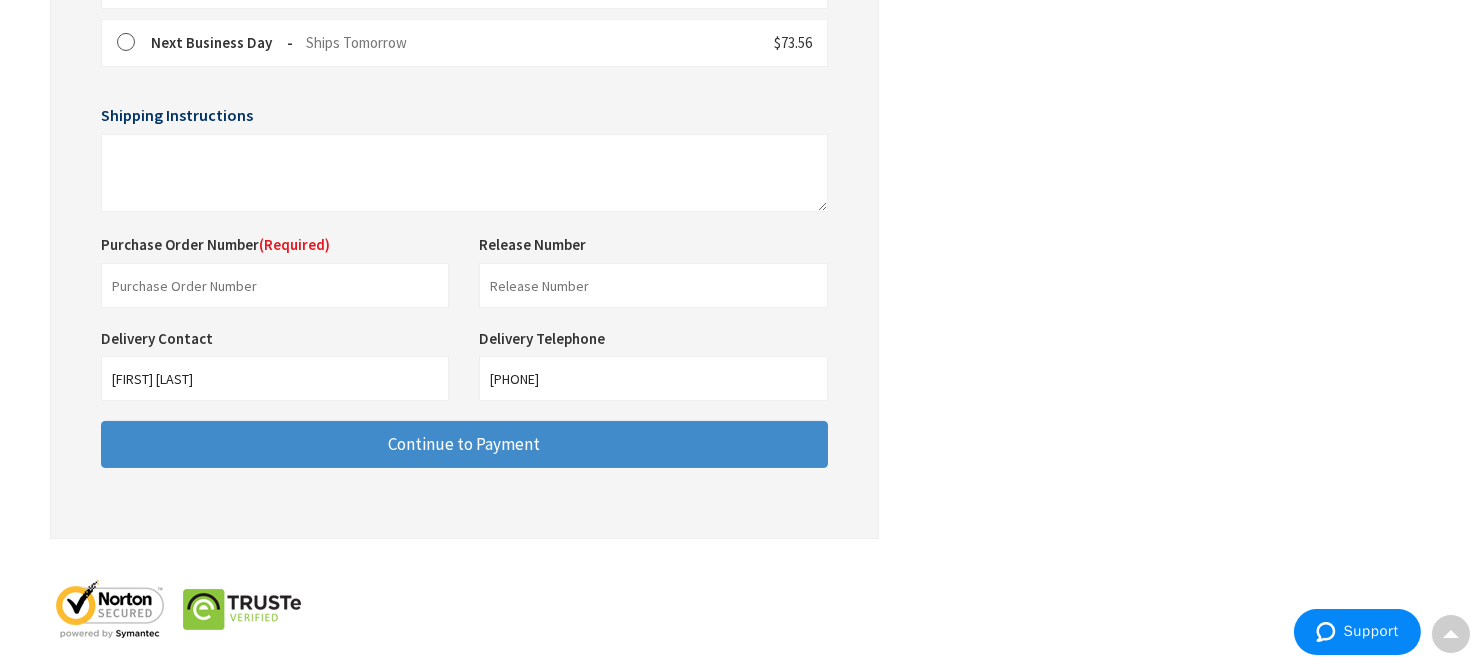 scroll, scrollTop: 812, scrollLeft: 0, axis: vertical 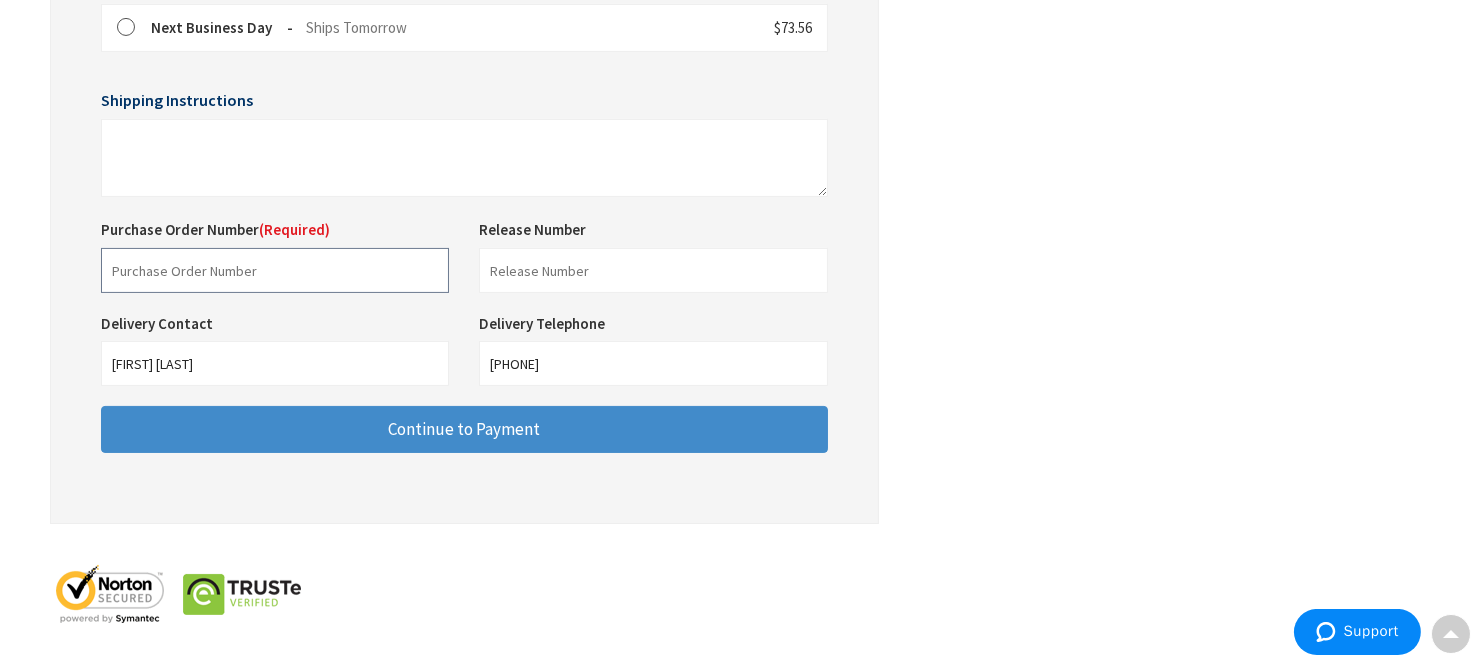 click at bounding box center (275, 270) 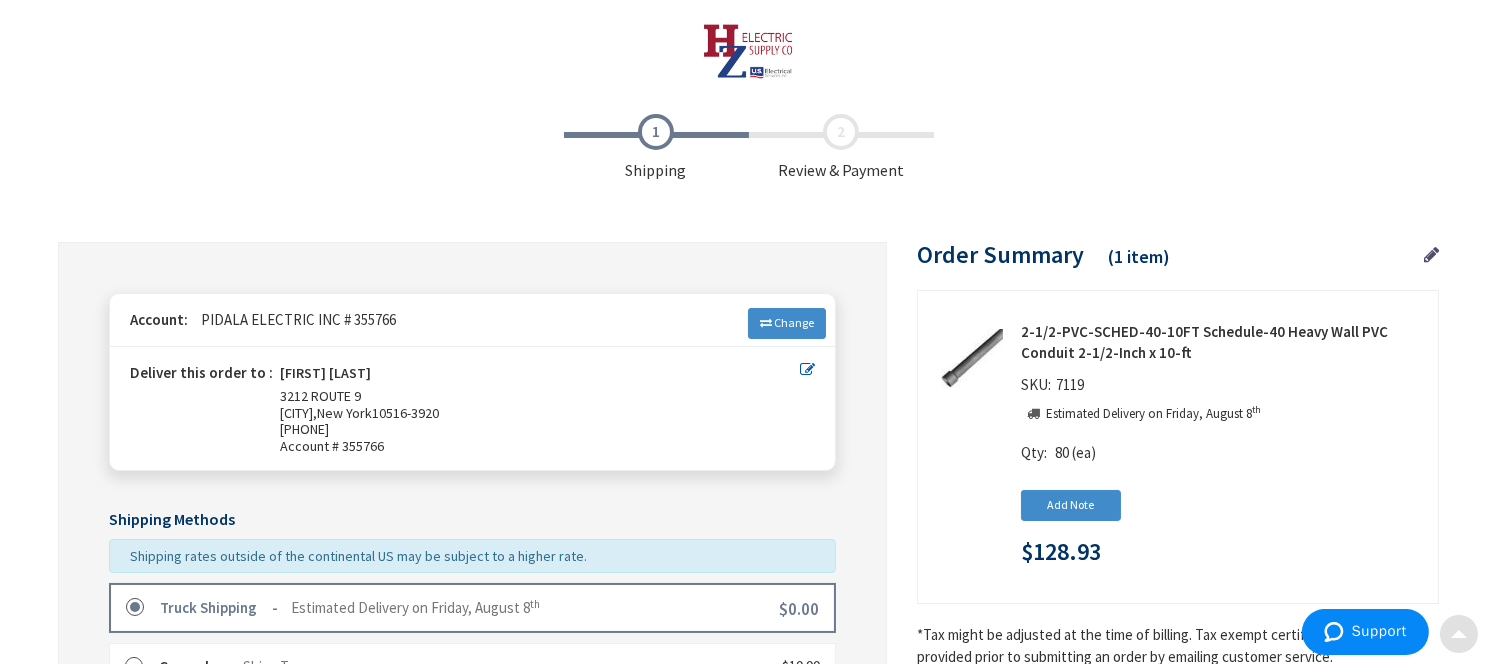 scroll, scrollTop: 0, scrollLeft: 0, axis: both 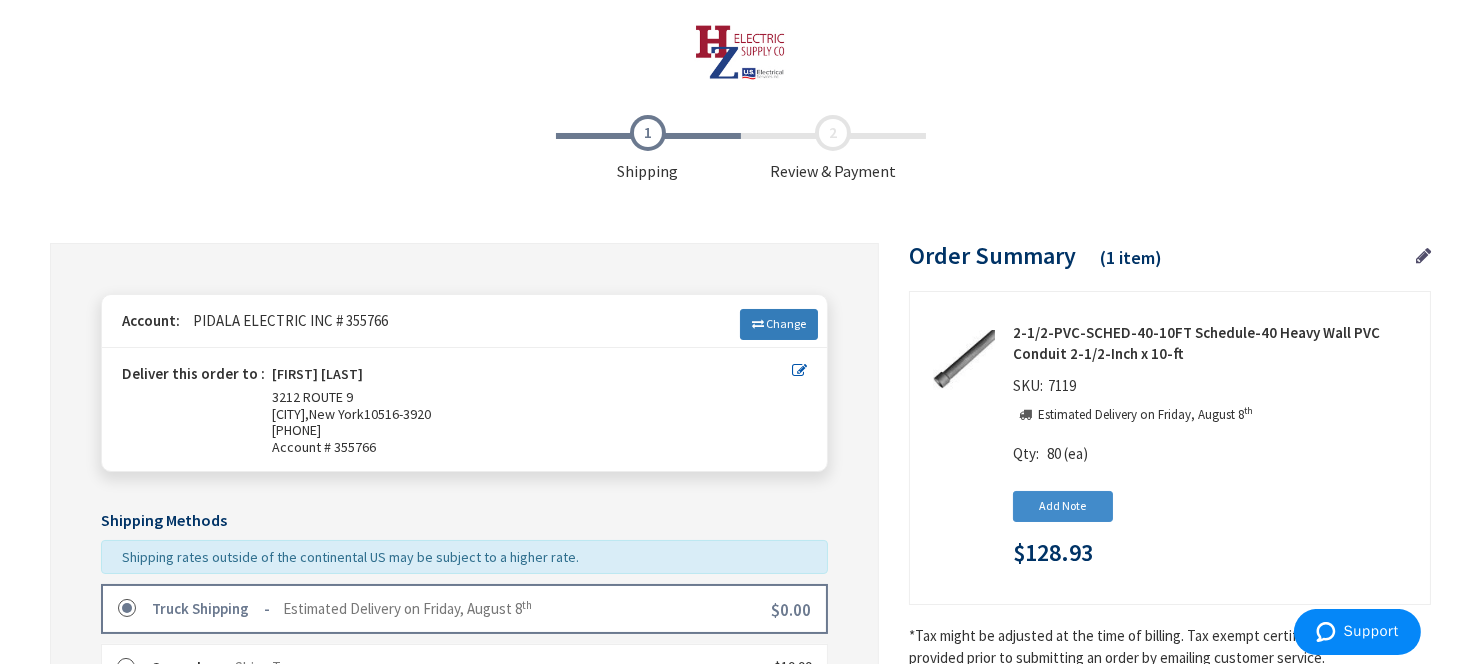 type on "HUDSON VALLEY SHAKES" 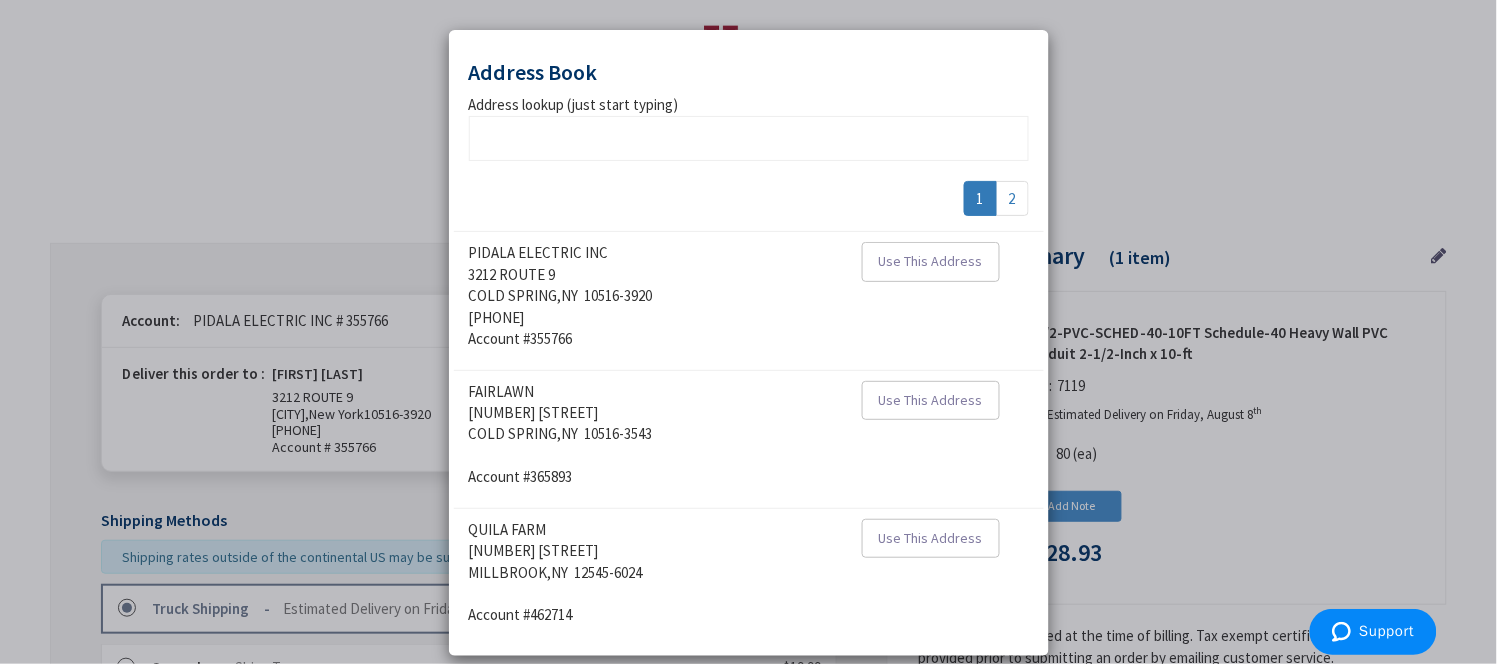 scroll, scrollTop: 22, scrollLeft: 0, axis: vertical 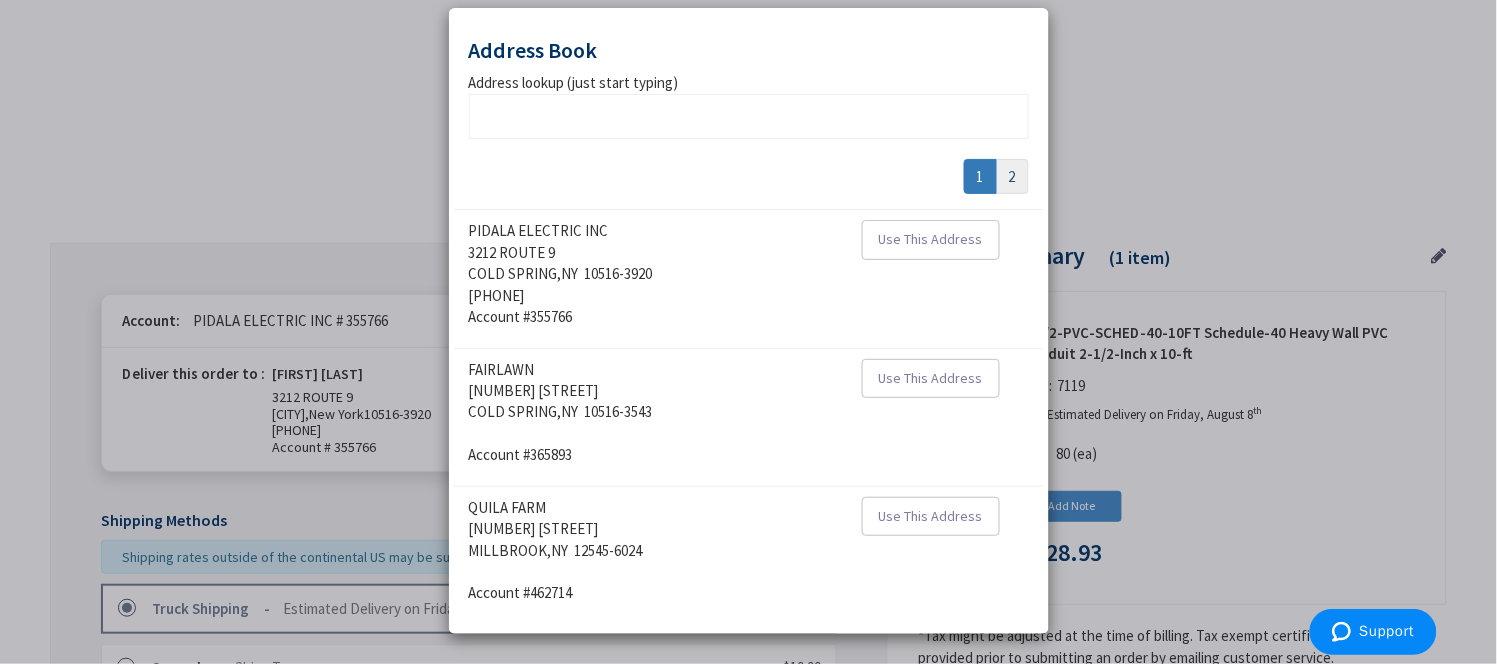 click on "2" at bounding box center [1012, 176] 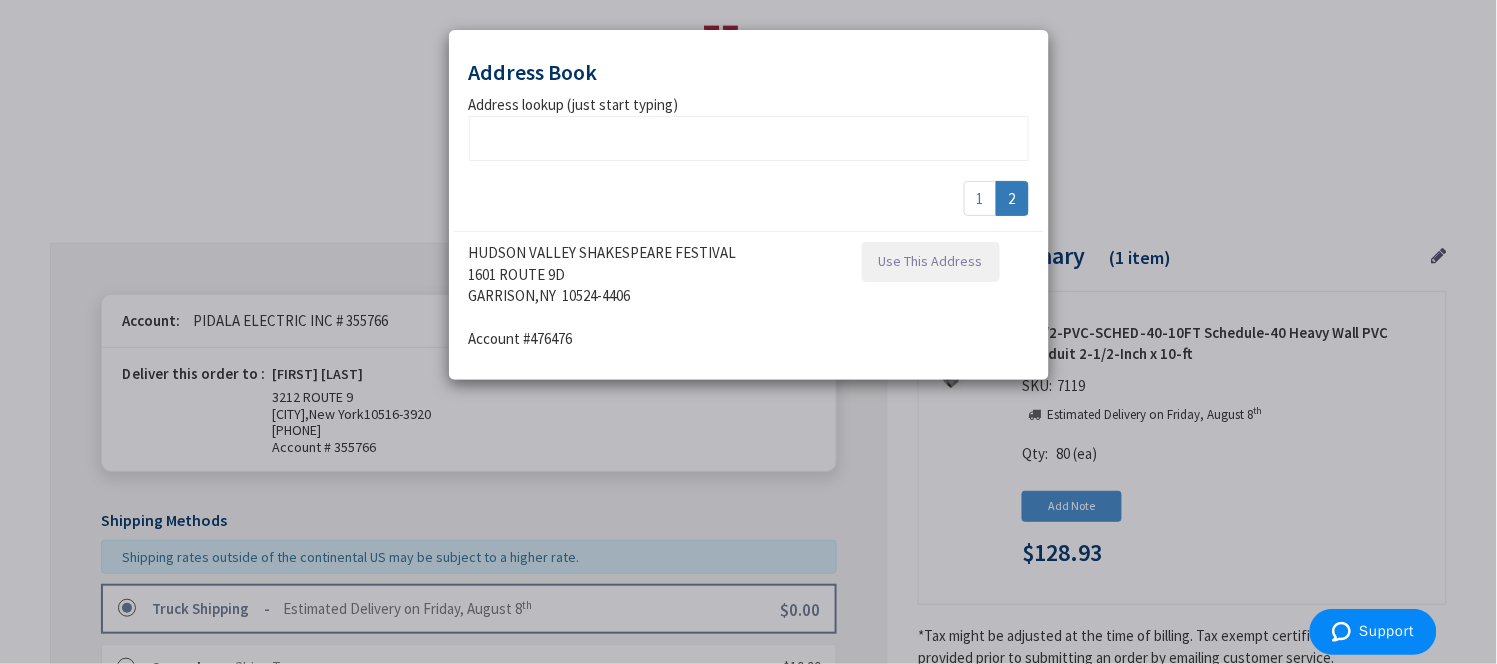 click on "Use This Address" at bounding box center (931, 261) 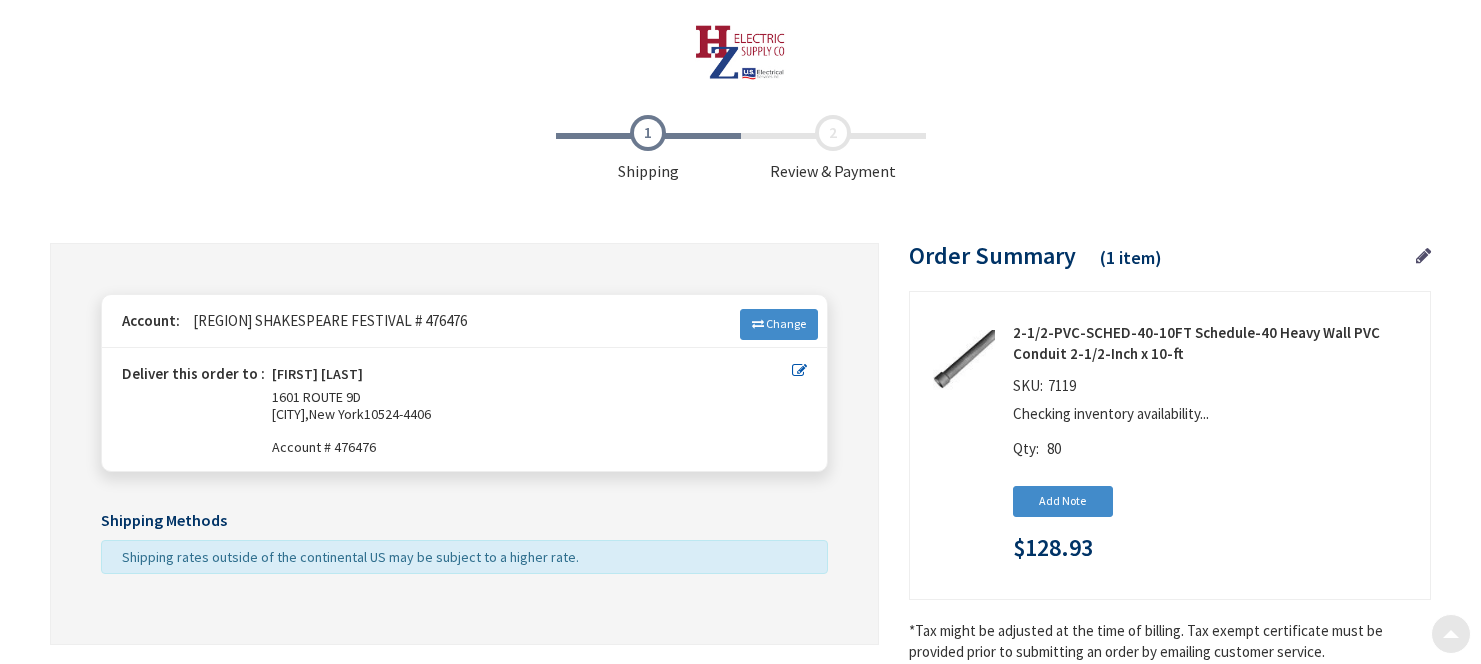 scroll, scrollTop: 145, scrollLeft: 0, axis: vertical 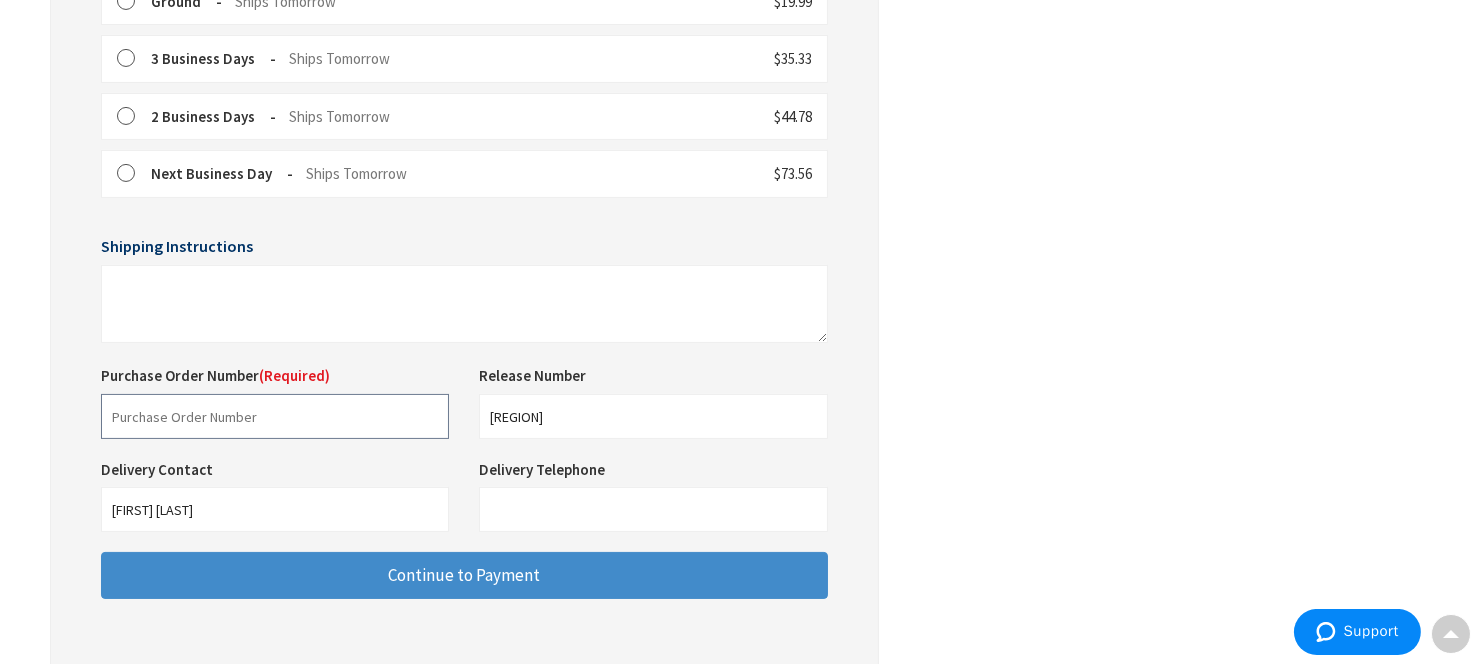 click at bounding box center [275, 416] 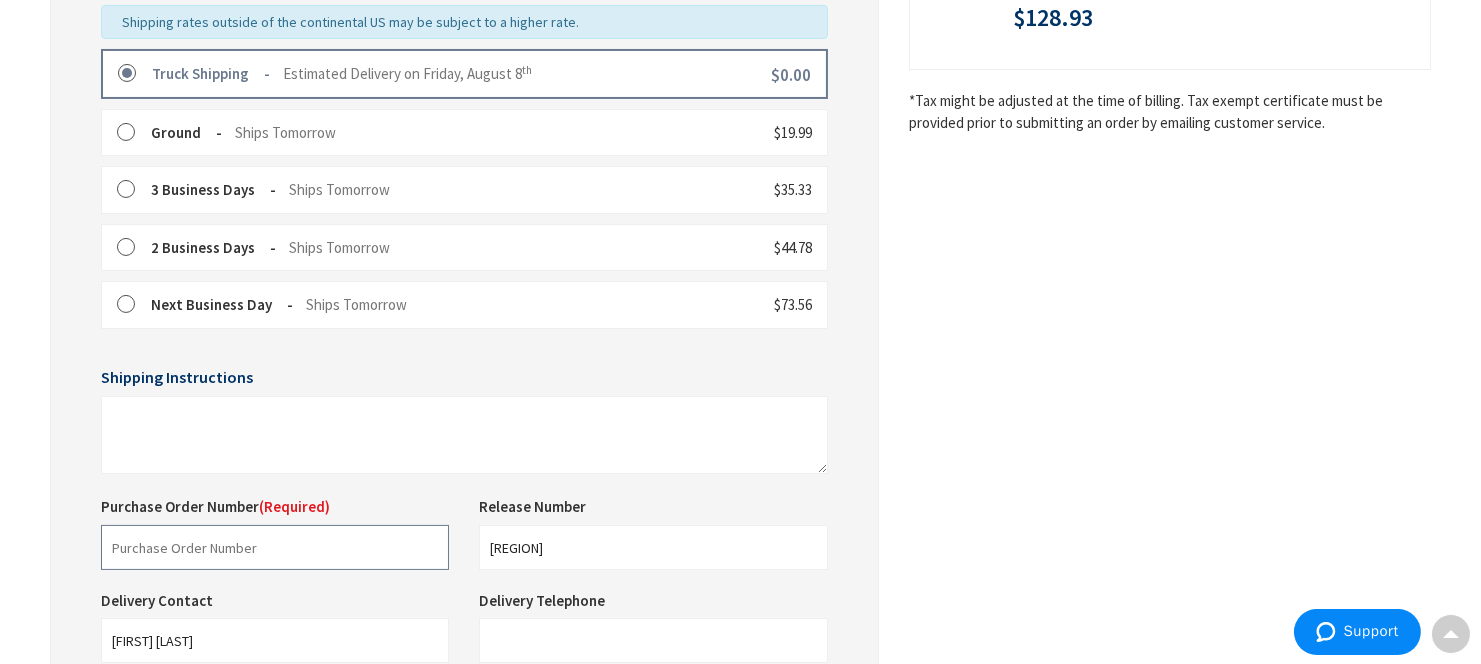 scroll, scrollTop: 555, scrollLeft: 0, axis: vertical 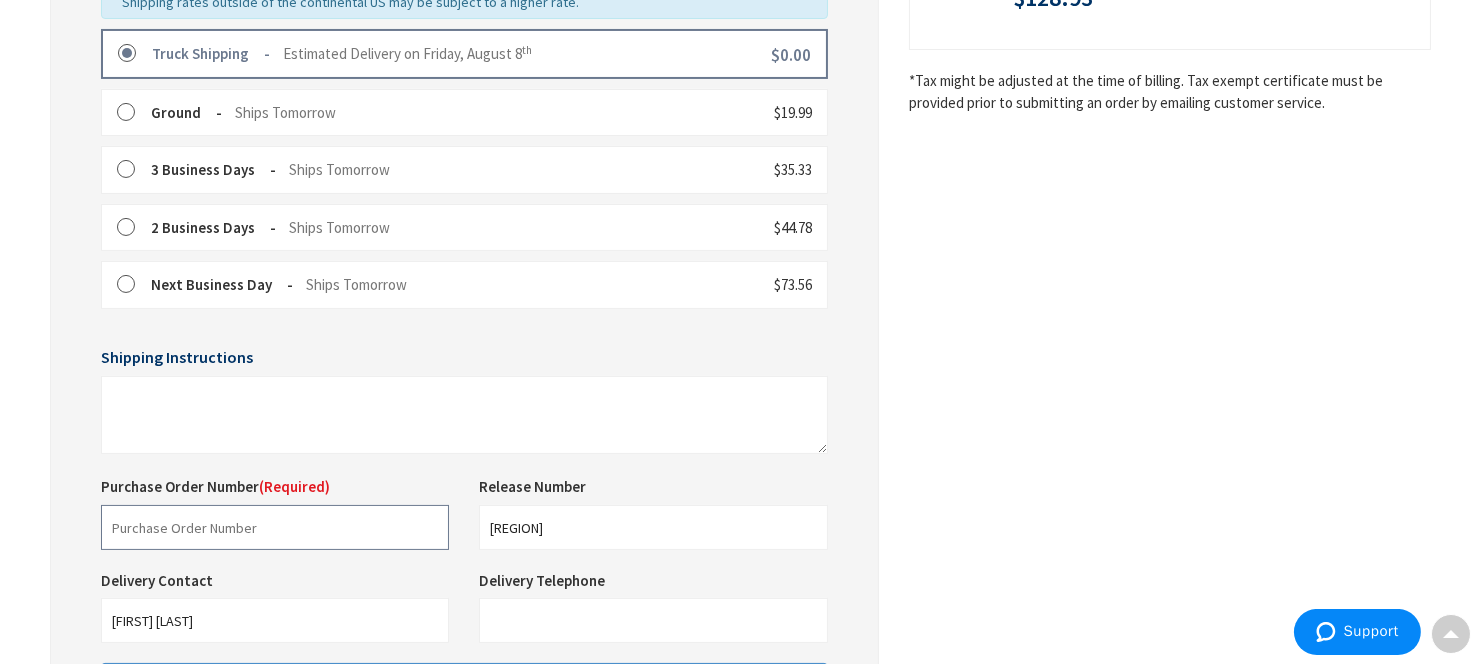 click at bounding box center [275, 527] 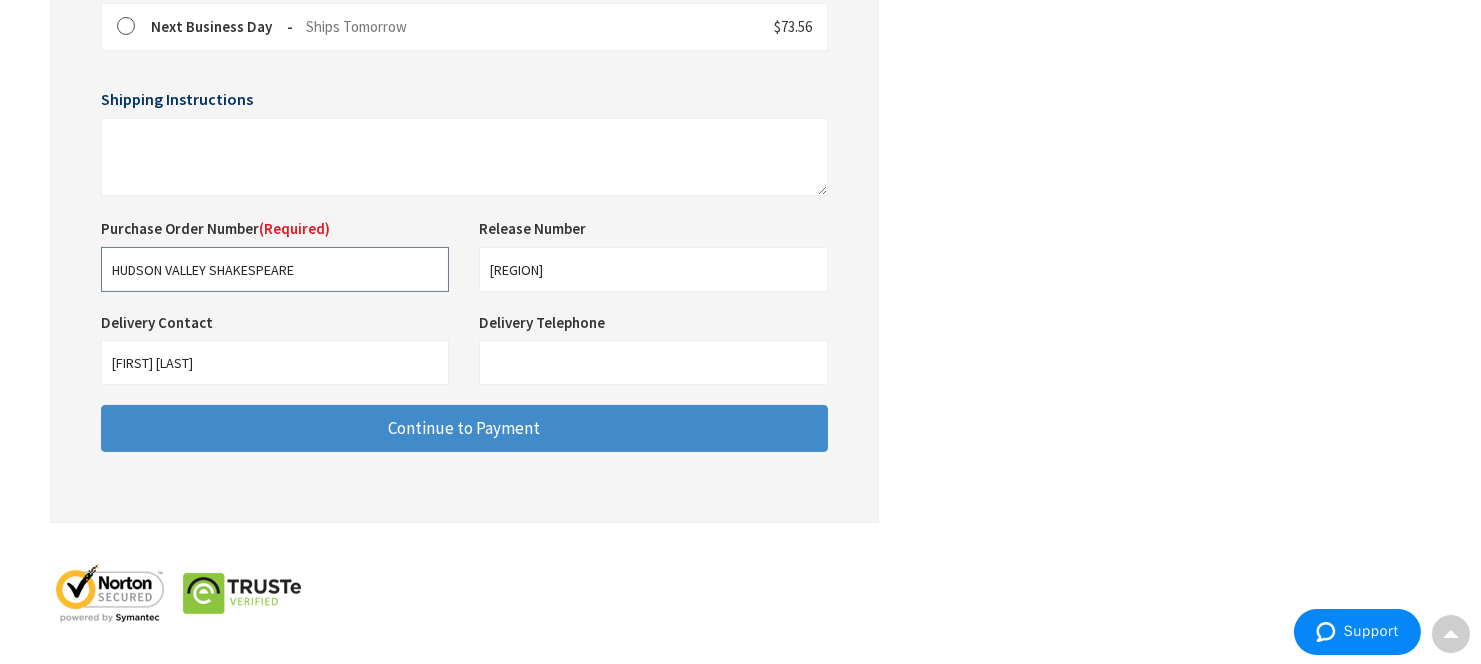 scroll, scrollTop: 817, scrollLeft: 0, axis: vertical 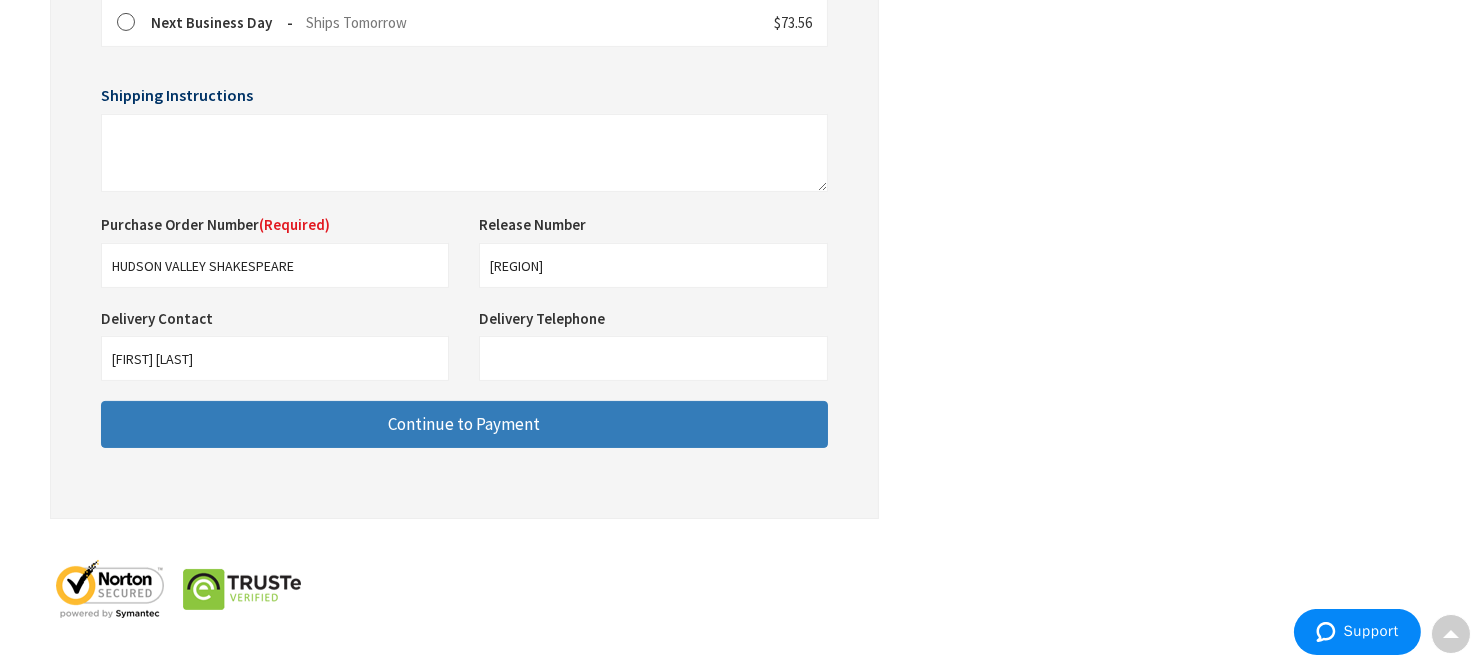 type on "HUDSON VALLEY SHAKES" 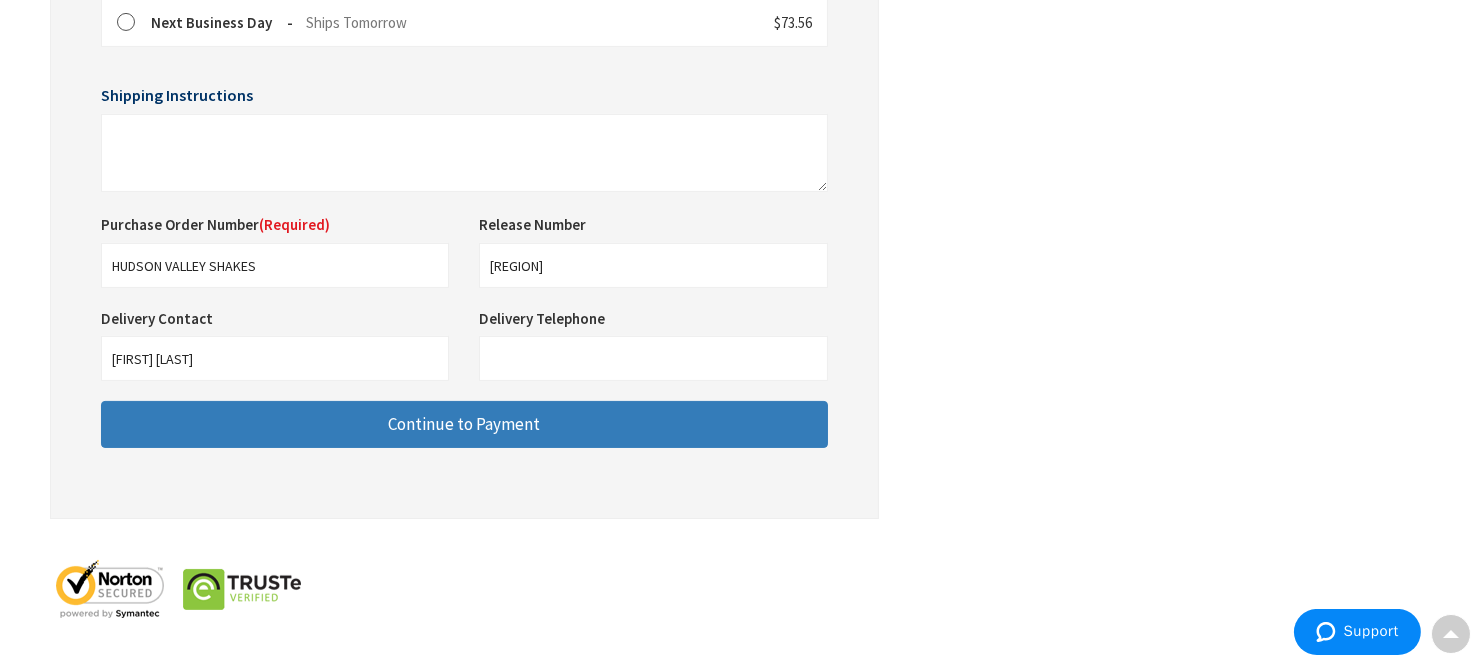 click on "Continue to Payment" at bounding box center [464, 424] 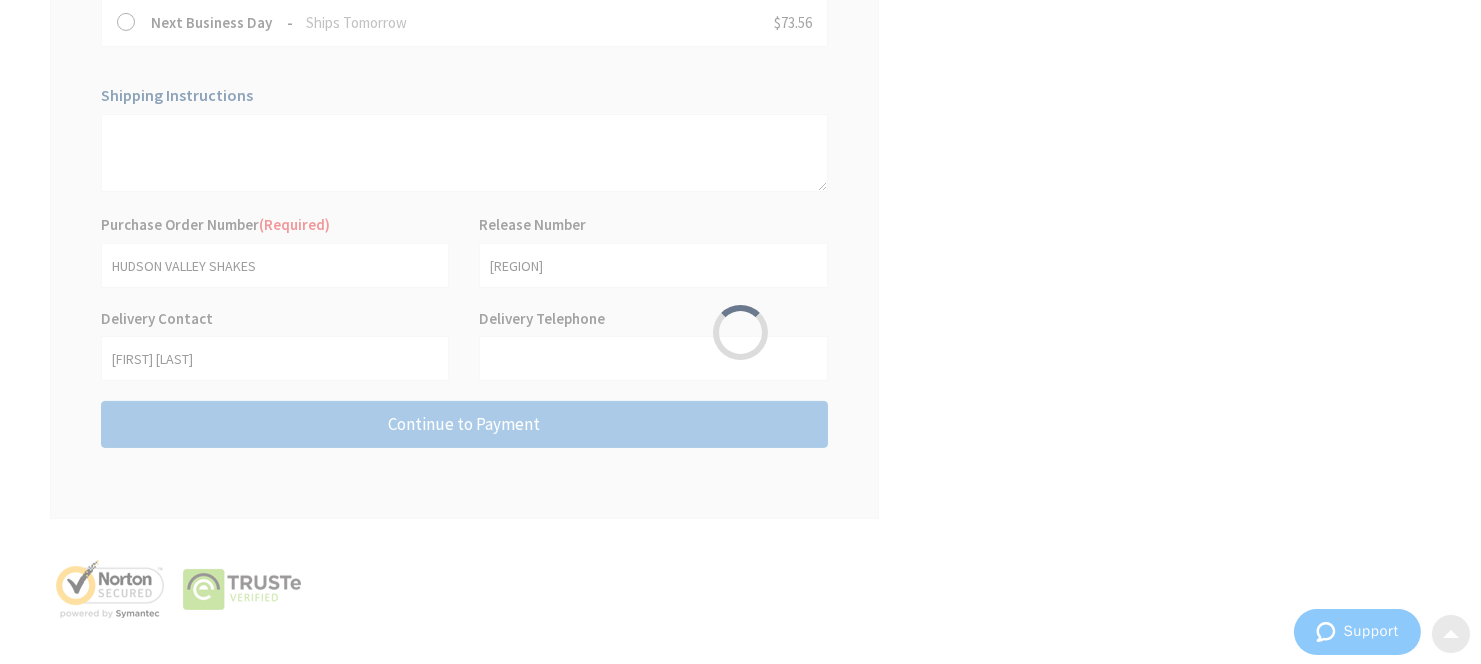 scroll, scrollTop: 0, scrollLeft: 0, axis: both 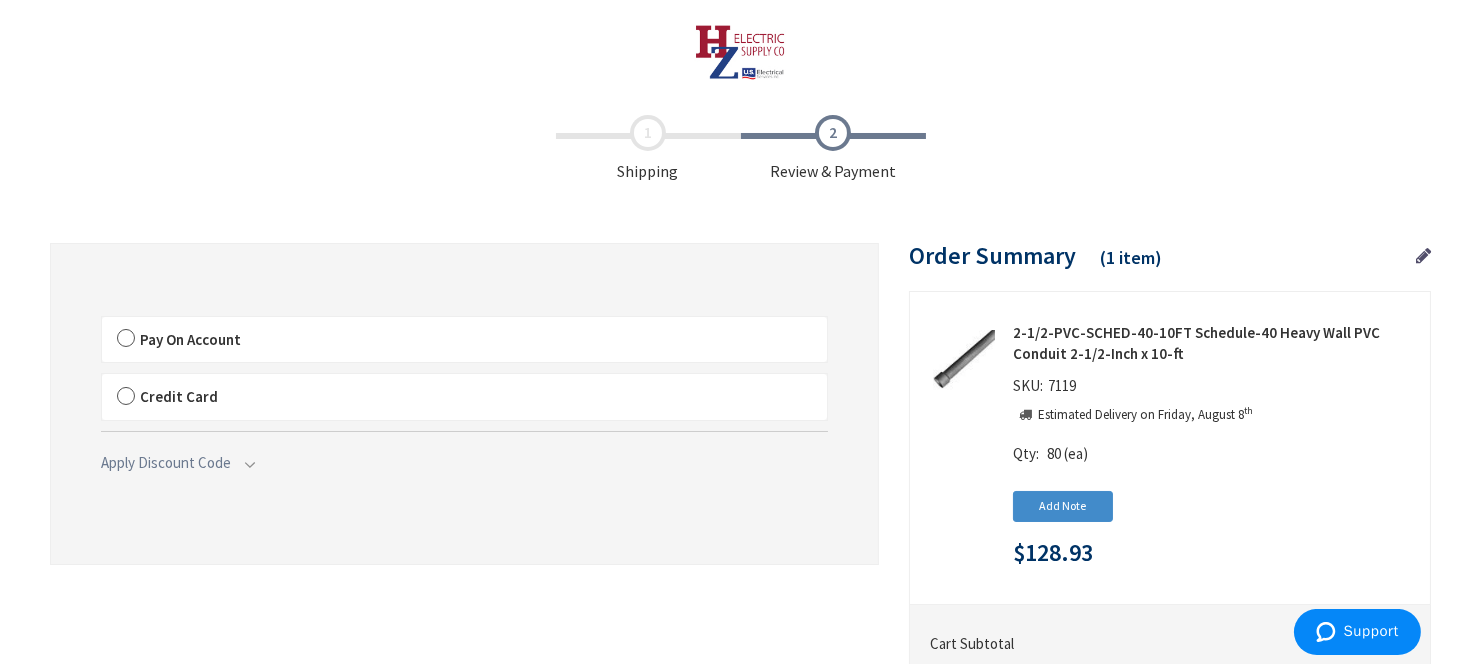 click on "Pay On Account" at bounding box center (464, 340) 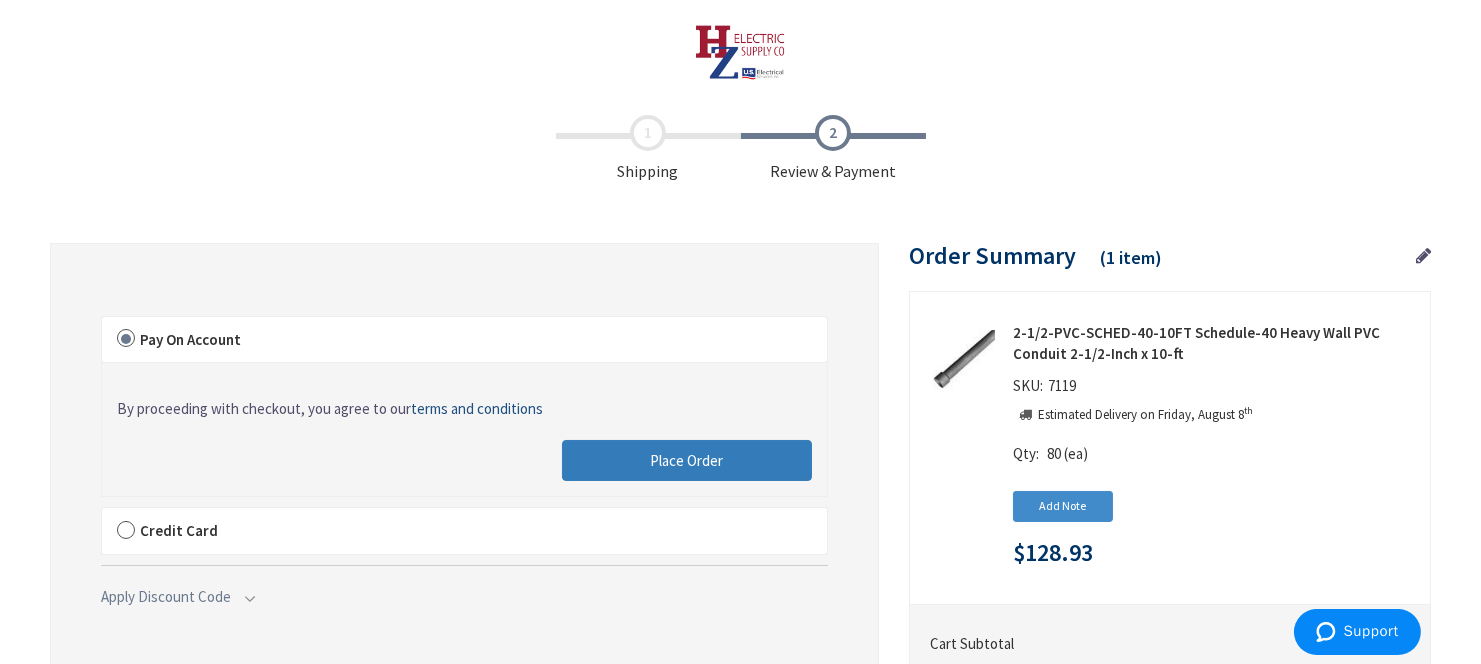 click on "Place Order" at bounding box center (686, 460) 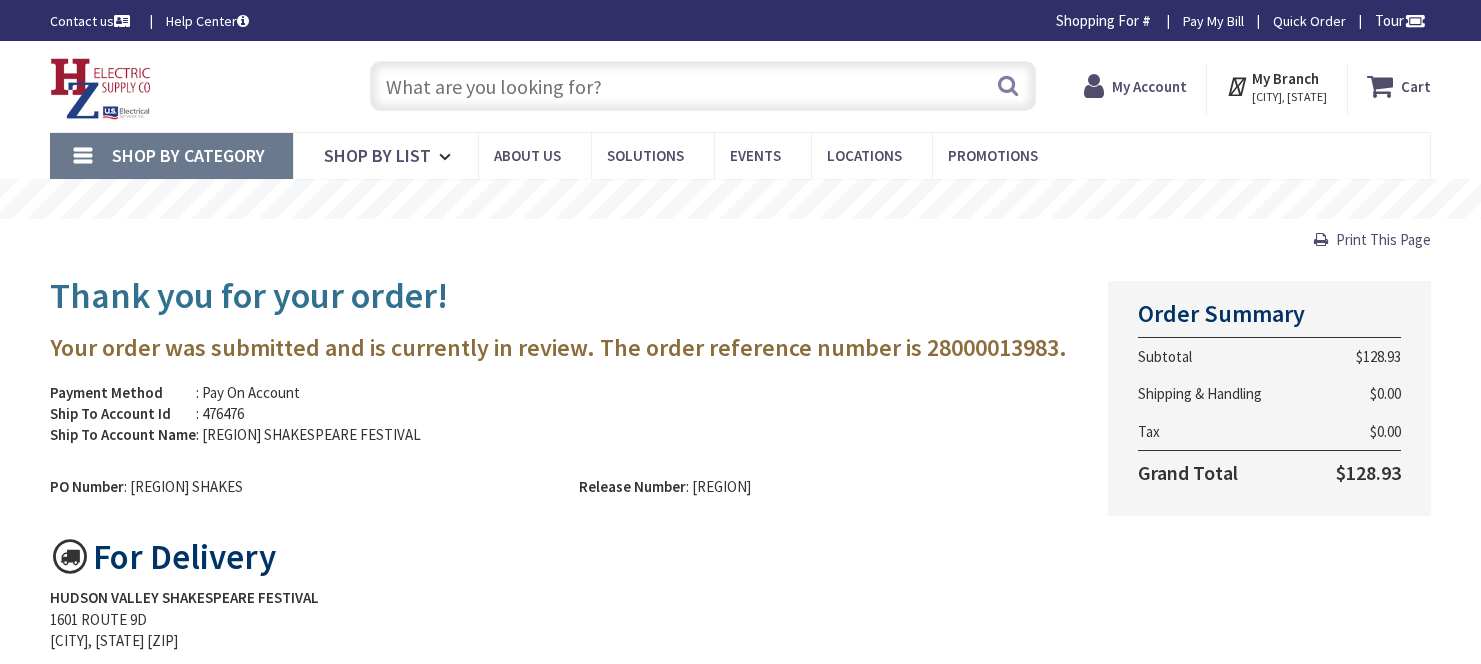 scroll, scrollTop: 0, scrollLeft: 0, axis: both 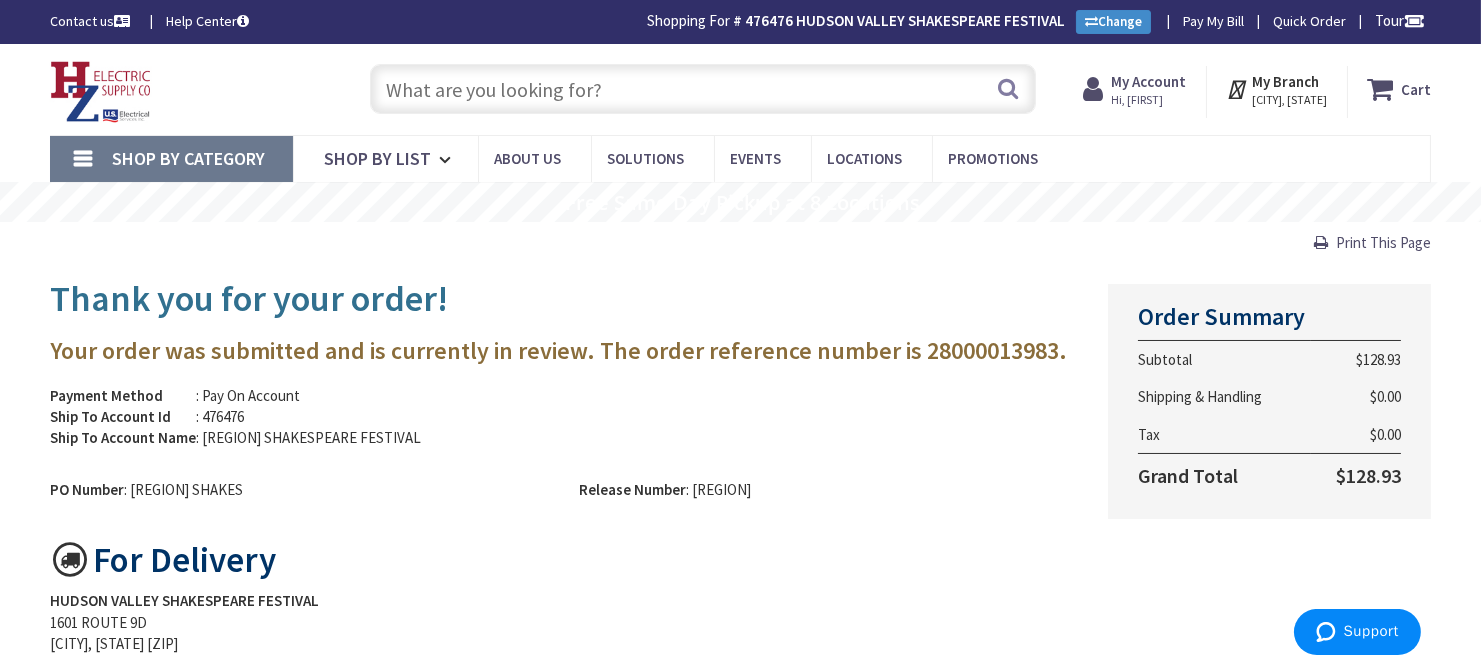 click on "My Account" at bounding box center (1149, 81) 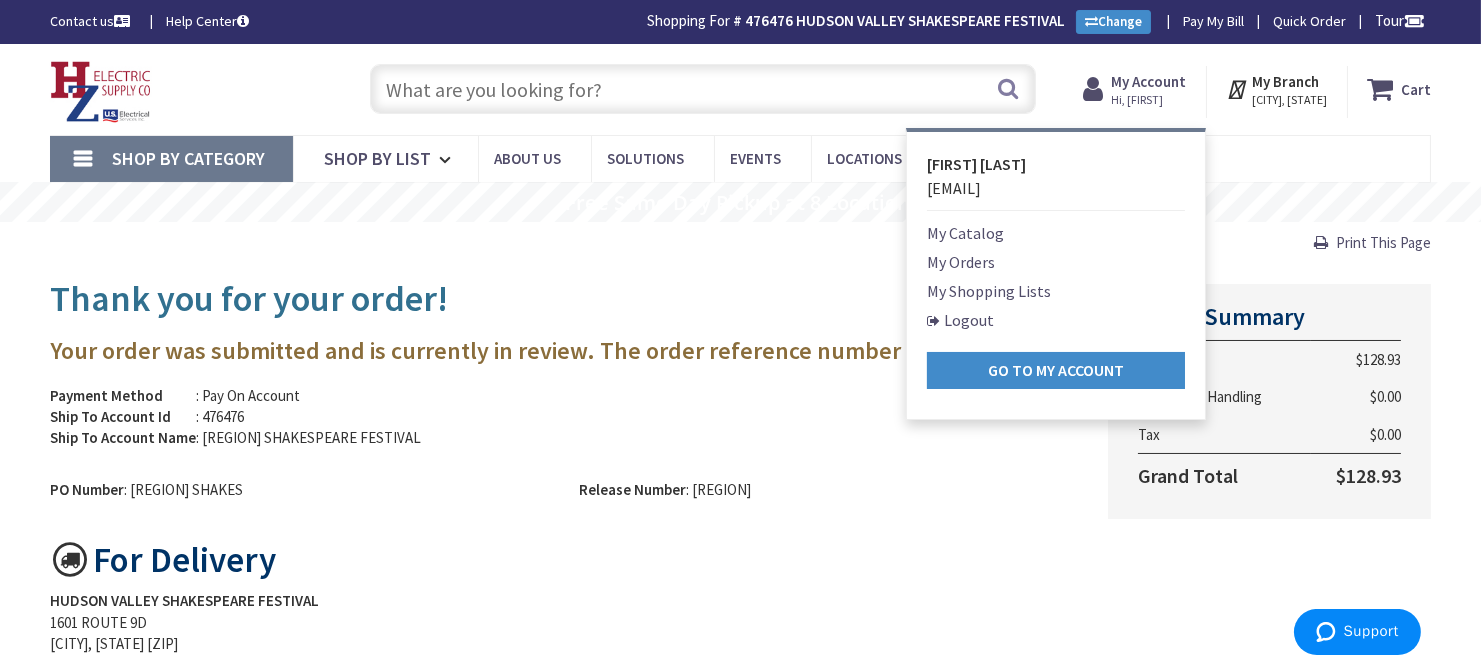 click on "My Orders" at bounding box center (961, 262) 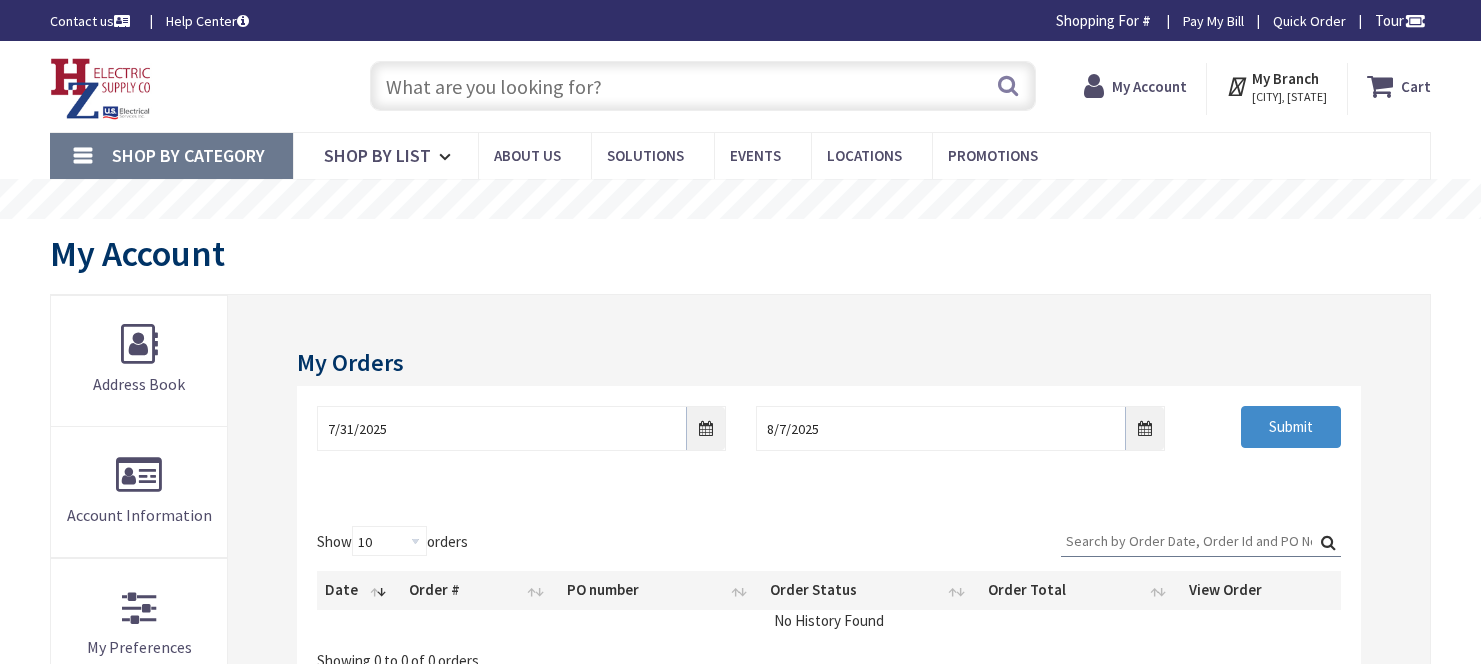scroll, scrollTop: 0, scrollLeft: 0, axis: both 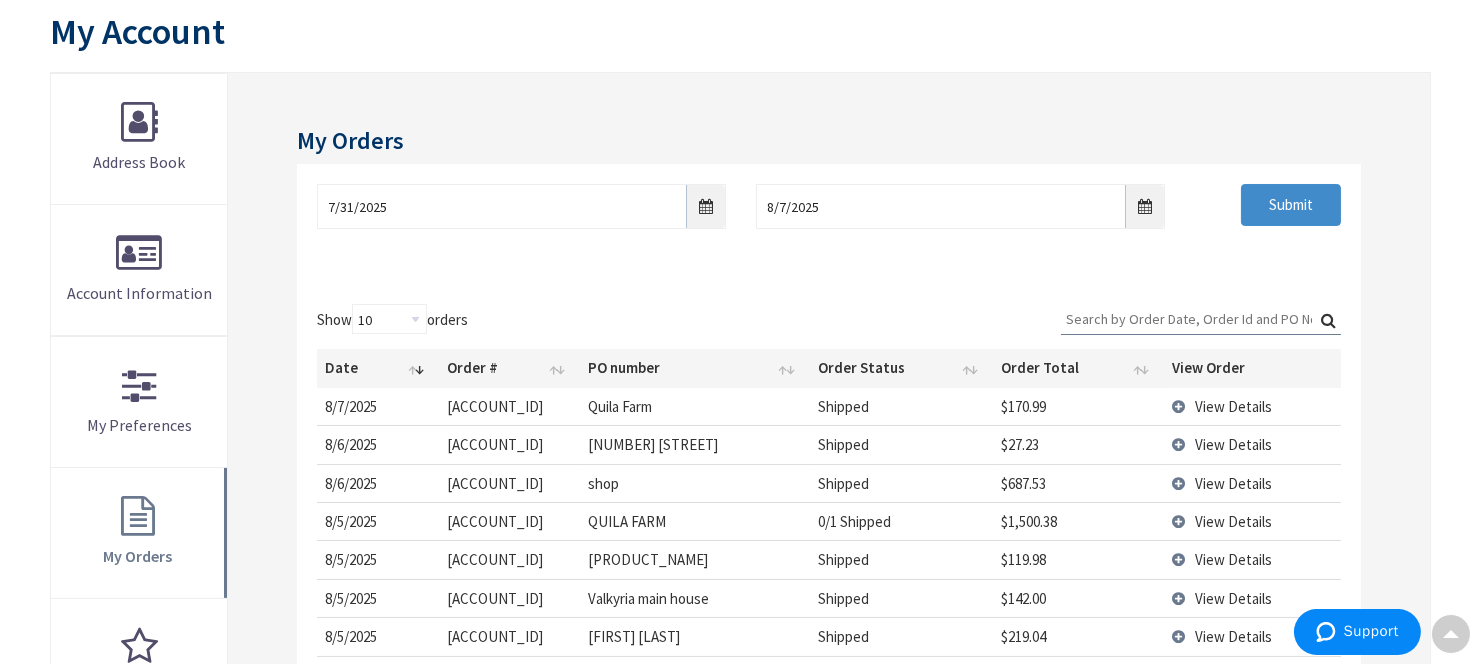 click on "View Details" at bounding box center (1233, 406) 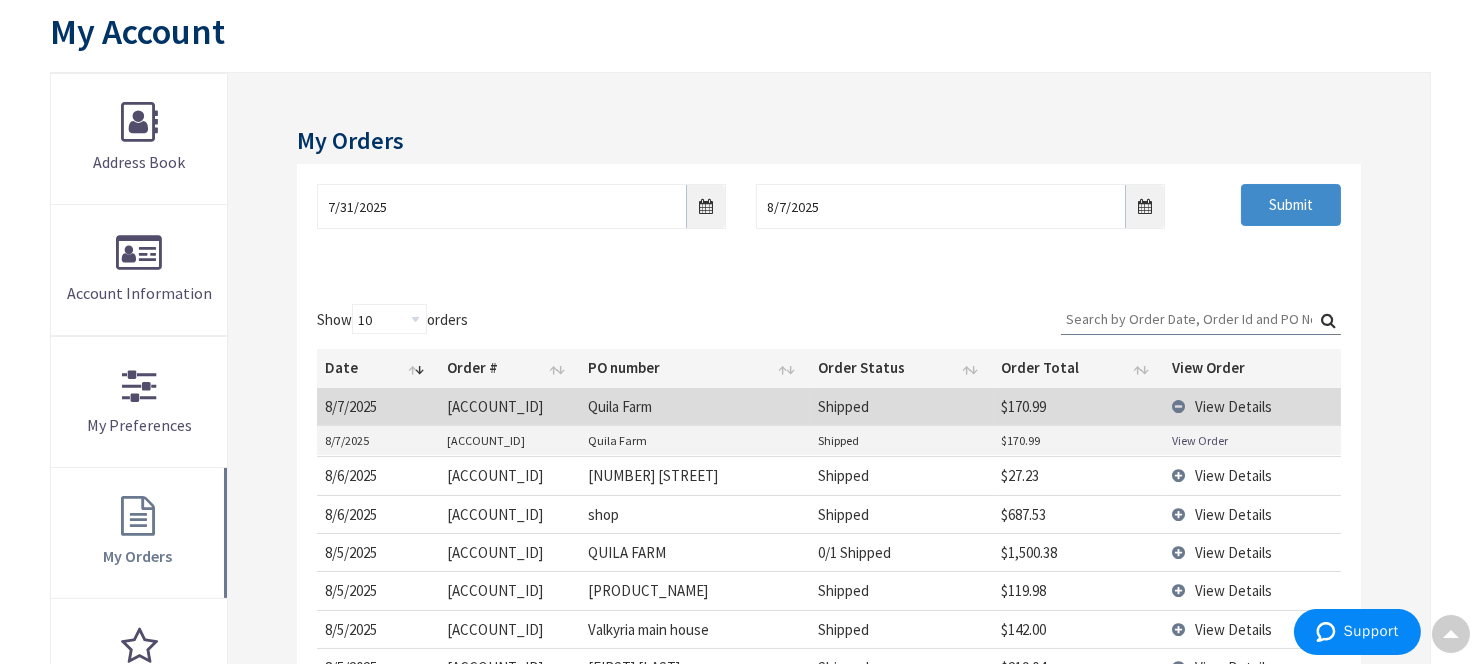 click on "View Order" at bounding box center (1200, 440) 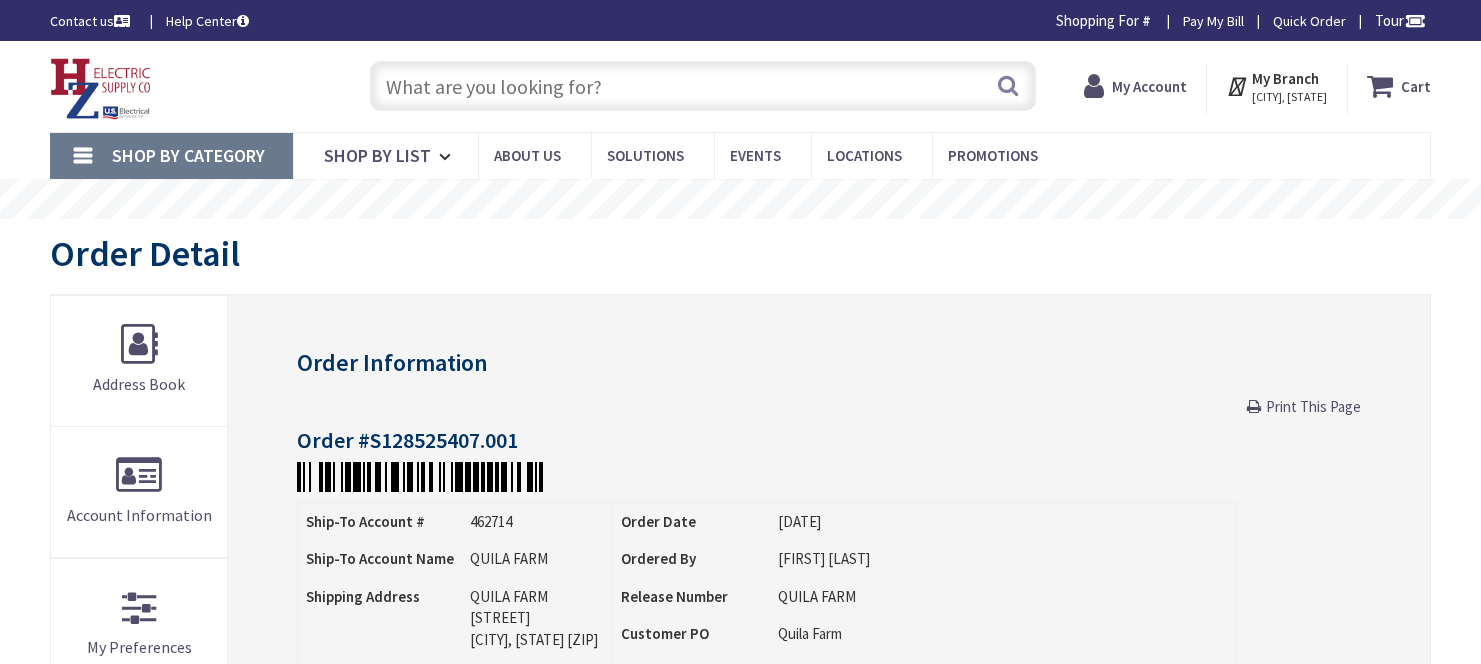 scroll, scrollTop: 333, scrollLeft: 0, axis: vertical 